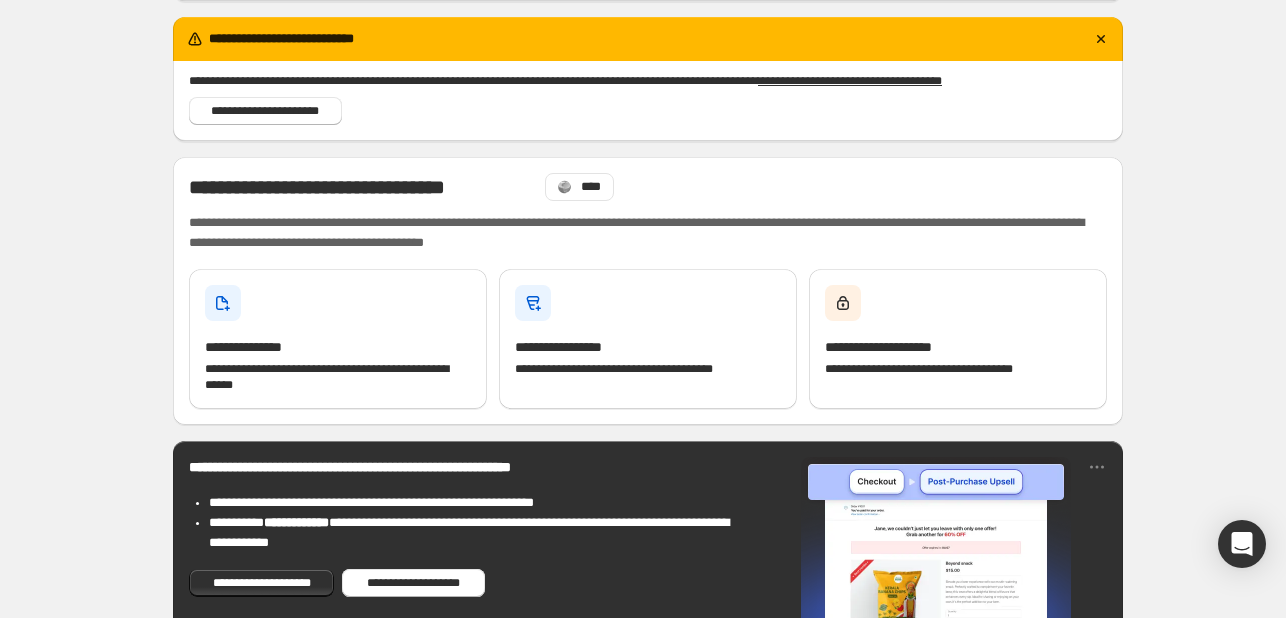 scroll, scrollTop: 160, scrollLeft: 0, axis: vertical 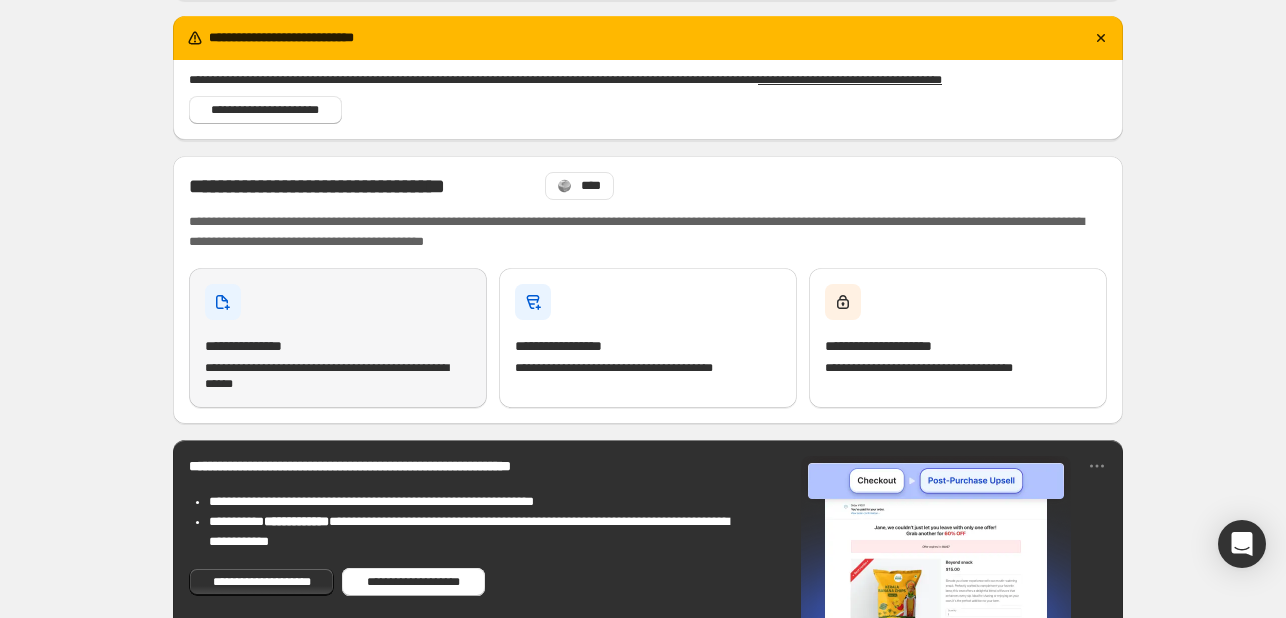 click on "**********" at bounding box center [338, 338] 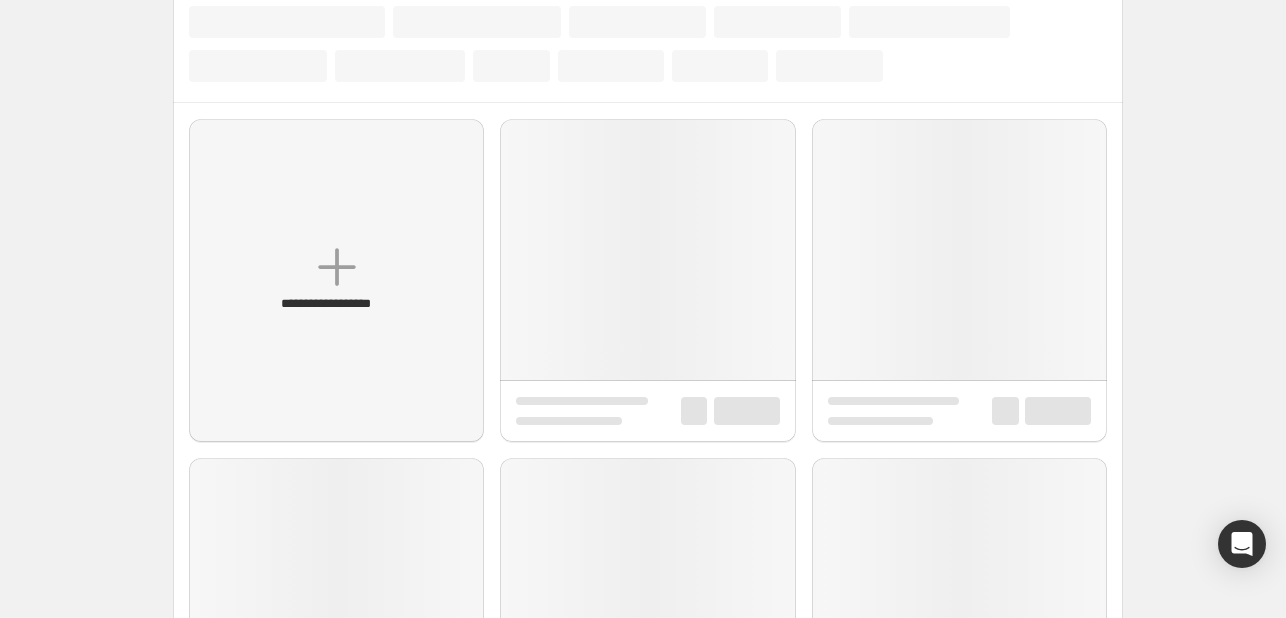 scroll, scrollTop: 0, scrollLeft: 0, axis: both 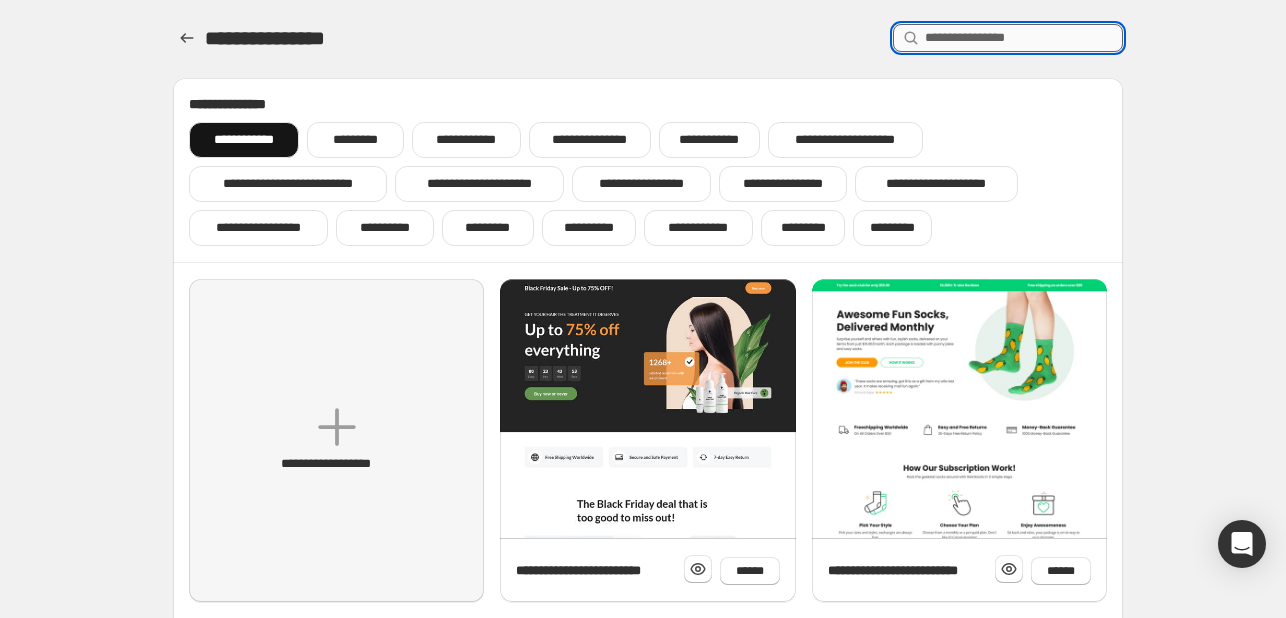 click at bounding box center [1024, 38] 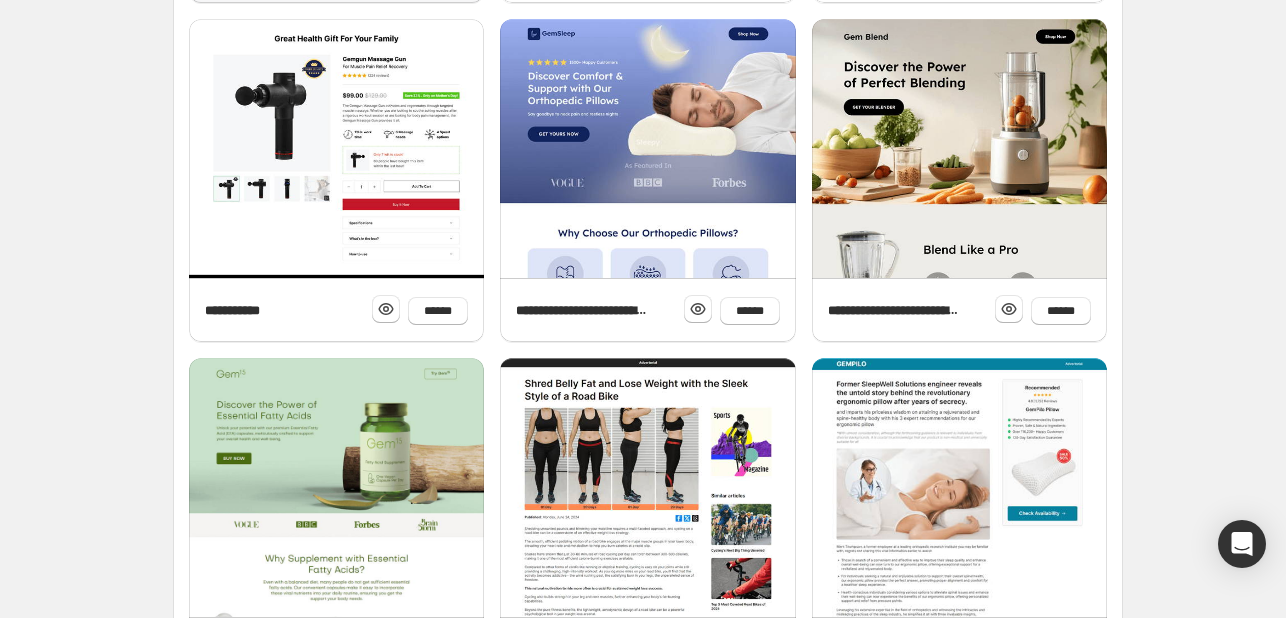 scroll, scrollTop: 822, scrollLeft: 0, axis: vertical 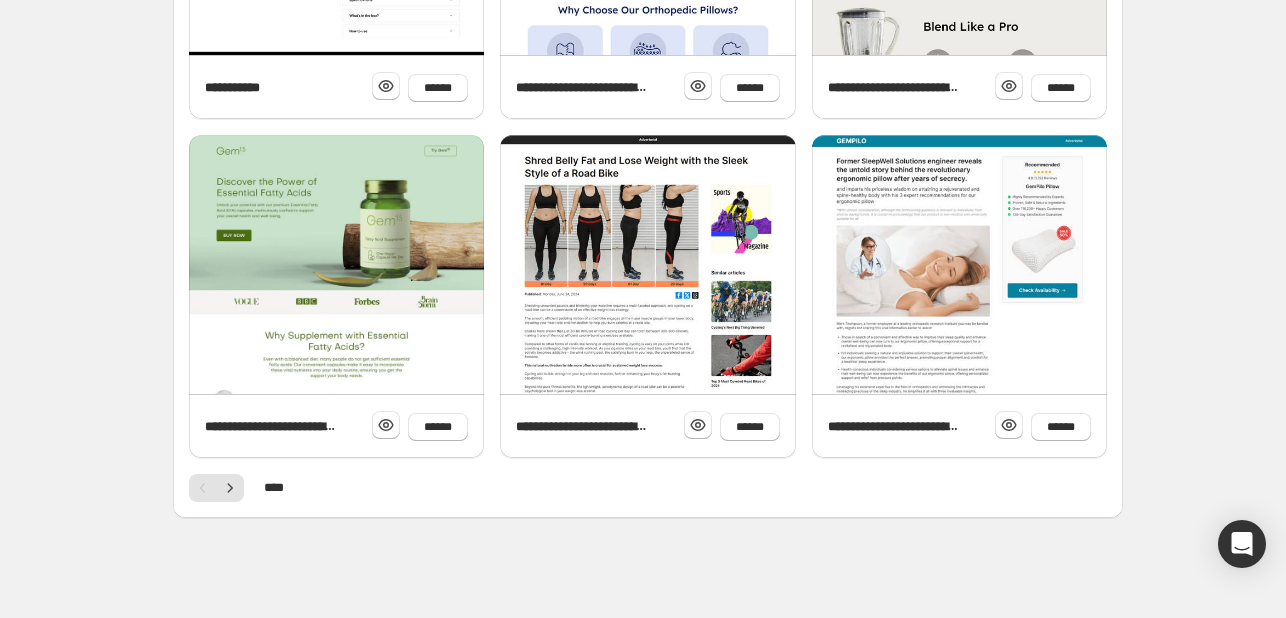 click on "**********" at bounding box center [648, -63] 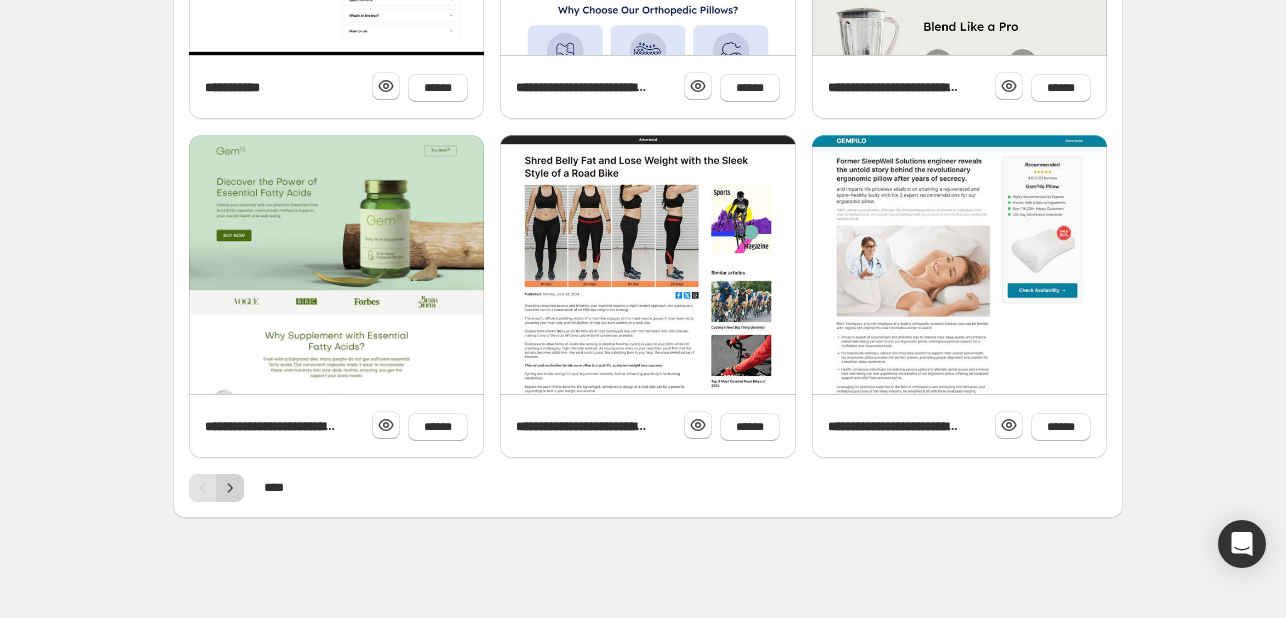 click at bounding box center (230, 488) 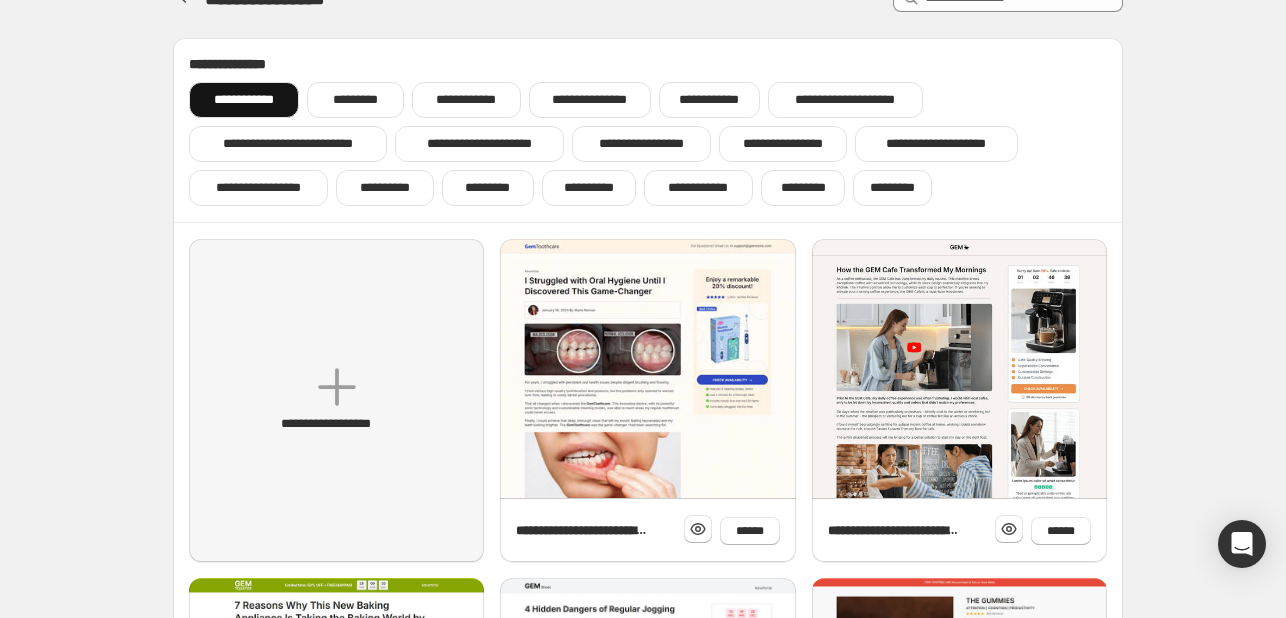 scroll, scrollTop: 0, scrollLeft: 0, axis: both 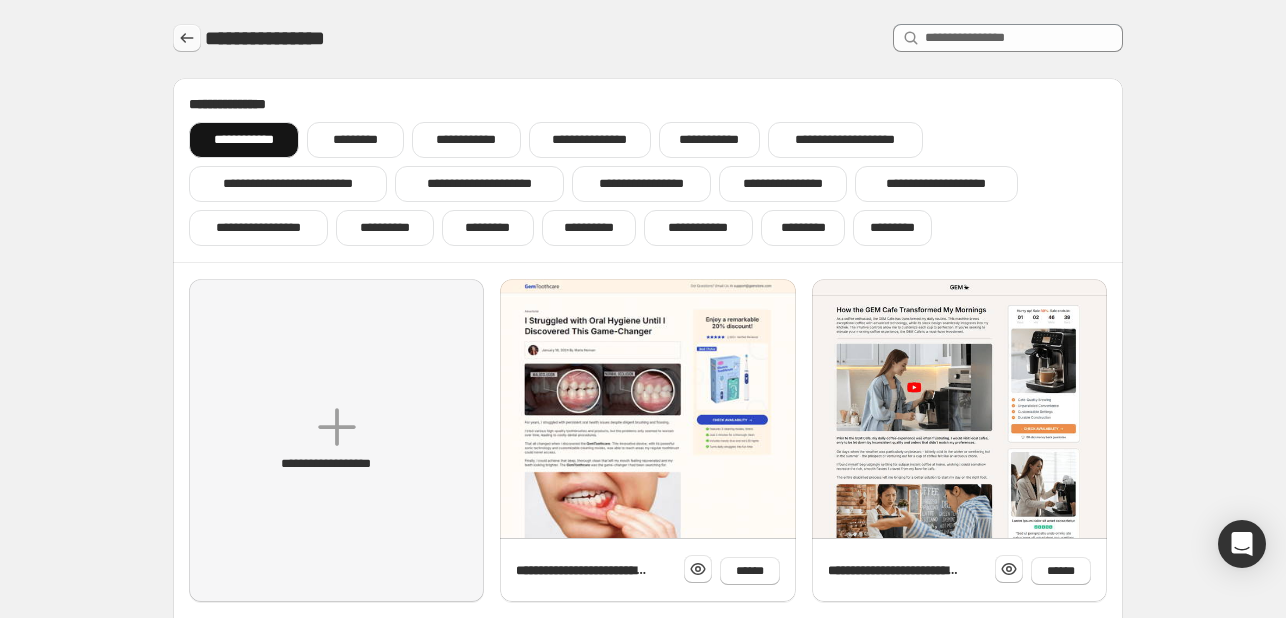 click 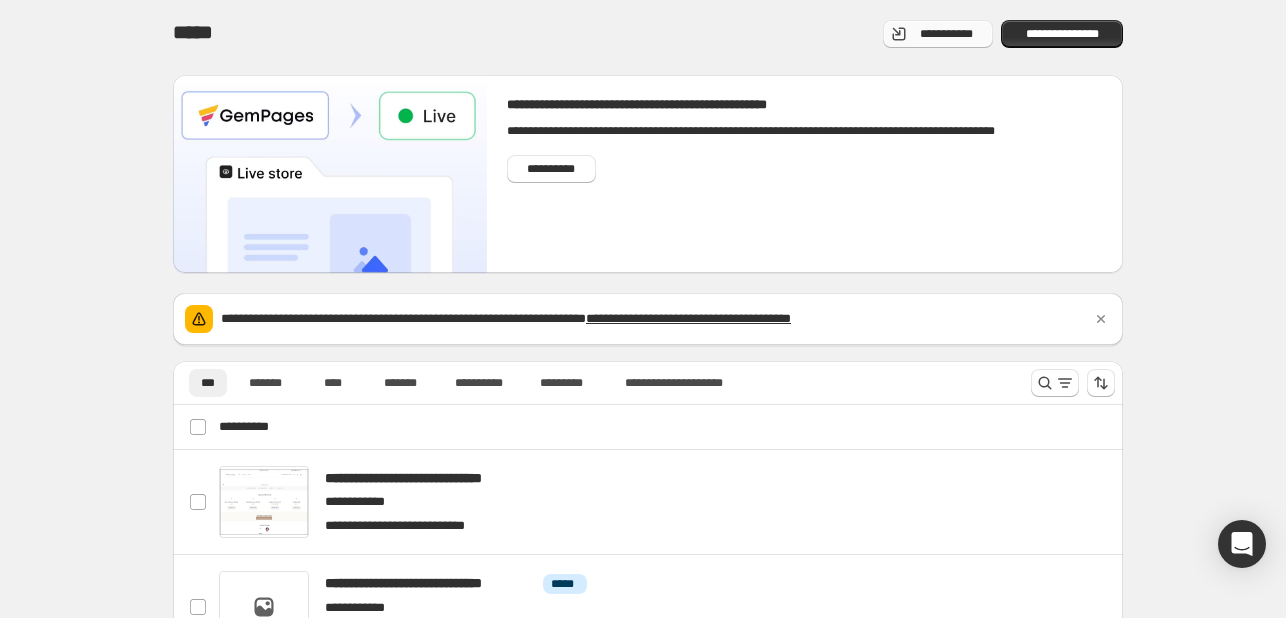 click on "**********" at bounding box center (946, 34) 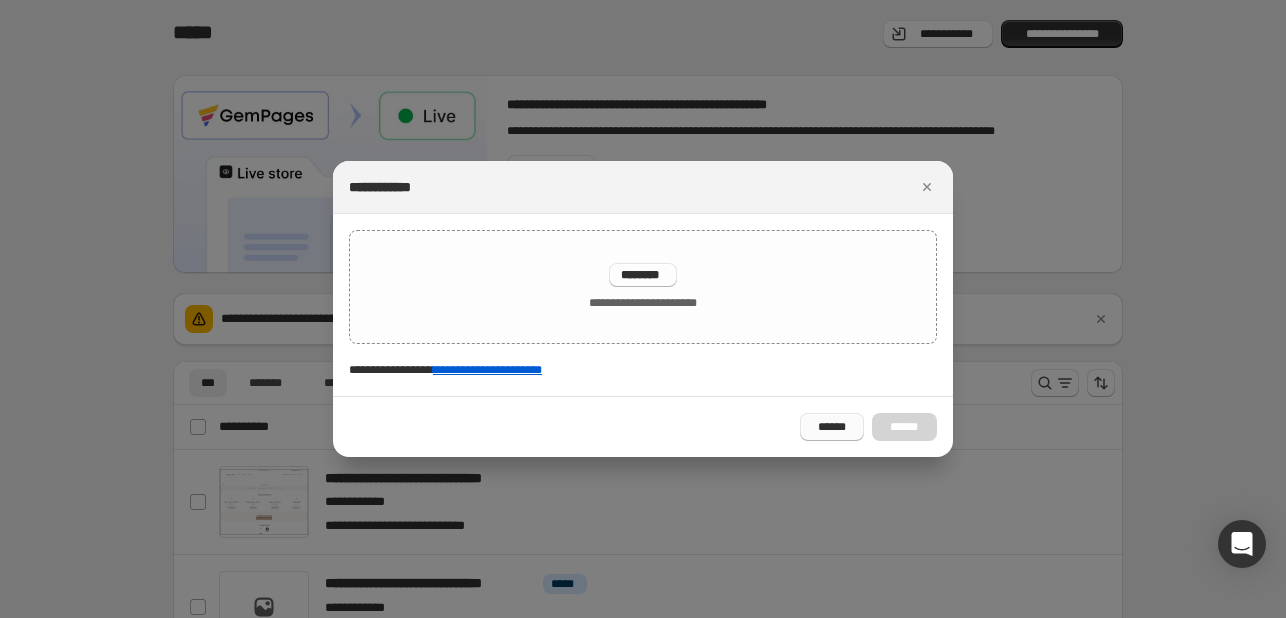 click on "******" at bounding box center [832, 427] 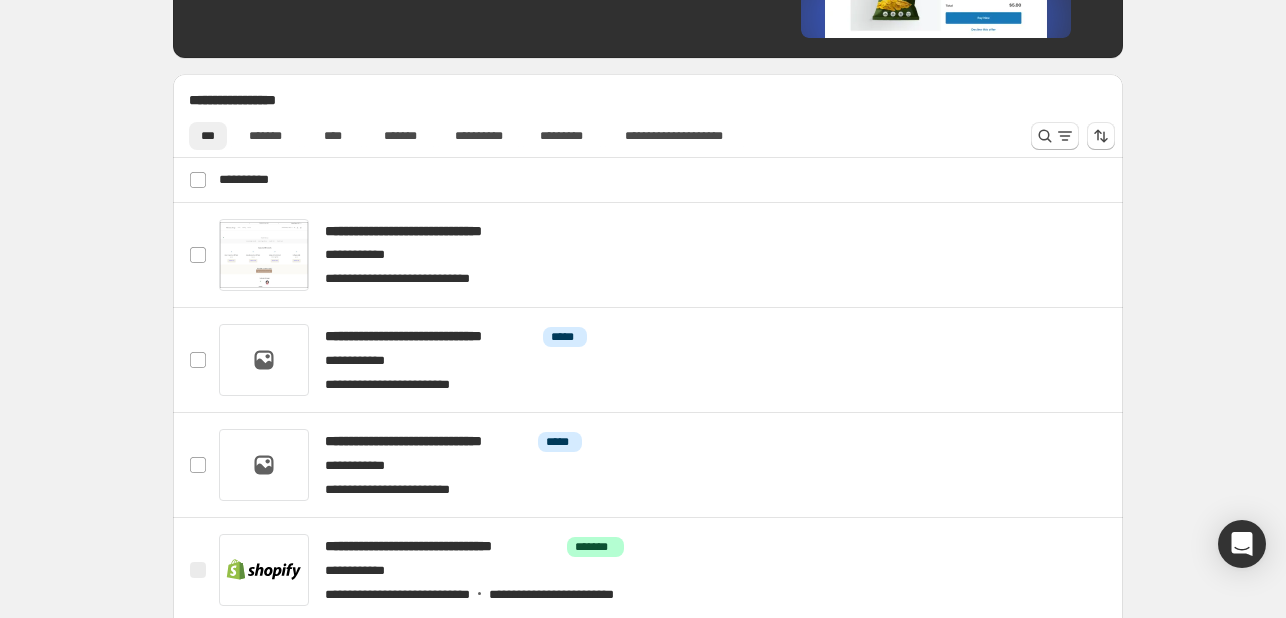 scroll, scrollTop: 772, scrollLeft: 0, axis: vertical 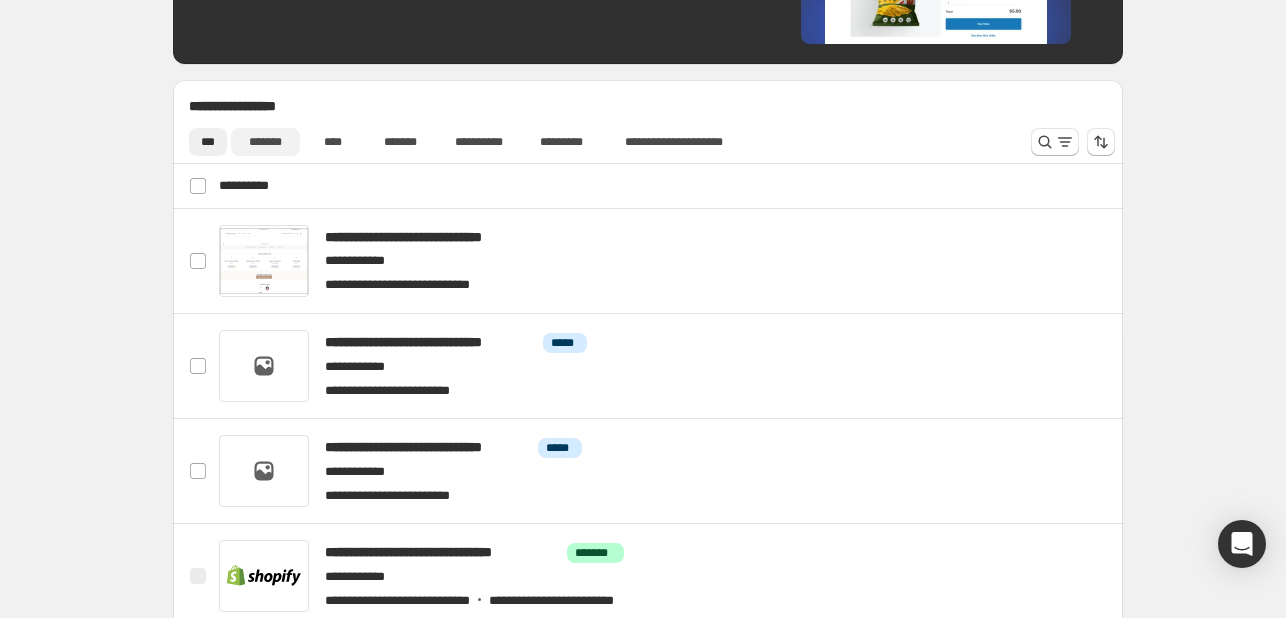click on "*******" at bounding box center [265, 142] 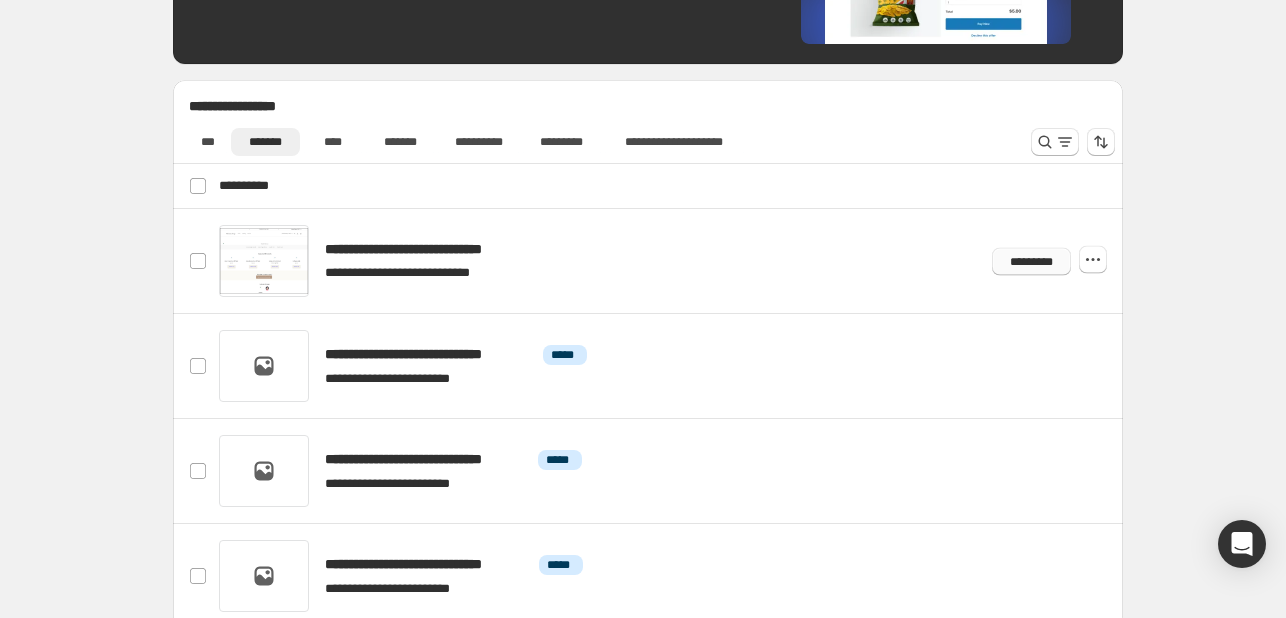 click on "*********" at bounding box center [1031, 261] 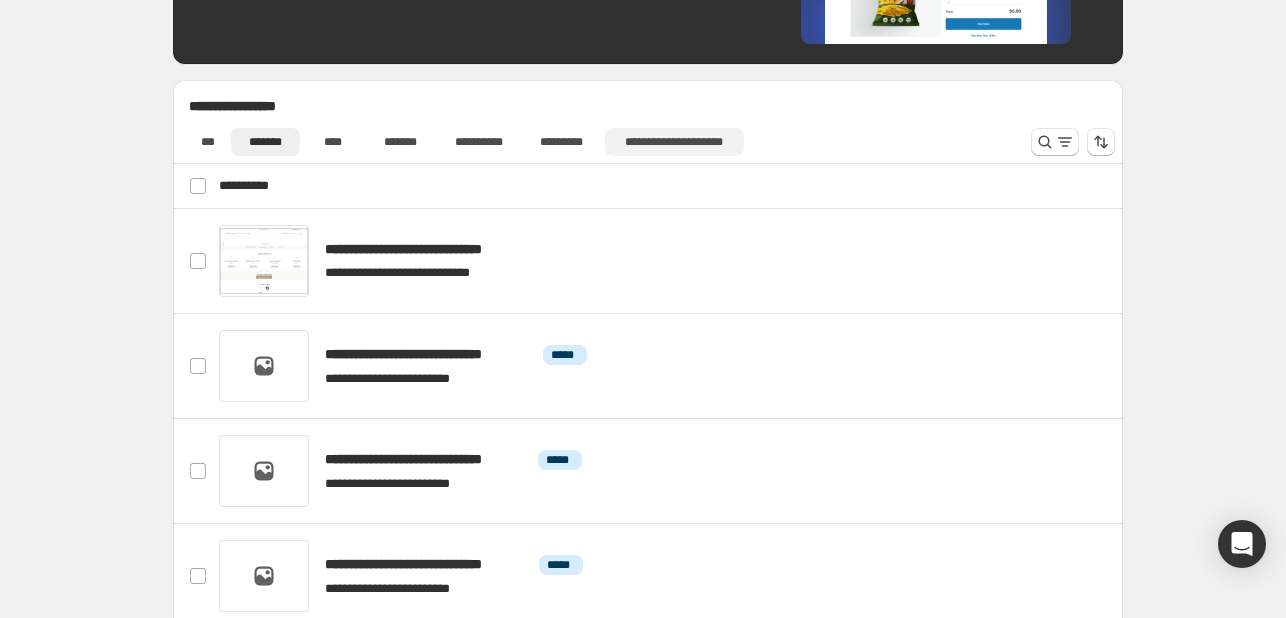 click on "**********" at bounding box center (674, 142) 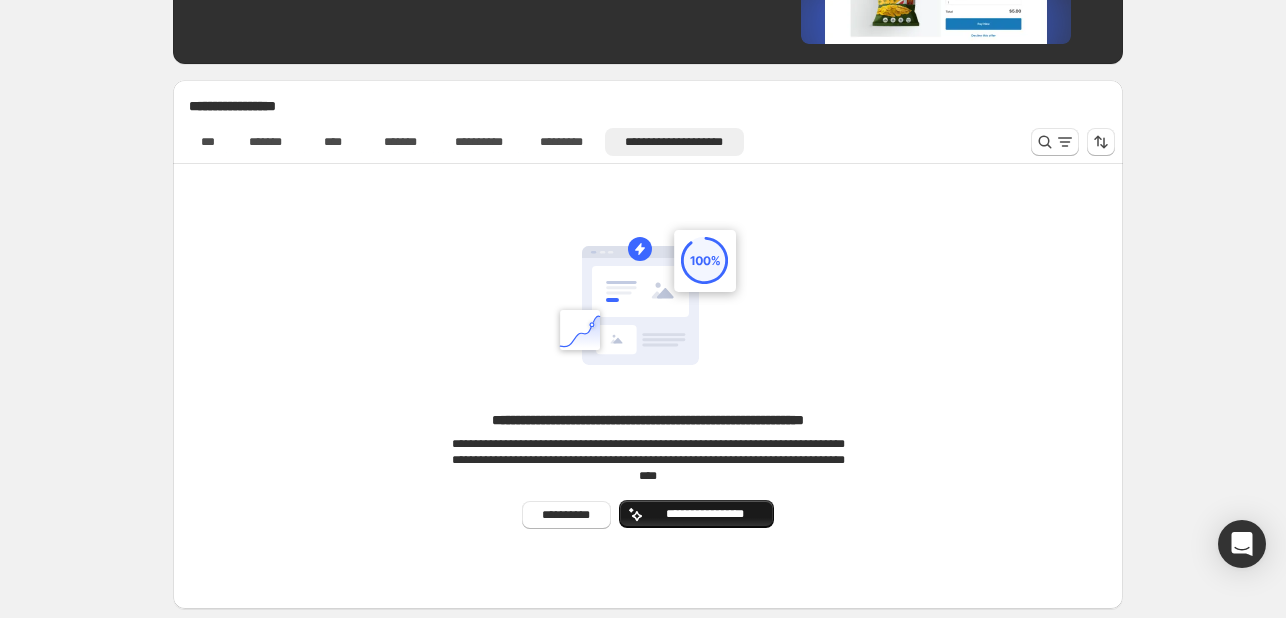 click on "**********" at bounding box center (704, 514) 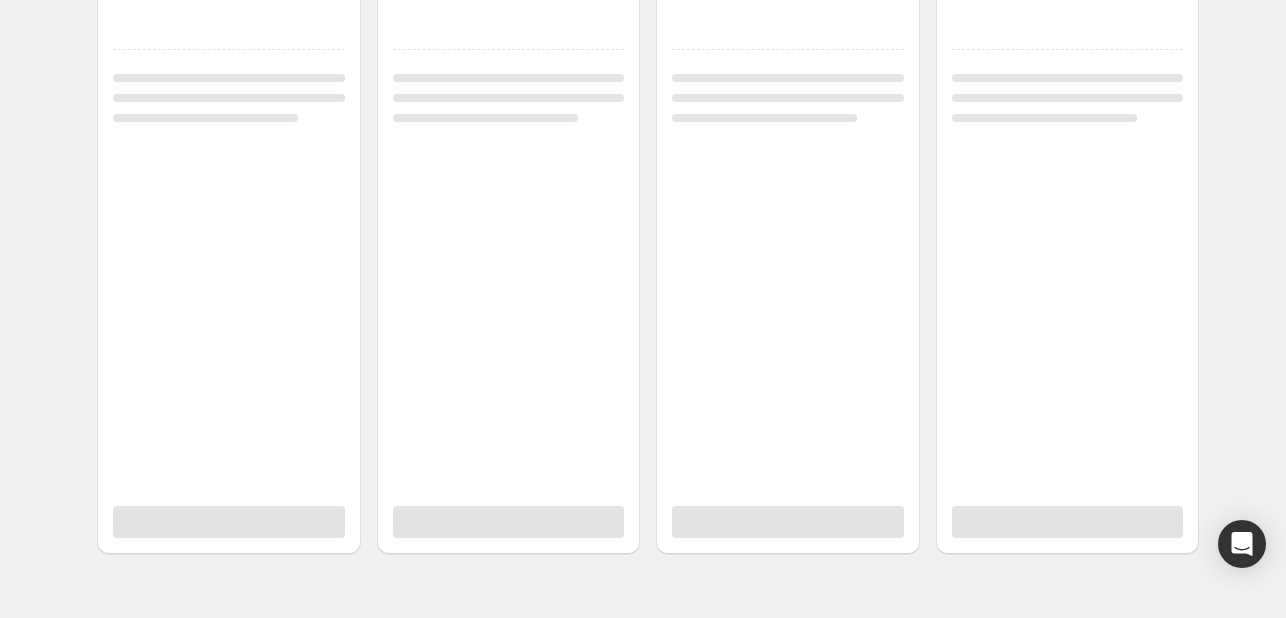 scroll, scrollTop: 0, scrollLeft: 0, axis: both 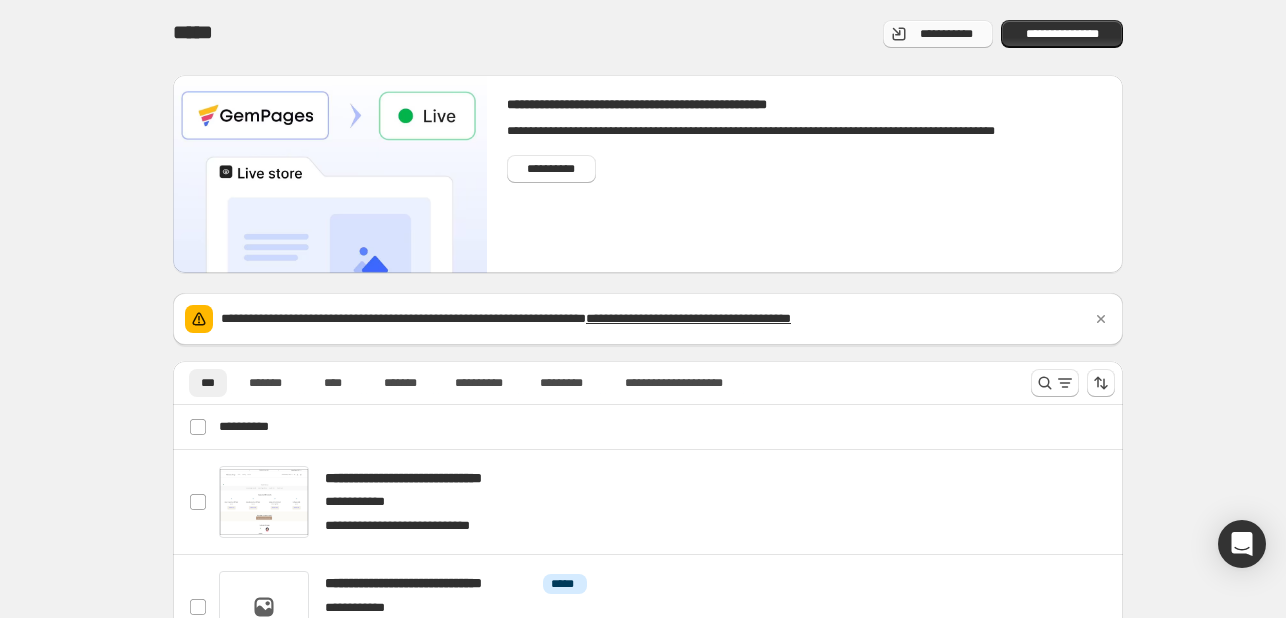 click on "**********" at bounding box center [946, 34] 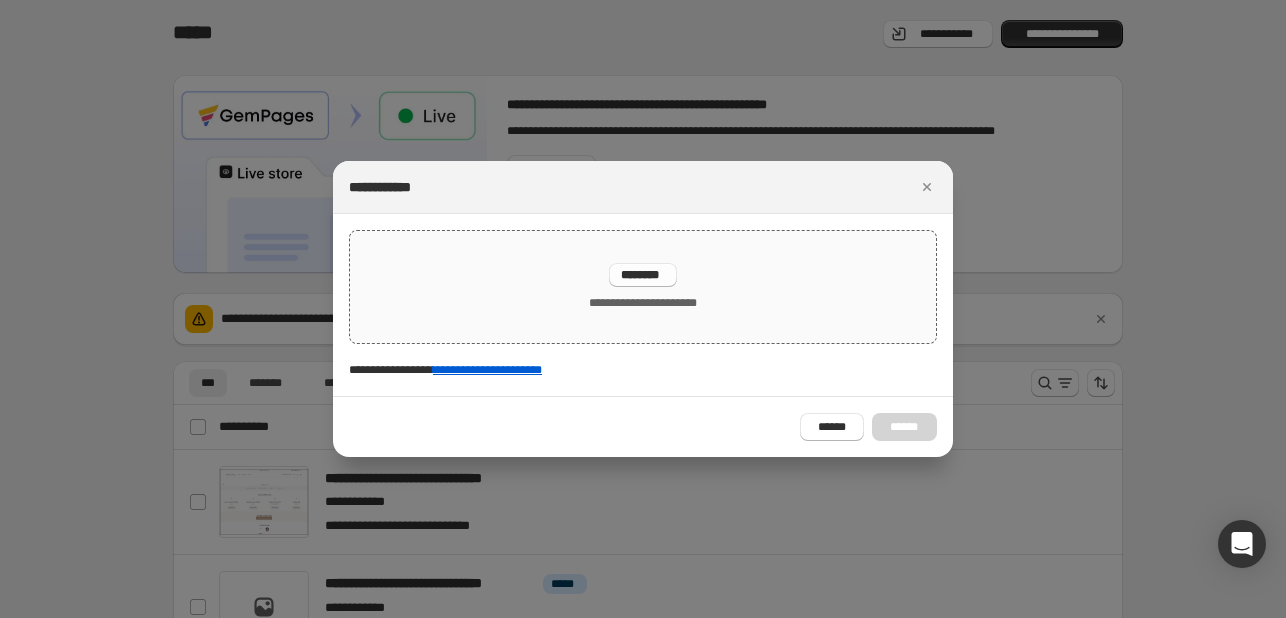 click on "********" at bounding box center (643, 275) 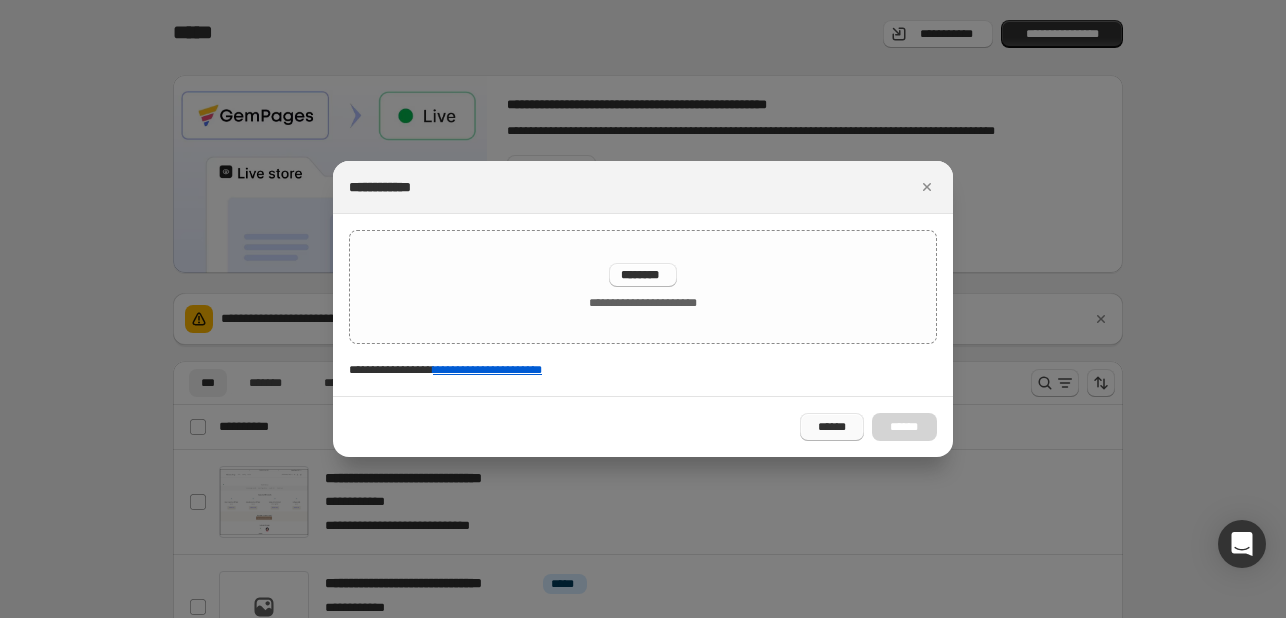 click on "******" at bounding box center [832, 427] 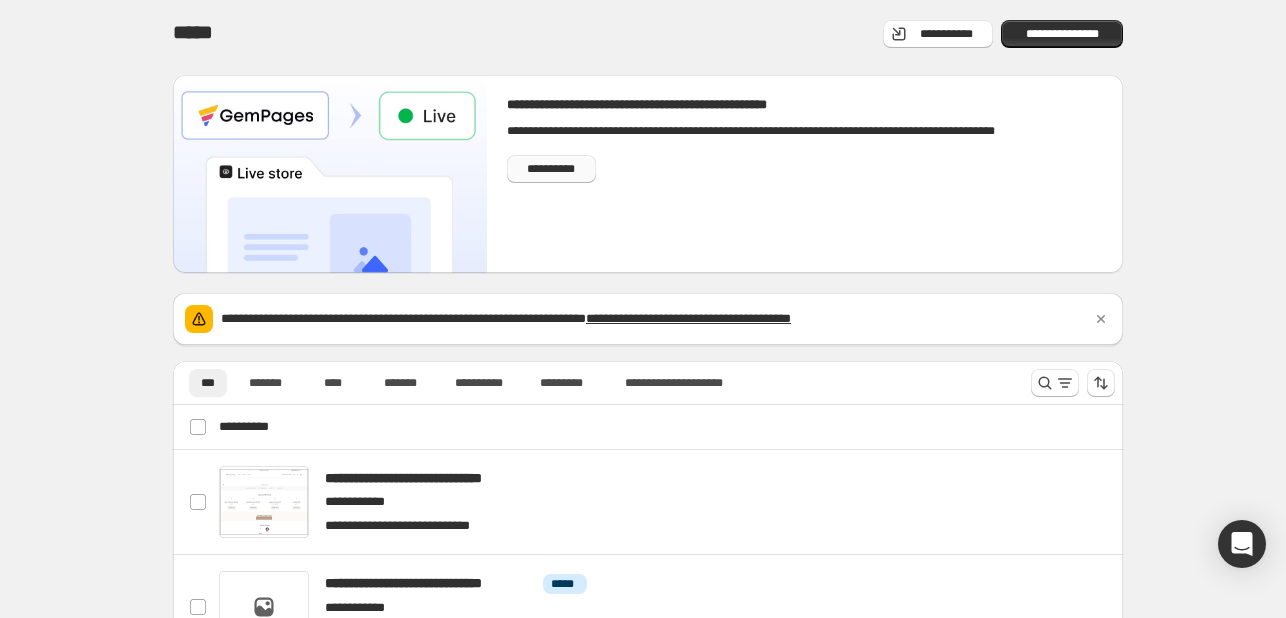 click on "**********" at bounding box center [552, 169] 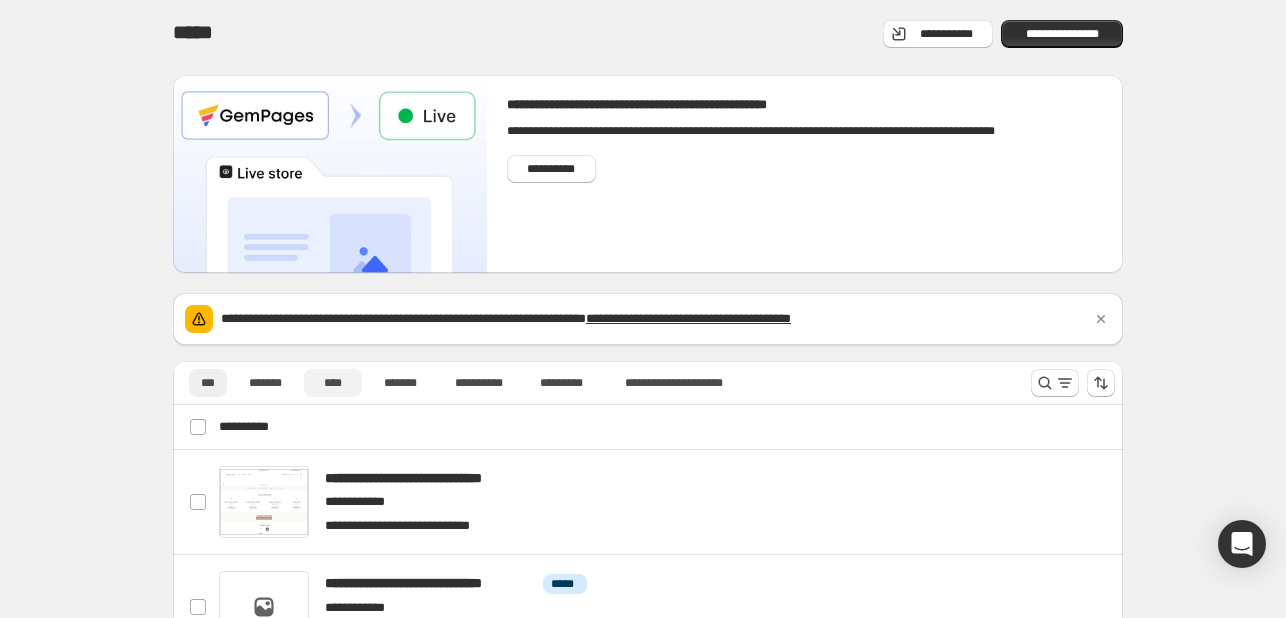 click on "****" at bounding box center [333, 383] 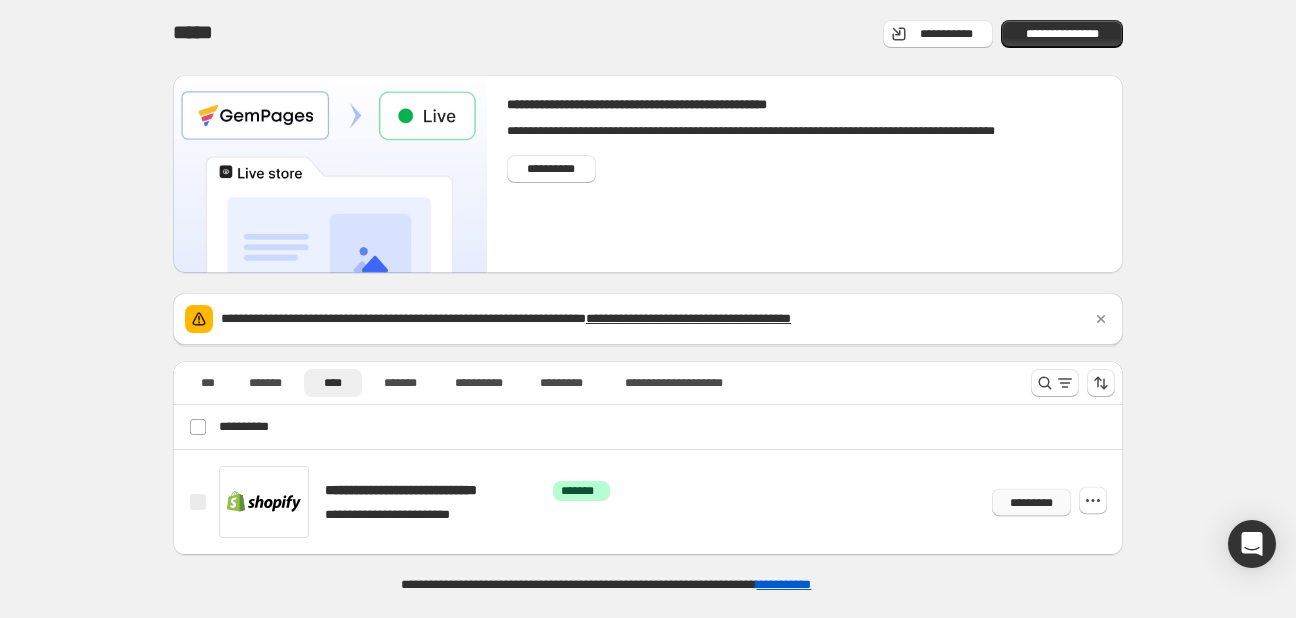 click on "*********" at bounding box center [1031, 502] 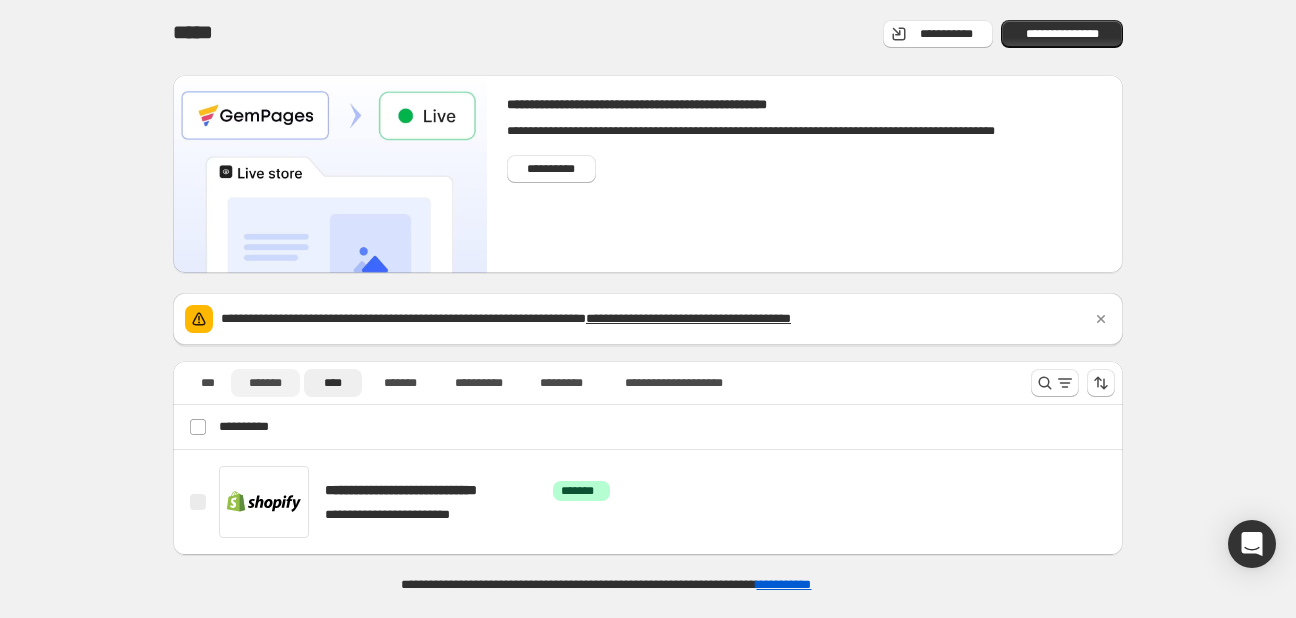 click on "*******" at bounding box center (265, 383) 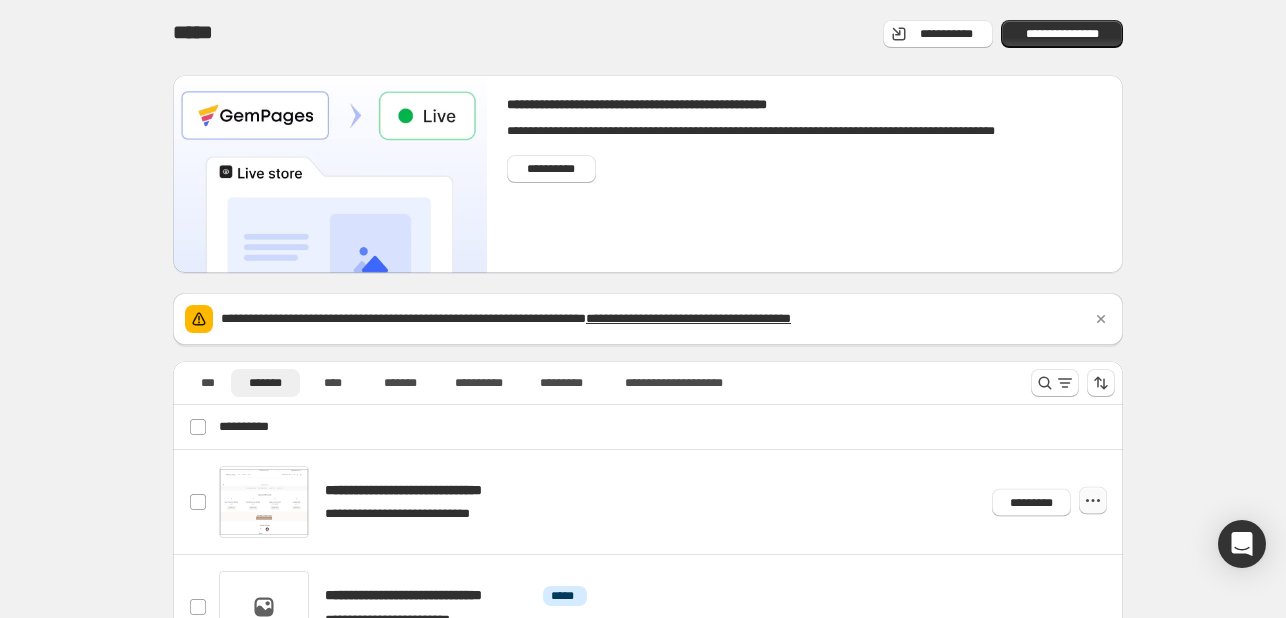 click 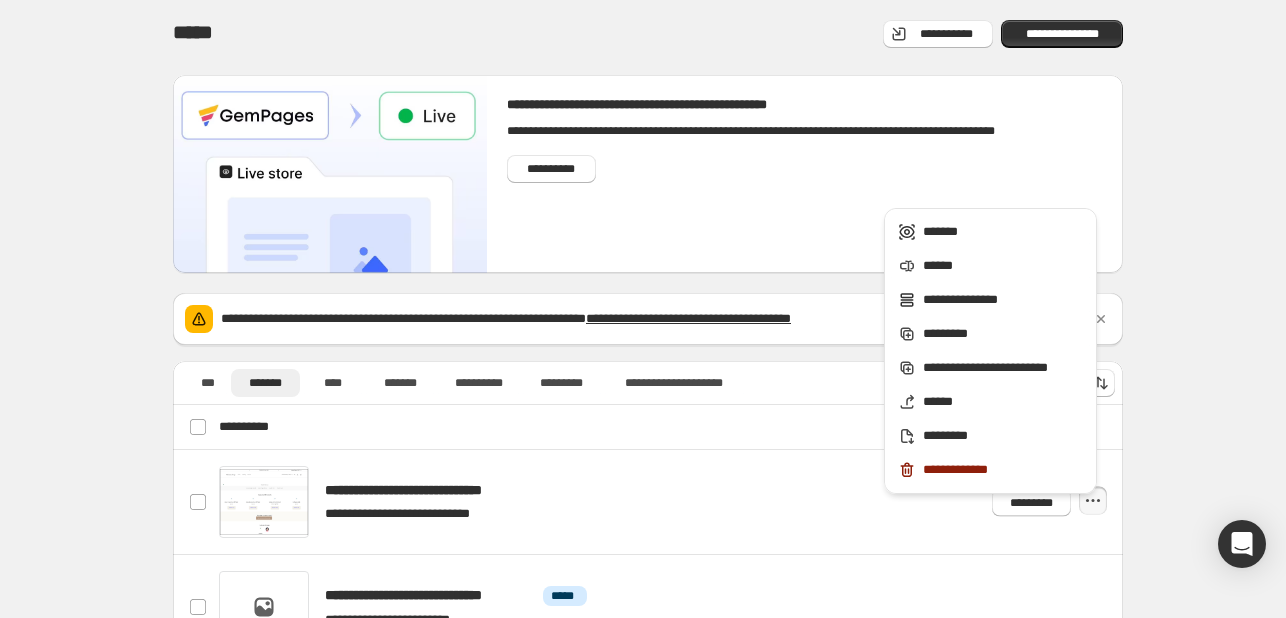 click on "**********" at bounding box center [648, 459] 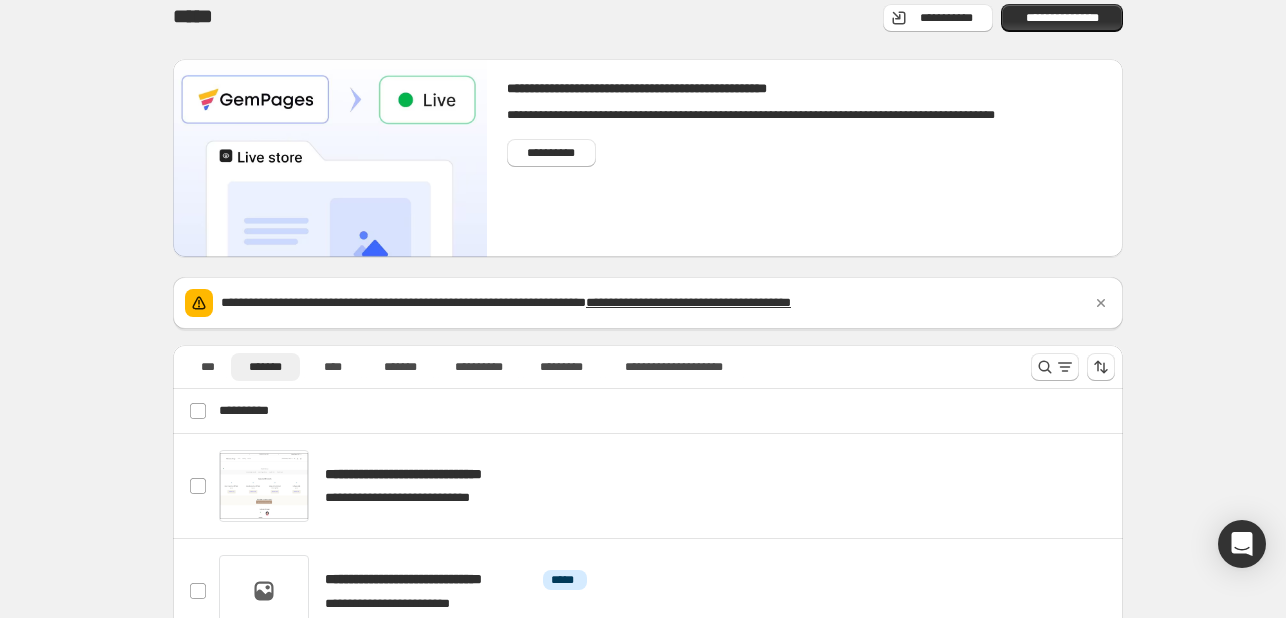 scroll, scrollTop: 10, scrollLeft: 0, axis: vertical 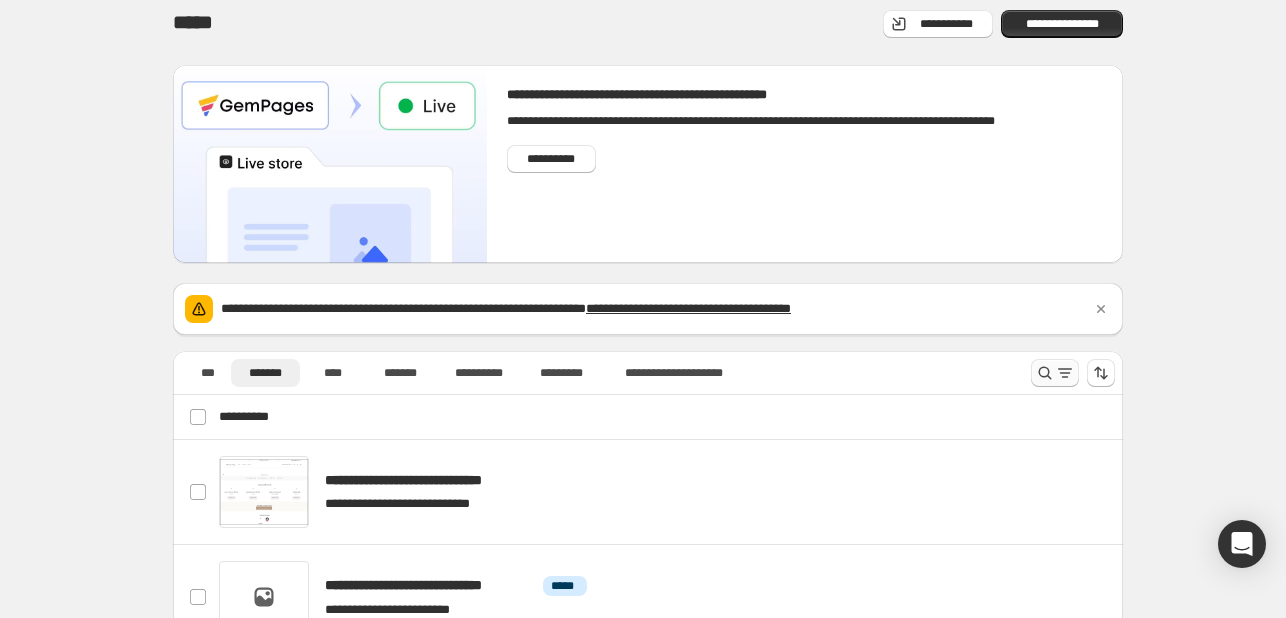 click 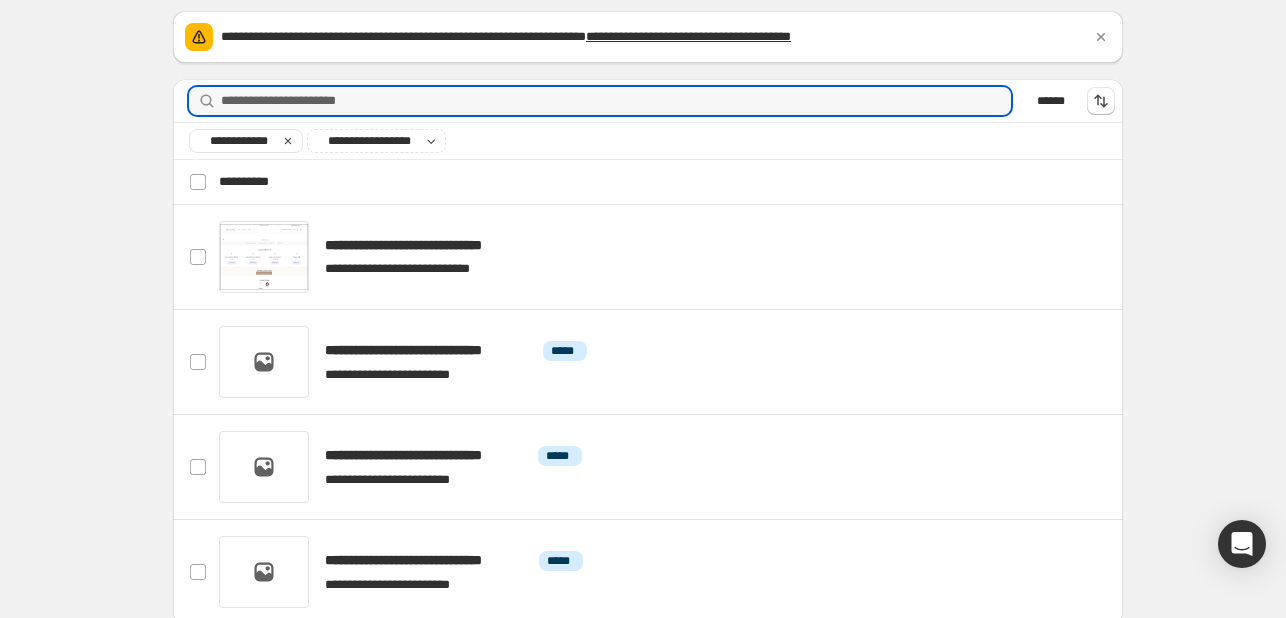 scroll, scrollTop: 280, scrollLeft: 0, axis: vertical 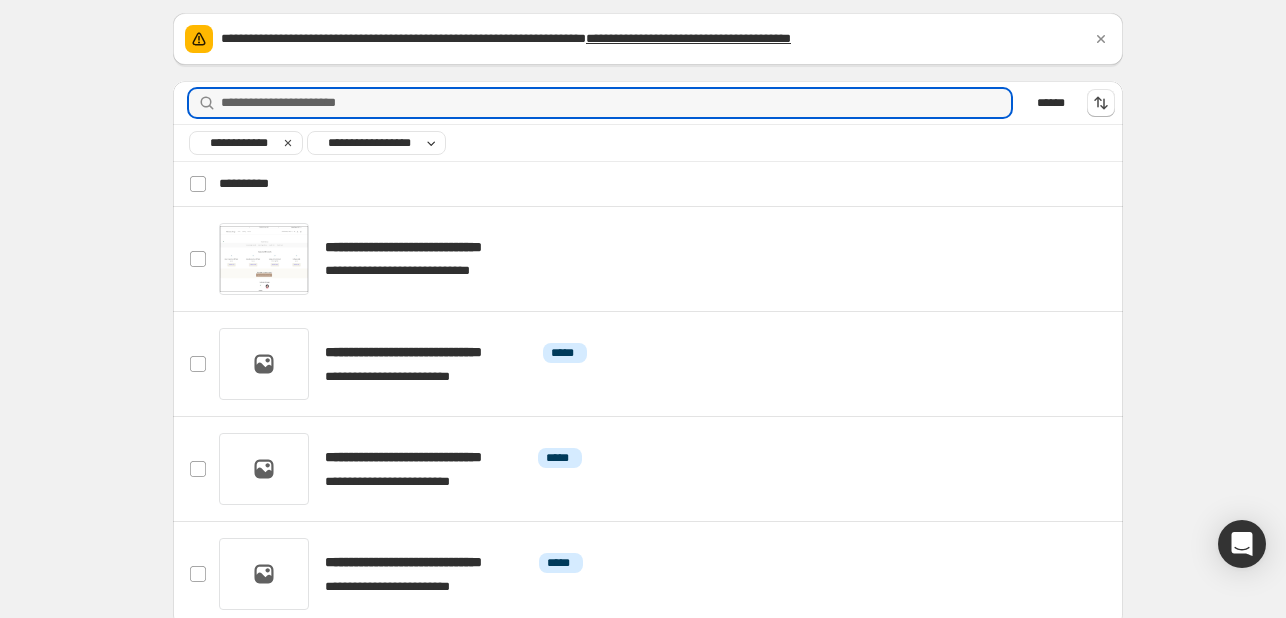 click on "**********" at bounding box center [369, 143] 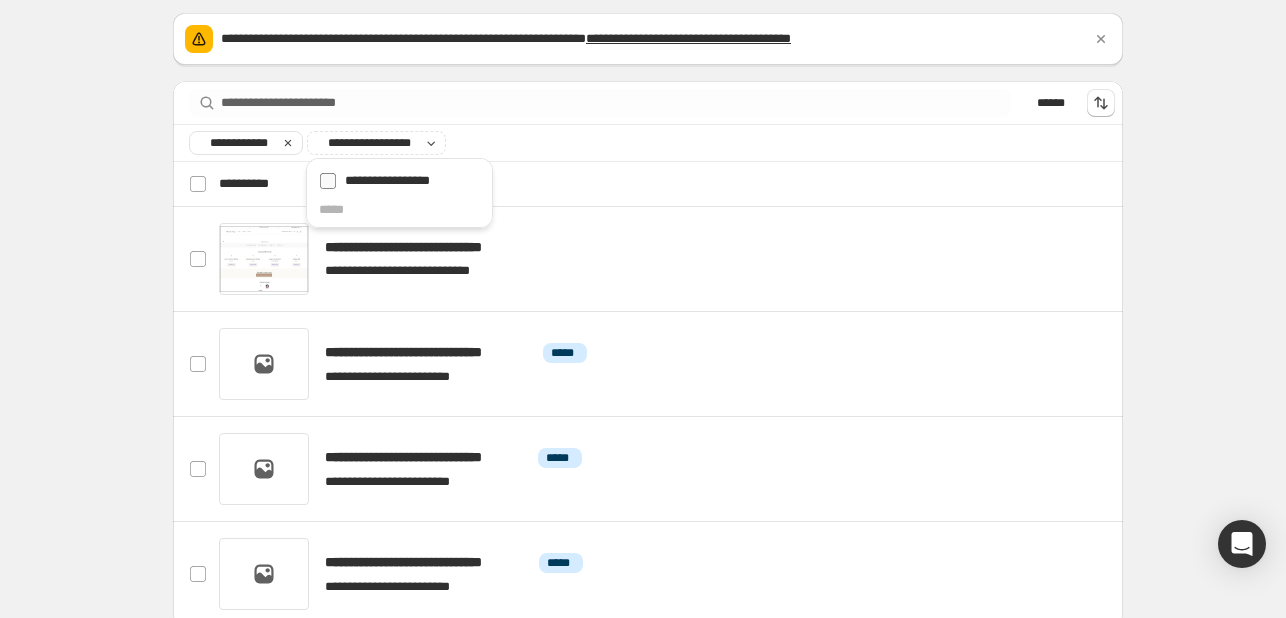 click on "**********" at bounding box center [387, 180] 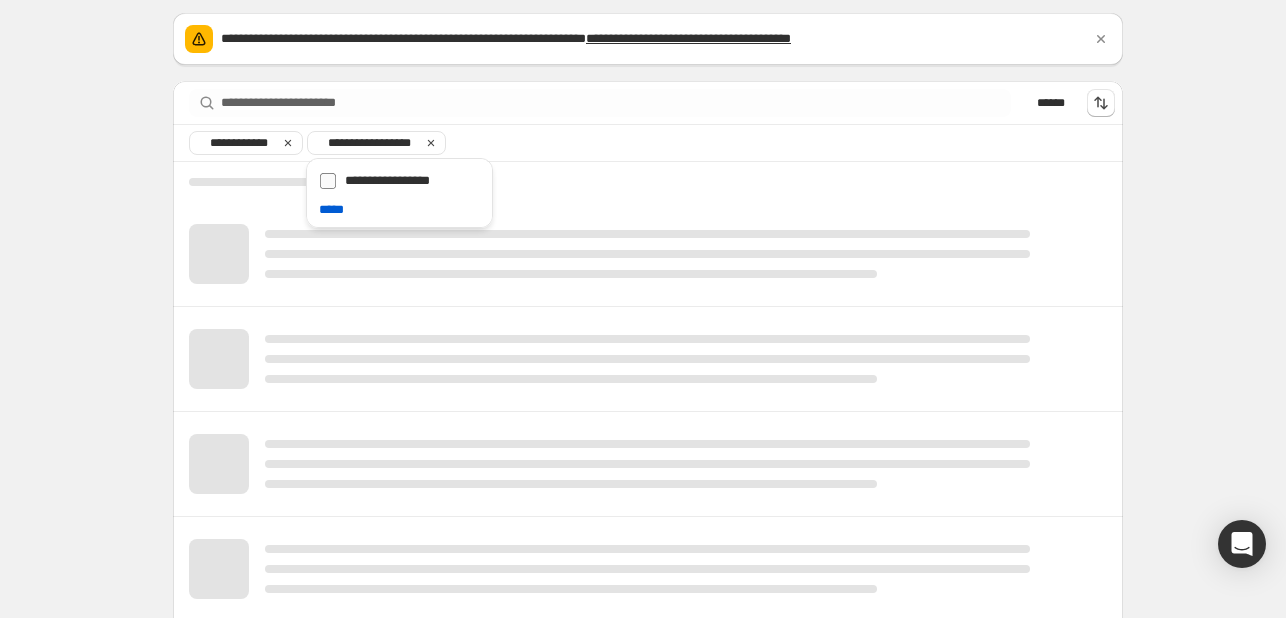 scroll, scrollTop: 56, scrollLeft: 0, axis: vertical 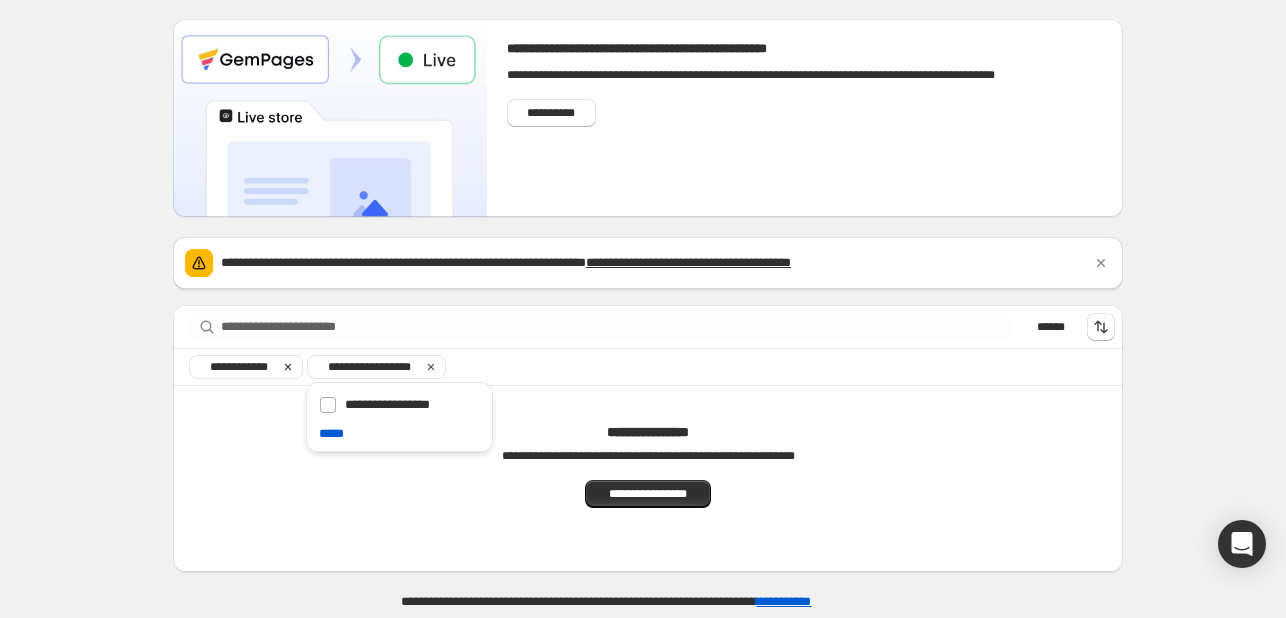 click on "**********" at bounding box center (239, 367) 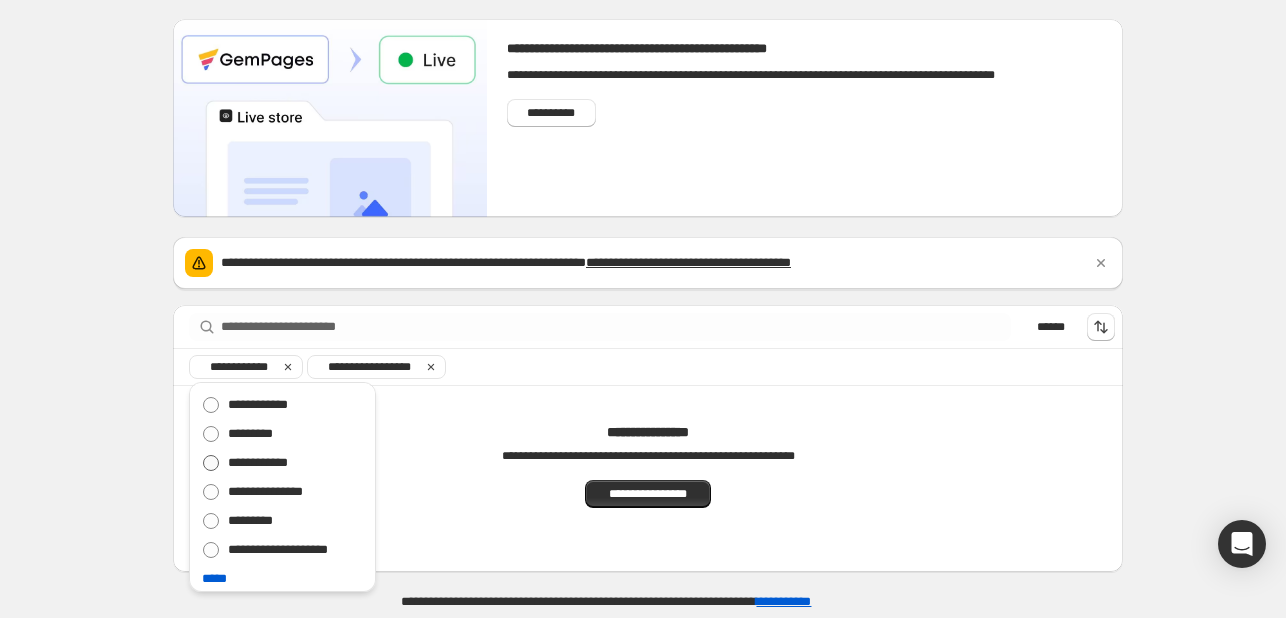 click on "**********" at bounding box center (258, 462) 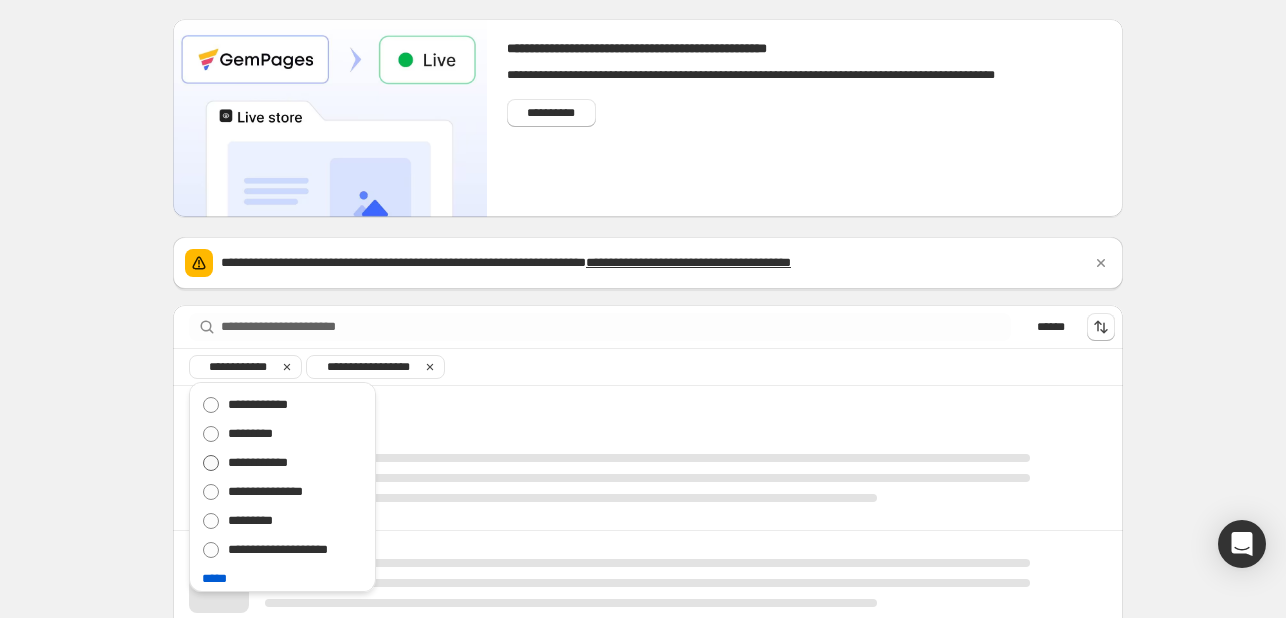 scroll, scrollTop: 46, scrollLeft: 0, axis: vertical 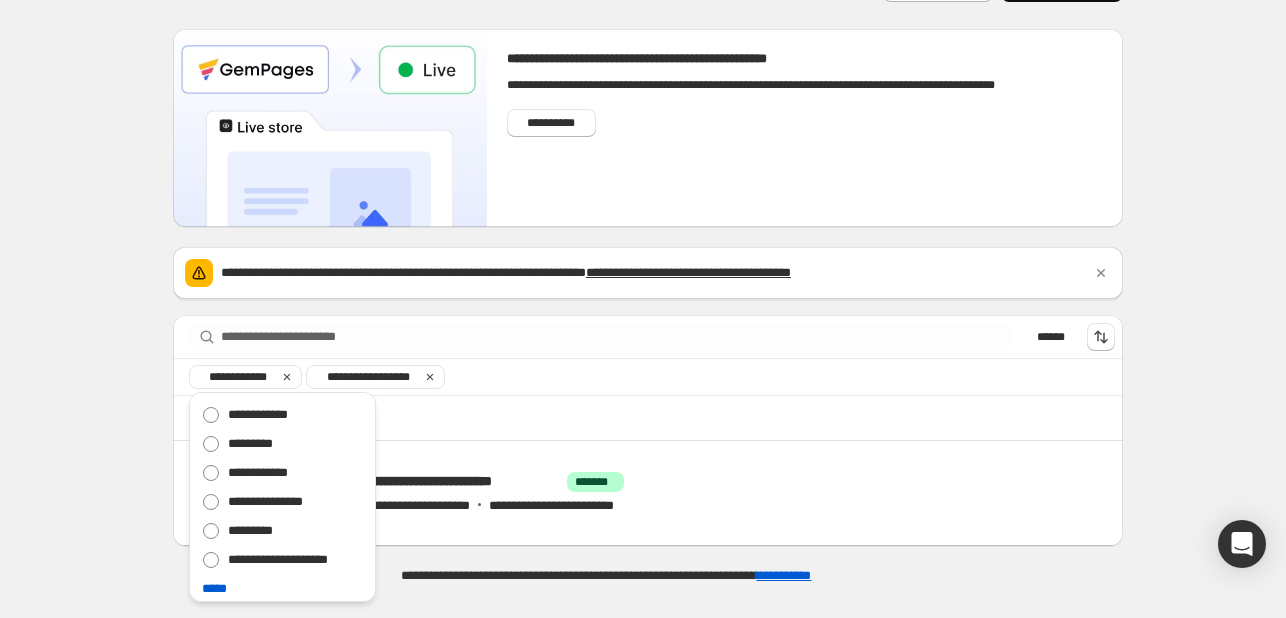 click on "**********" at bounding box center (648, 274) 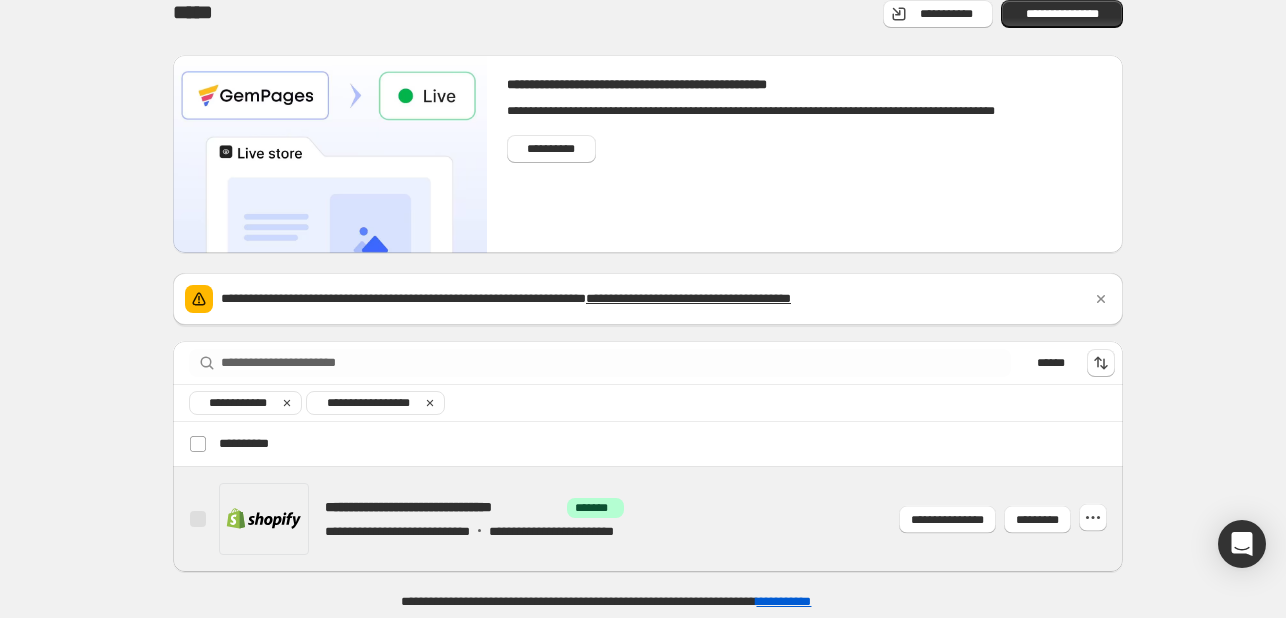 click at bounding box center (672, 519) 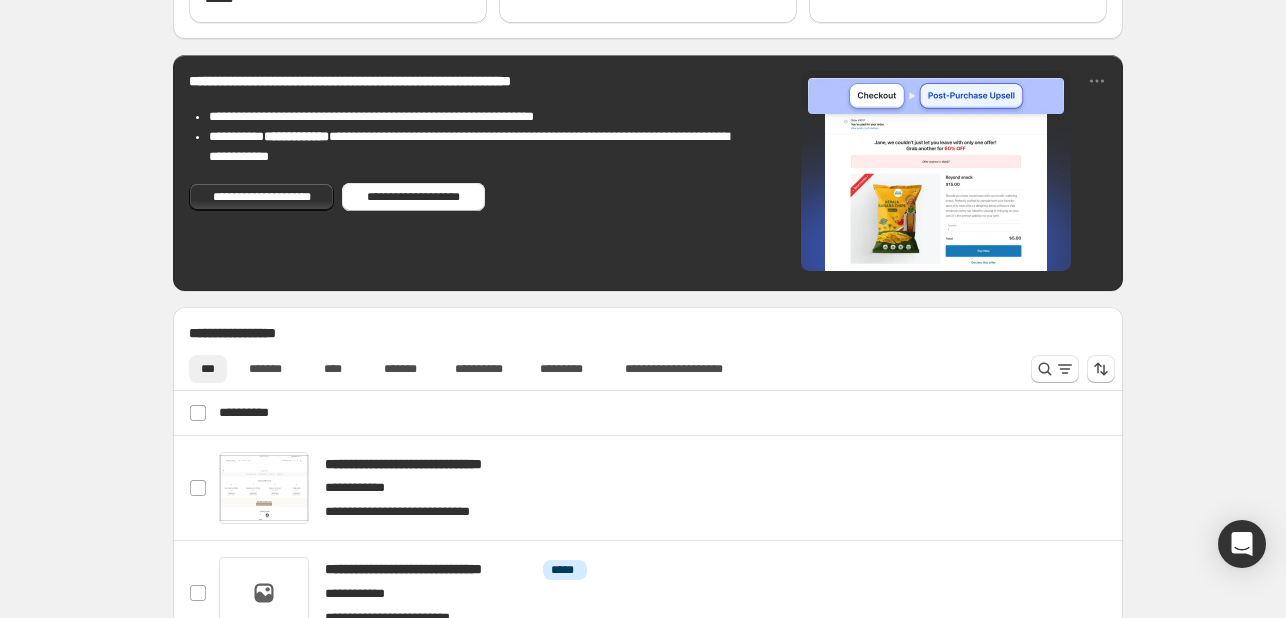 scroll, scrollTop: 544, scrollLeft: 0, axis: vertical 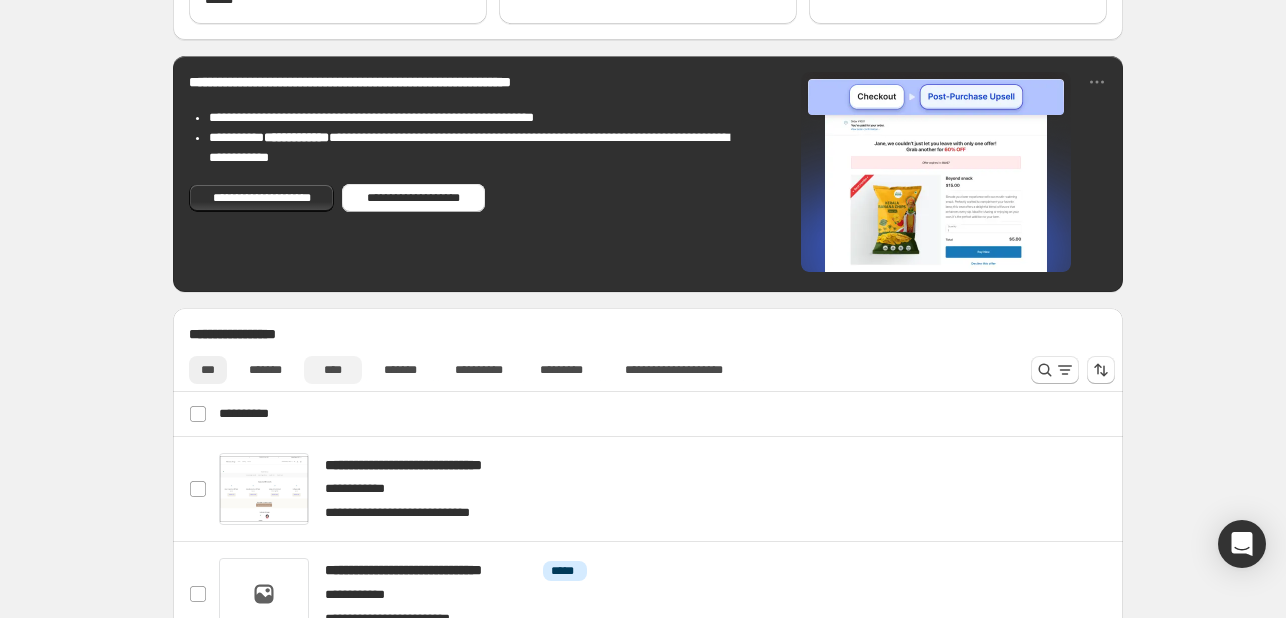 click on "****" at bounding box center (333, 370) 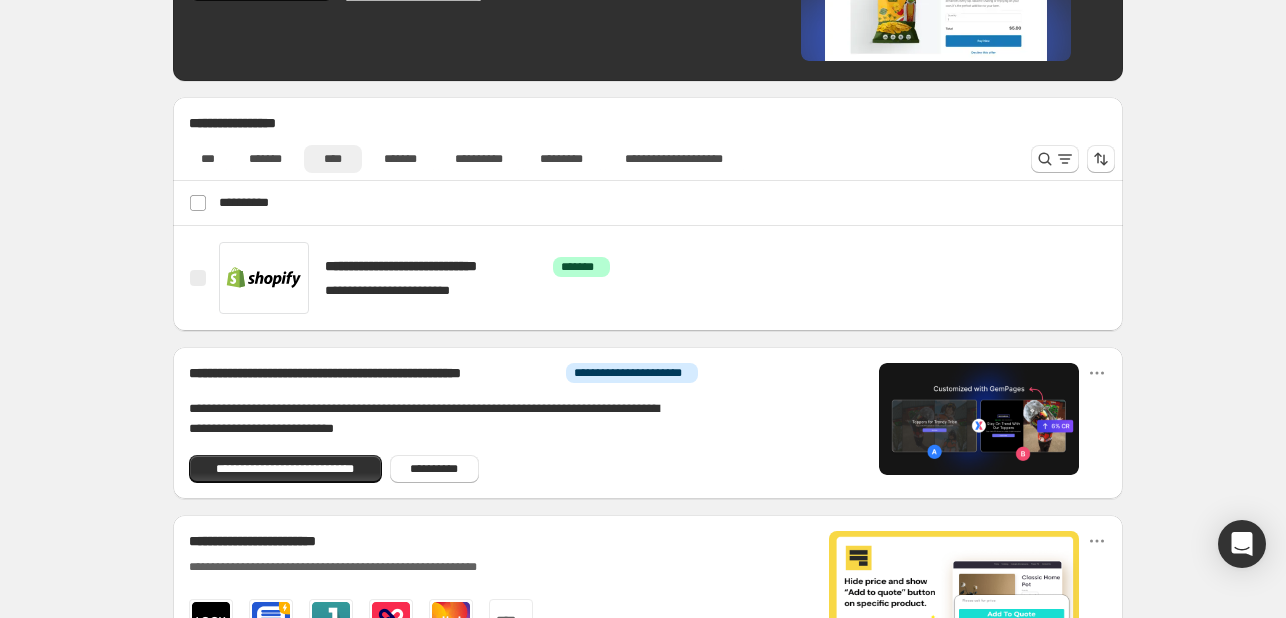 scroll, scrollTop: 756, scrollLeft: 0, axis: vertical 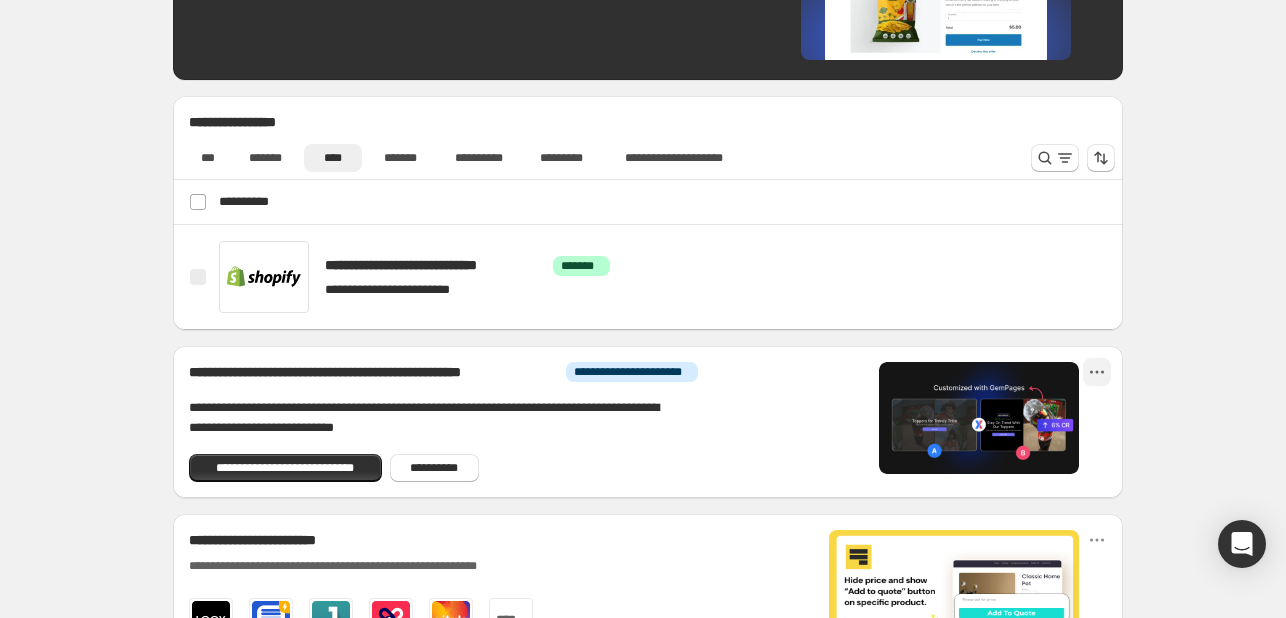 click 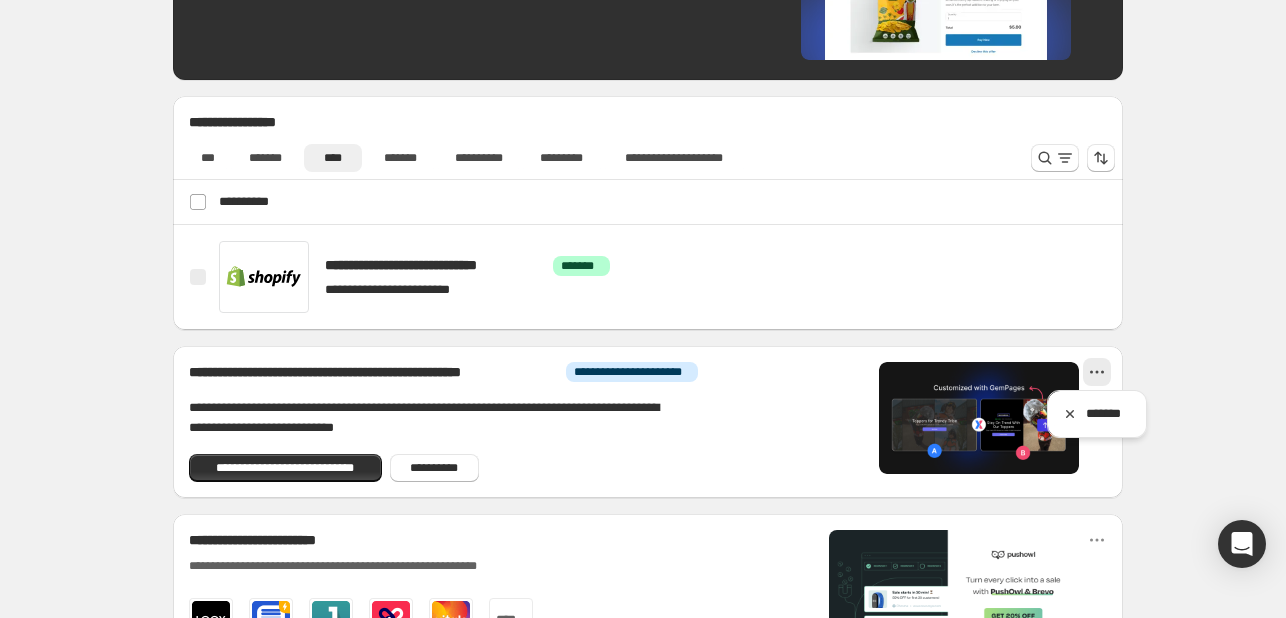 click on "**********" at bounding box center (648, 91) 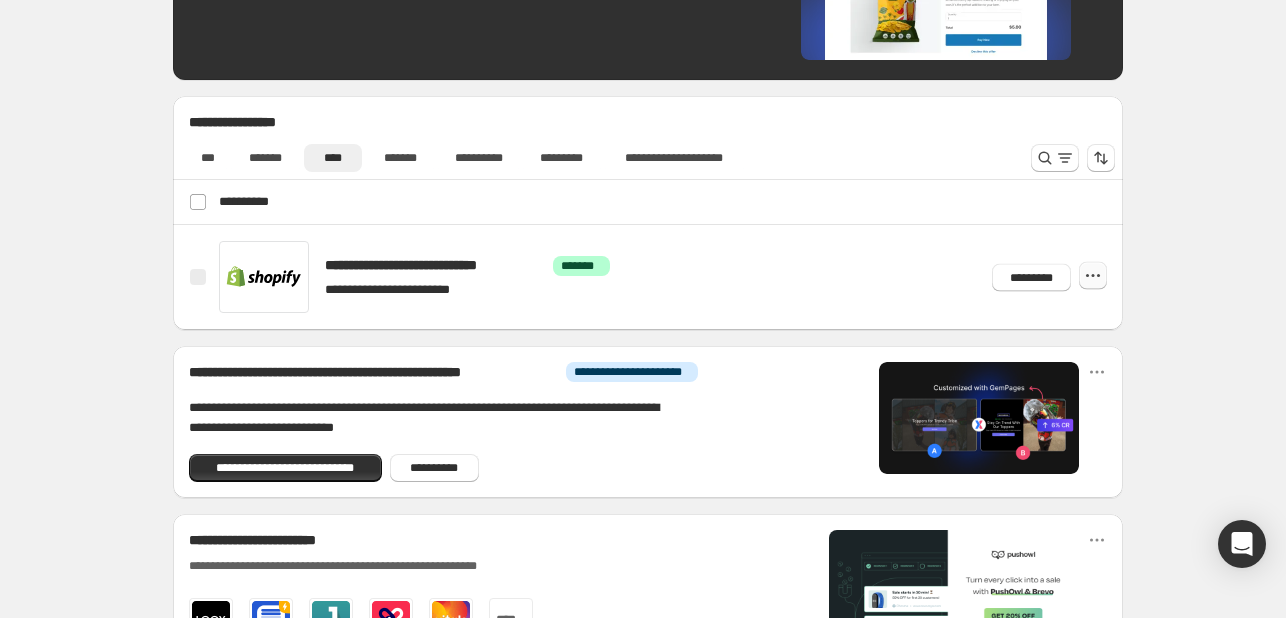 click 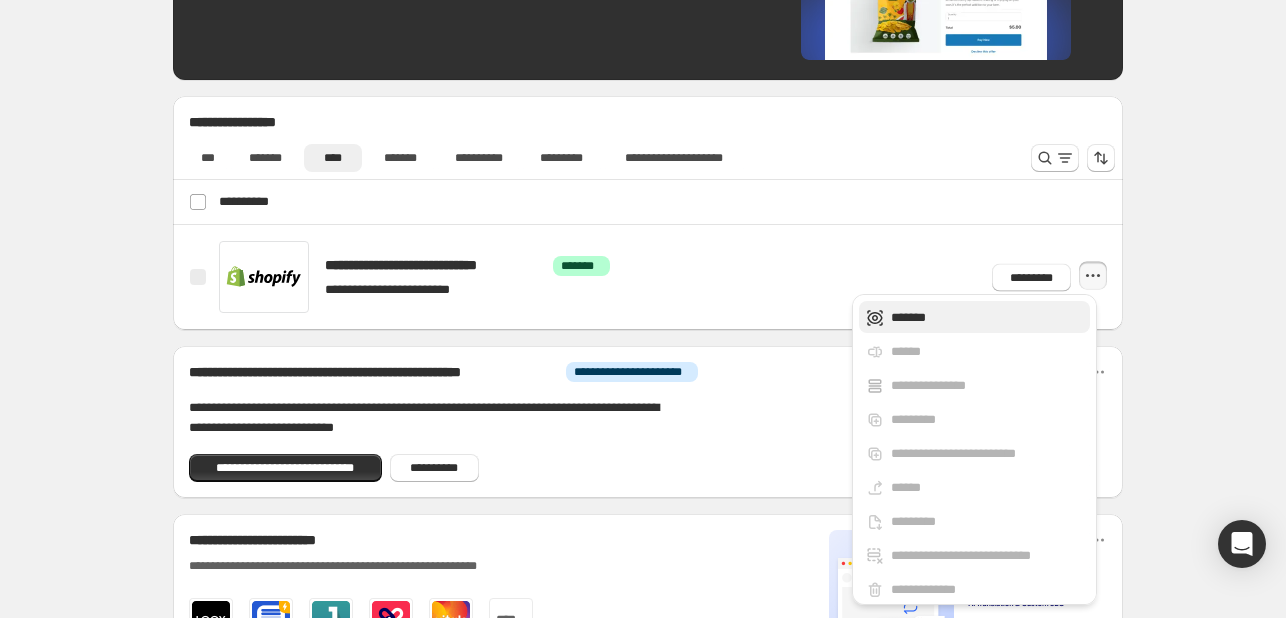 click on "*******" at bounding box center [987, 318] 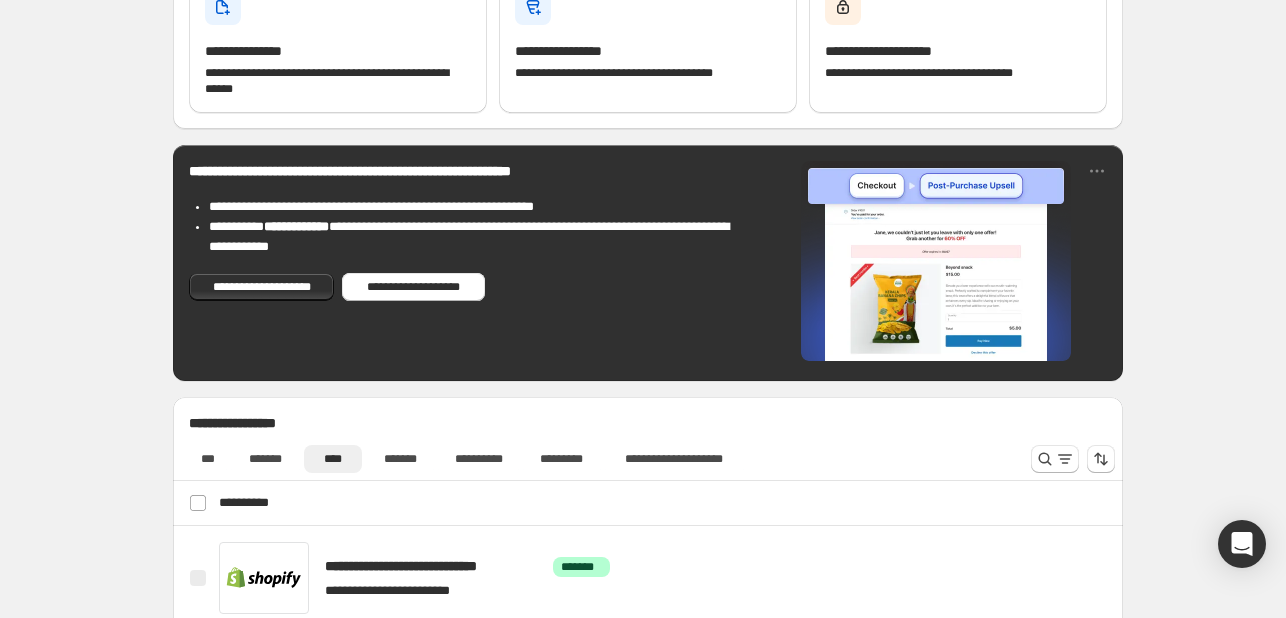 scroll, scrollTop: 452, scrollLeft: 0, axis: vertical 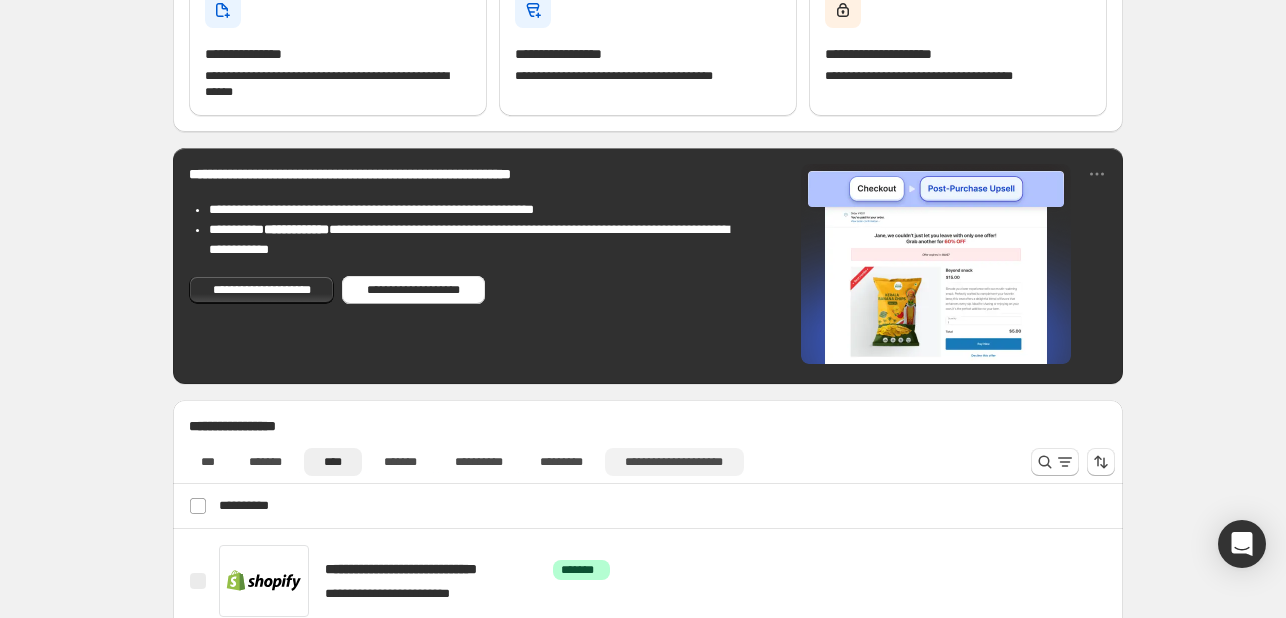 click on "**********" at bounding box center (674, 462) 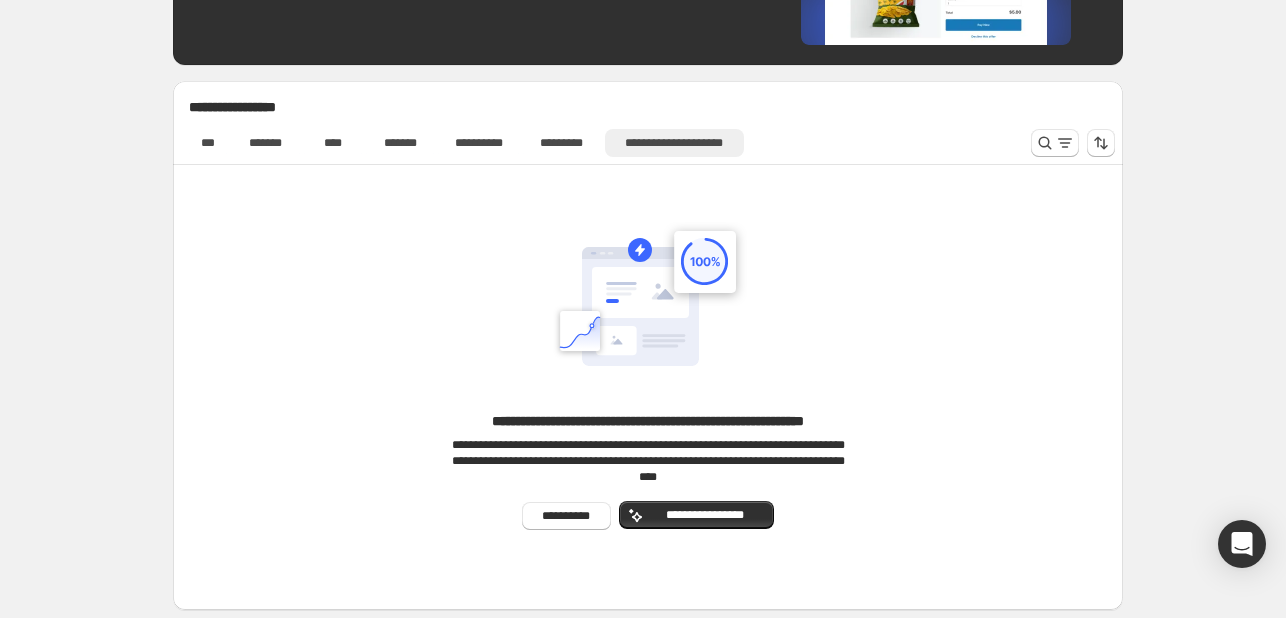 scroll, scrollTop: 797, scrollLeft: 0, axis: vertical 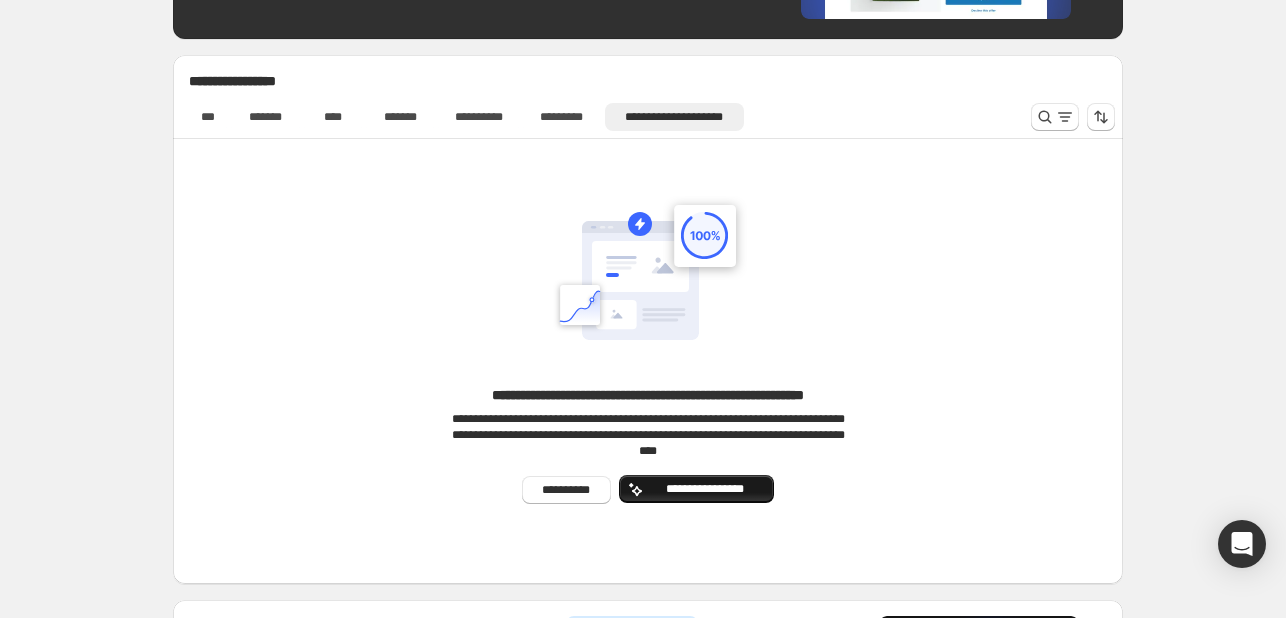 click on "**********" at bounding box center (704, 489) 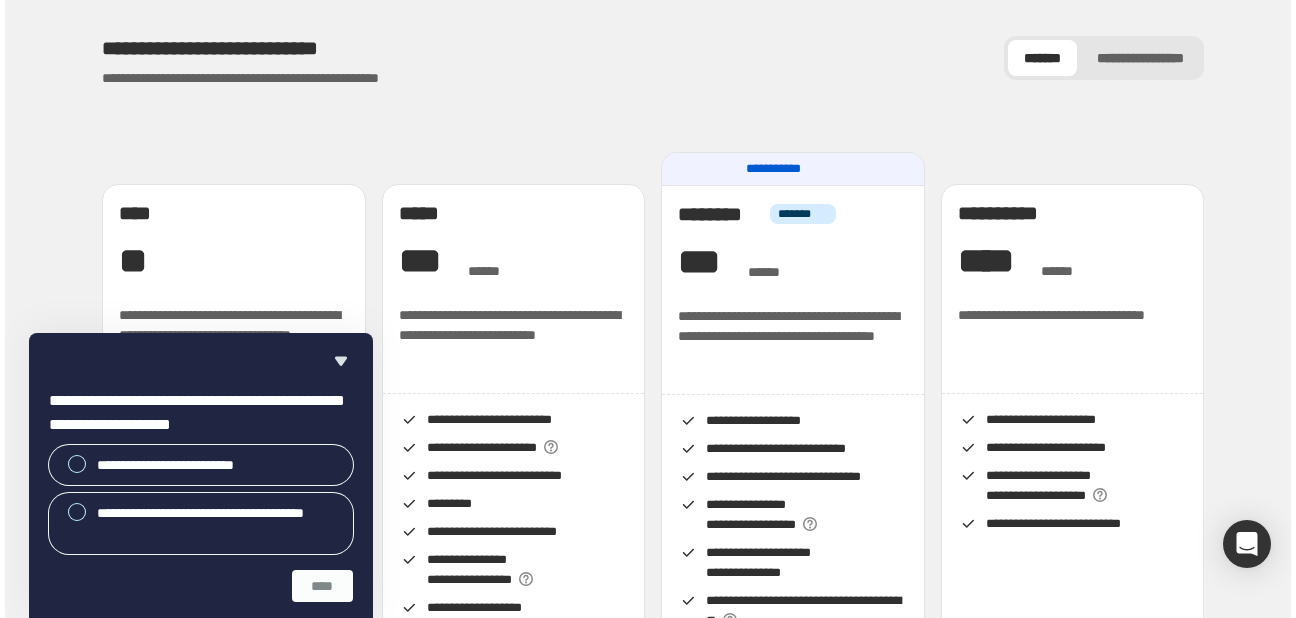 scroll, scrollTop: 0, scrollLeft: 0, axis: both 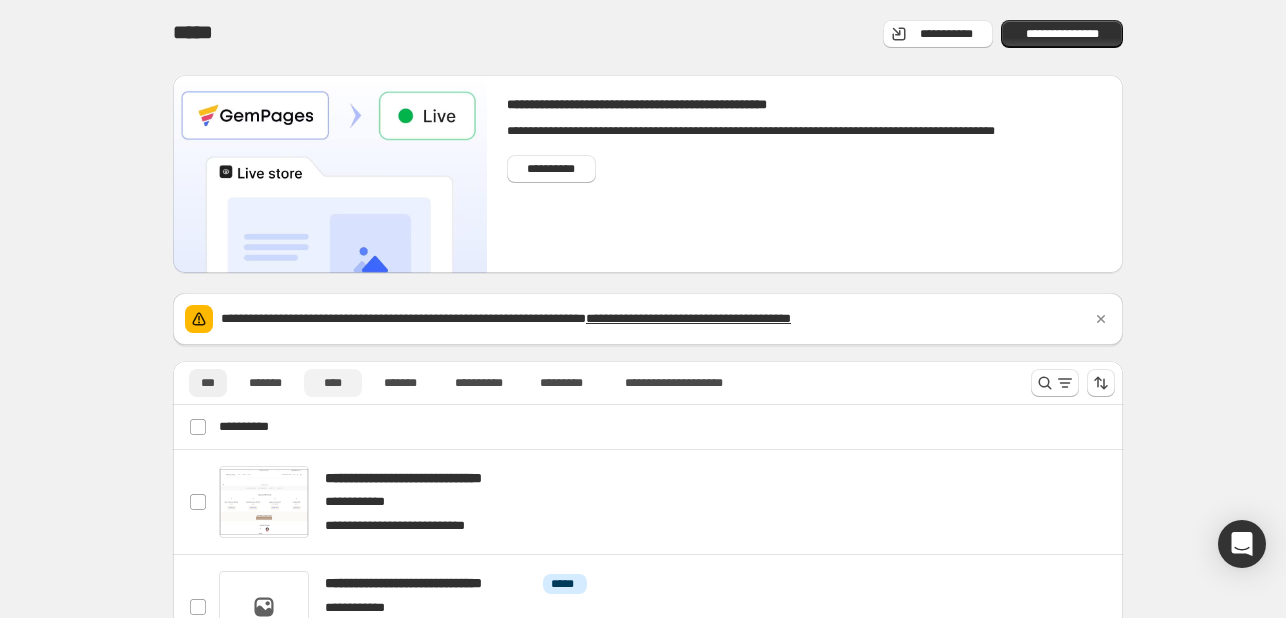 click on "****" at bounding box center [333, 383] 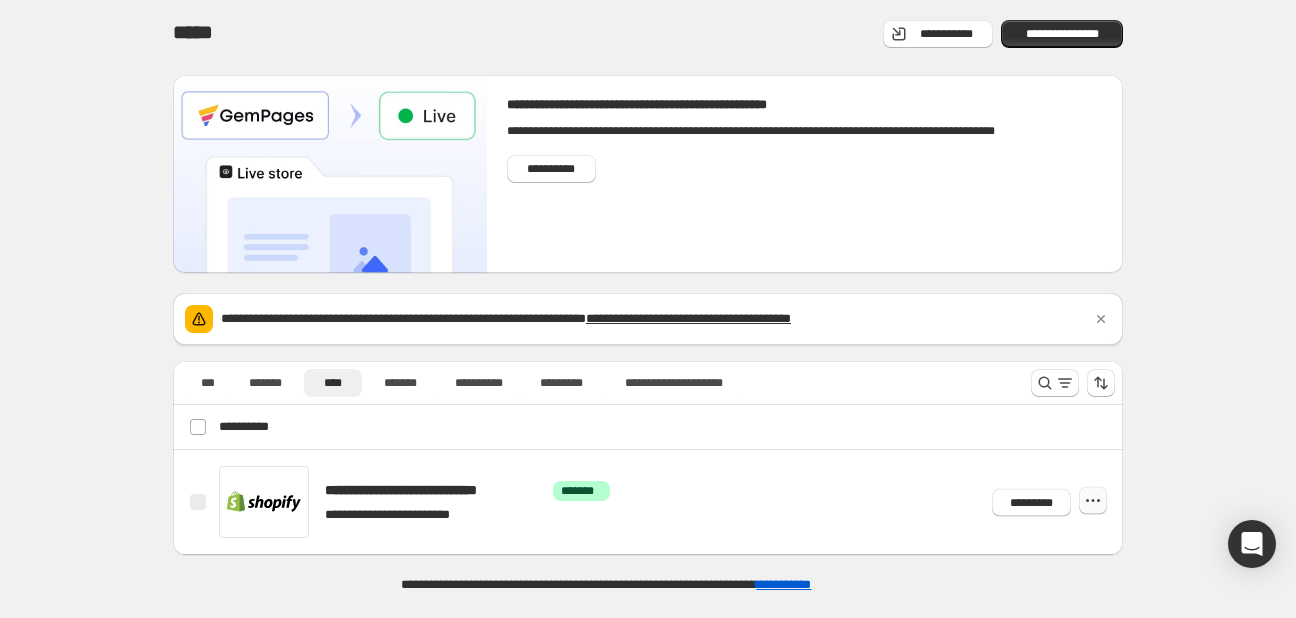 click 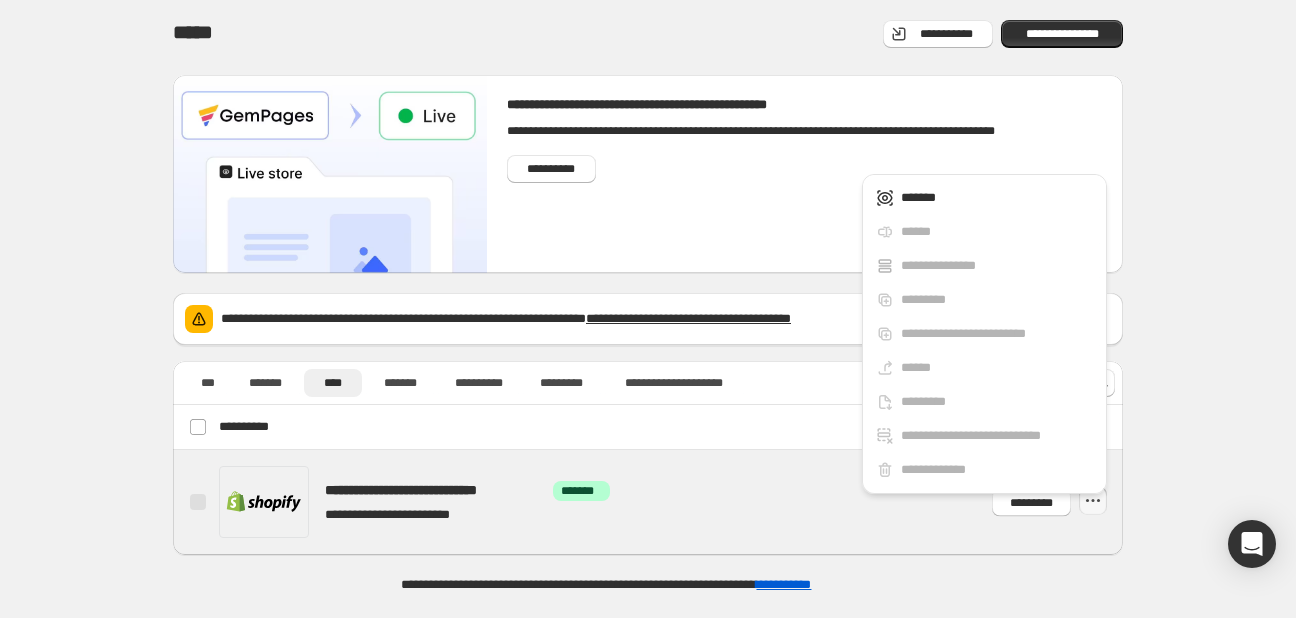 click at bounding box center (672, 502) 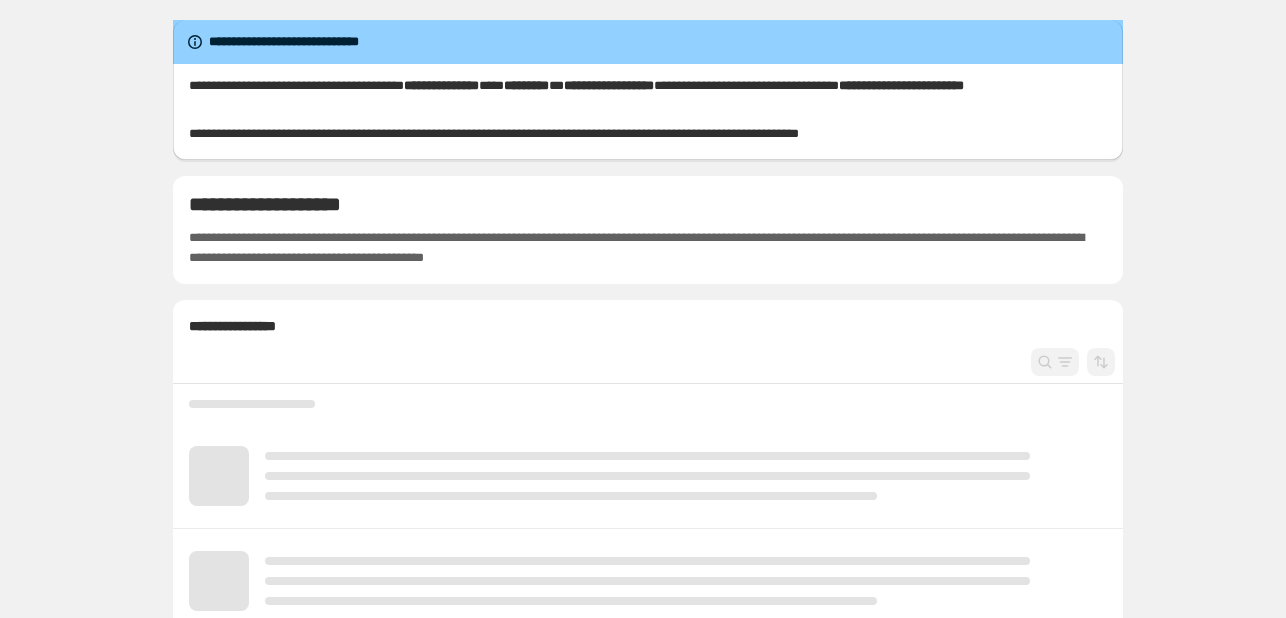 scroll, scrollTop: 0, scrollLeft: 0, axis: both 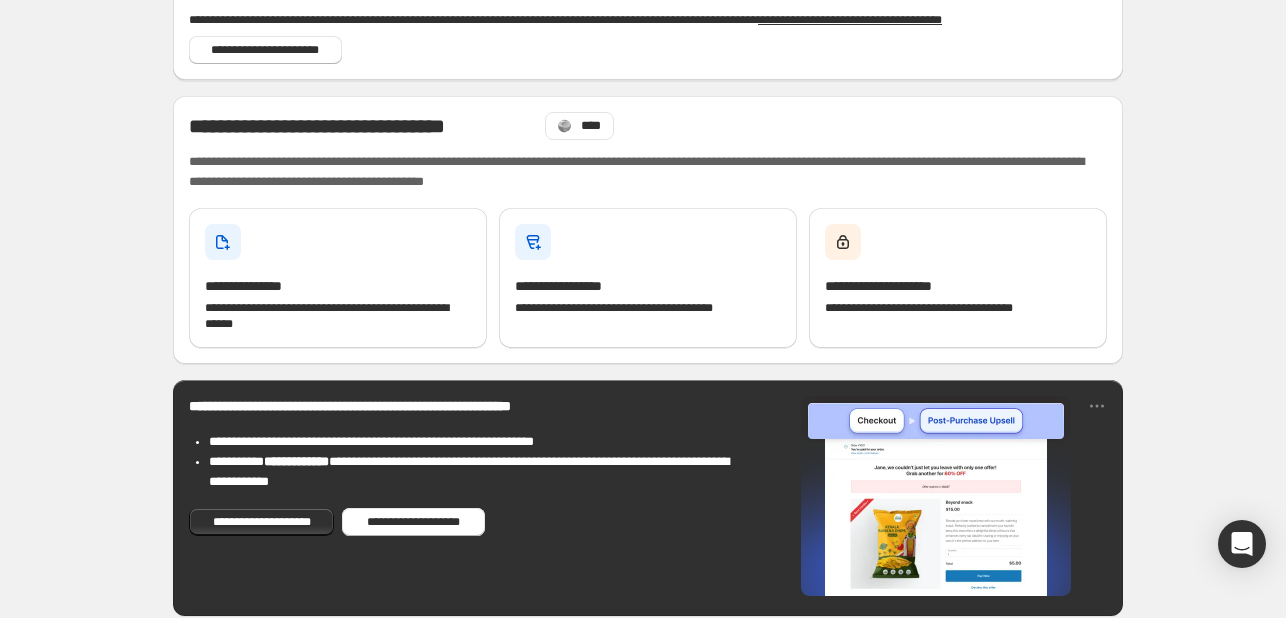 click on "**********" at bounding box center [469, 442] 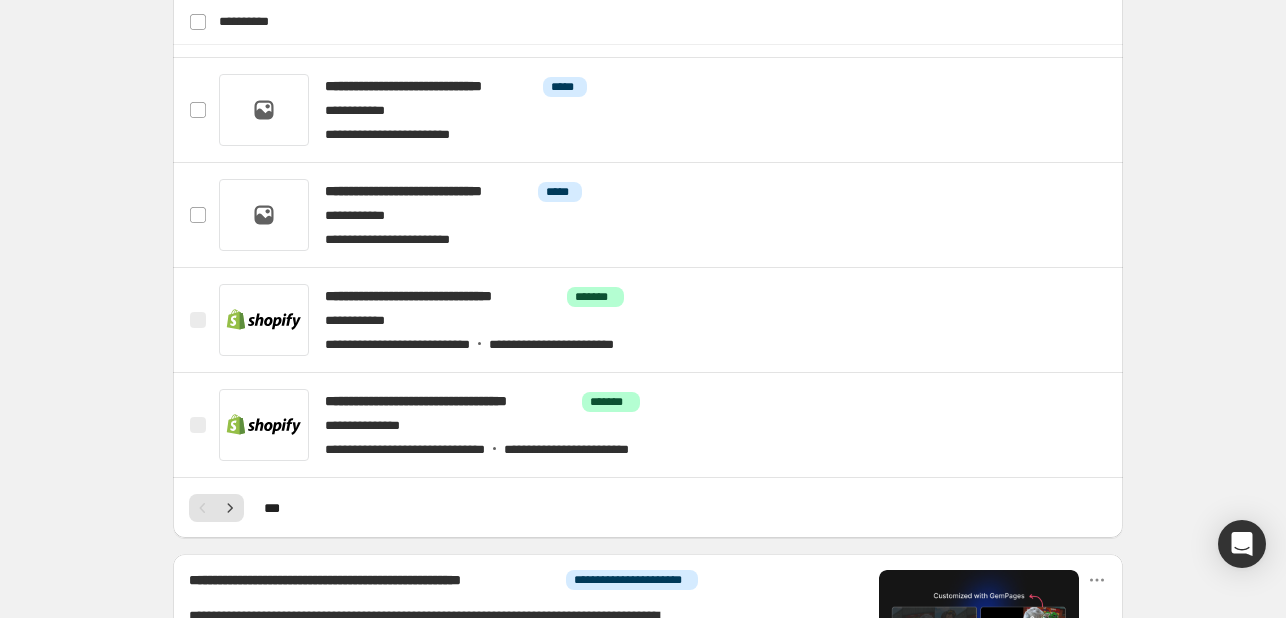 scroll, scrollTop: 1037, scrollLeft: 0, axis: vertical 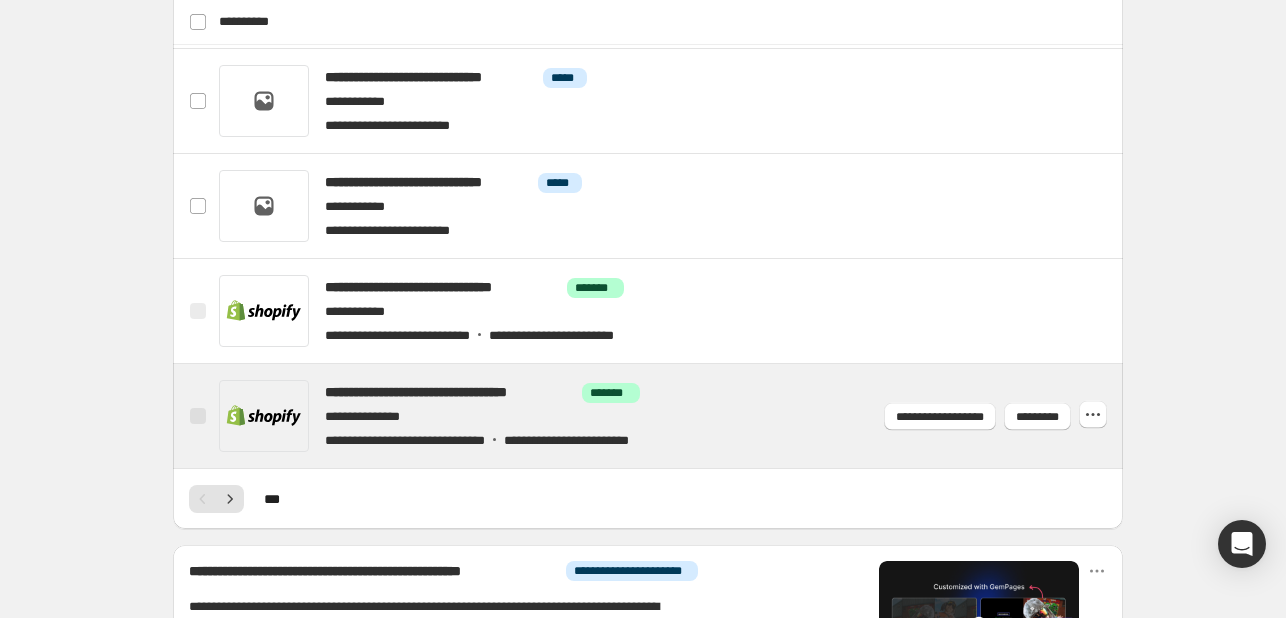 click at bounding box center (672, 416) 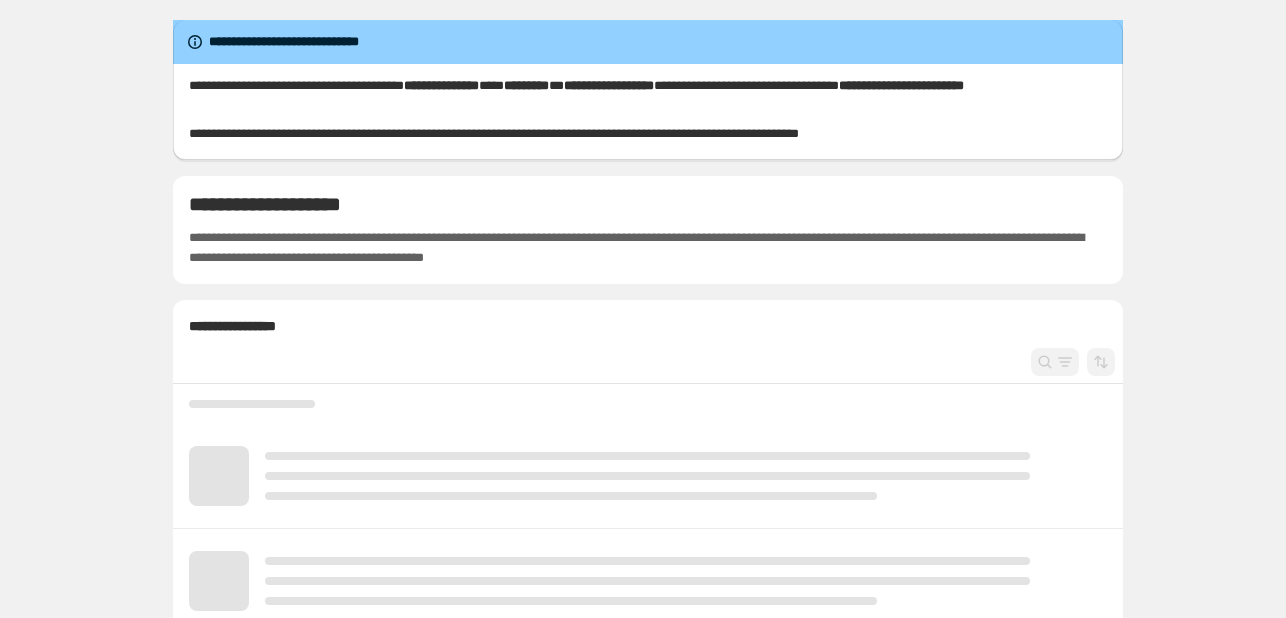 scroll, scrollTop: 0, scrollLeft: 0, axis: both 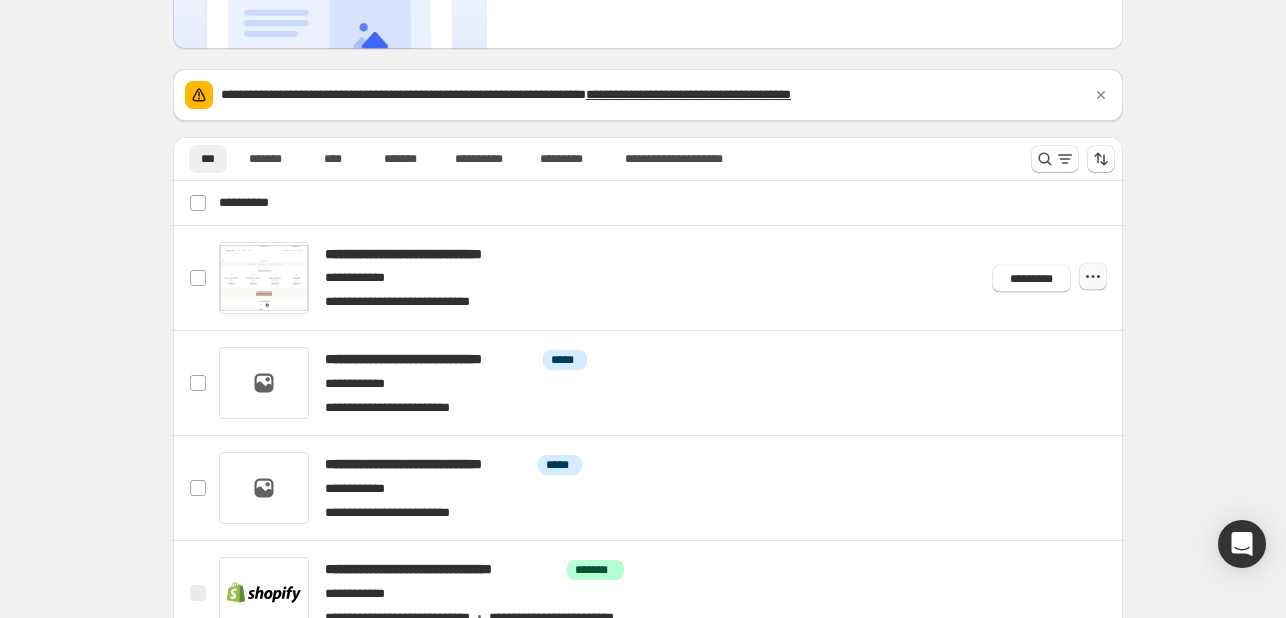 click 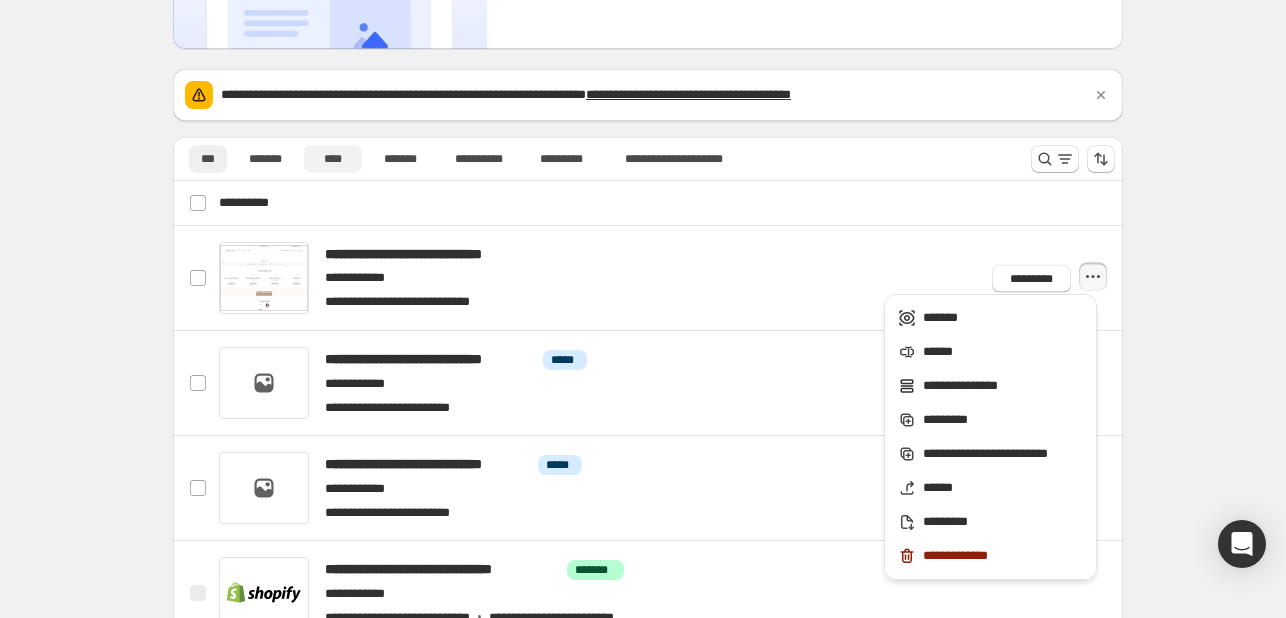 click on "****" at bounding box center (333, 159) 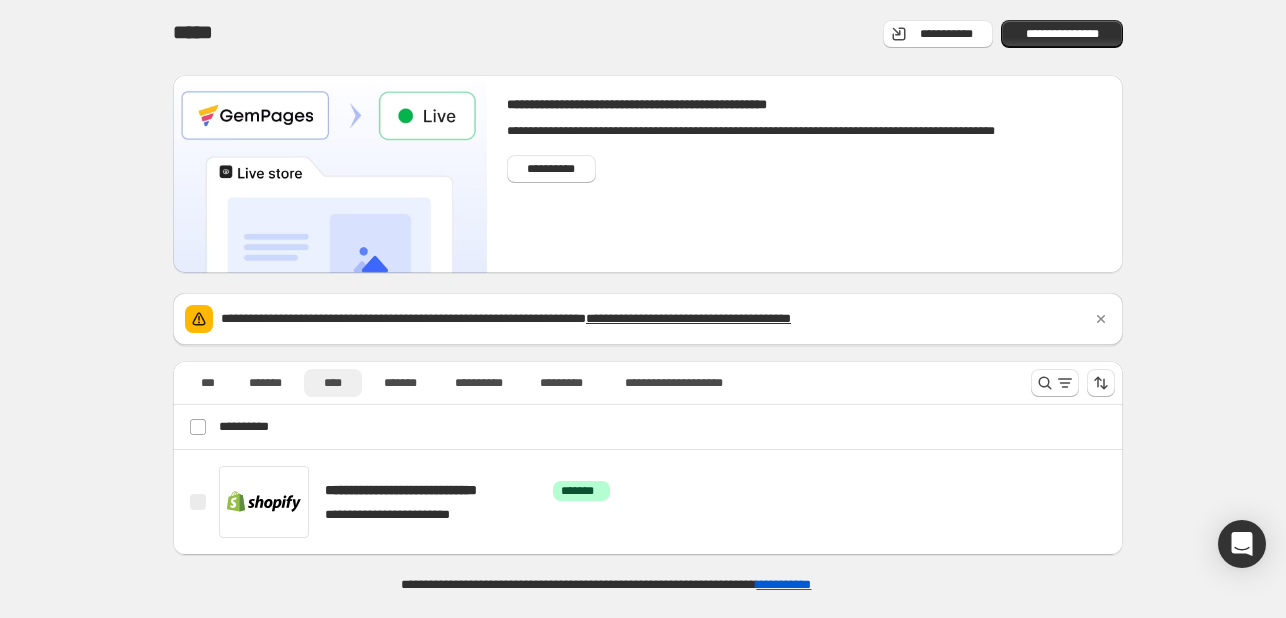 scroll, scrollTop: 0, scrollLeft: 0, axis: both 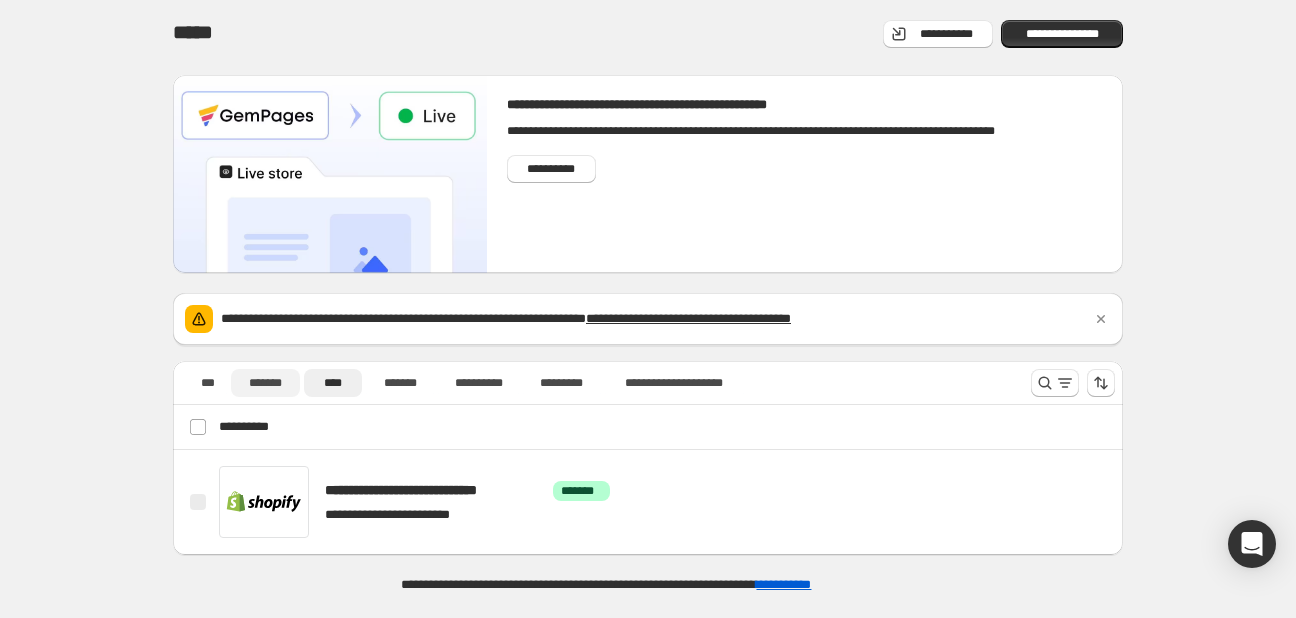 click on "*******" at bounding box center [265, 383] 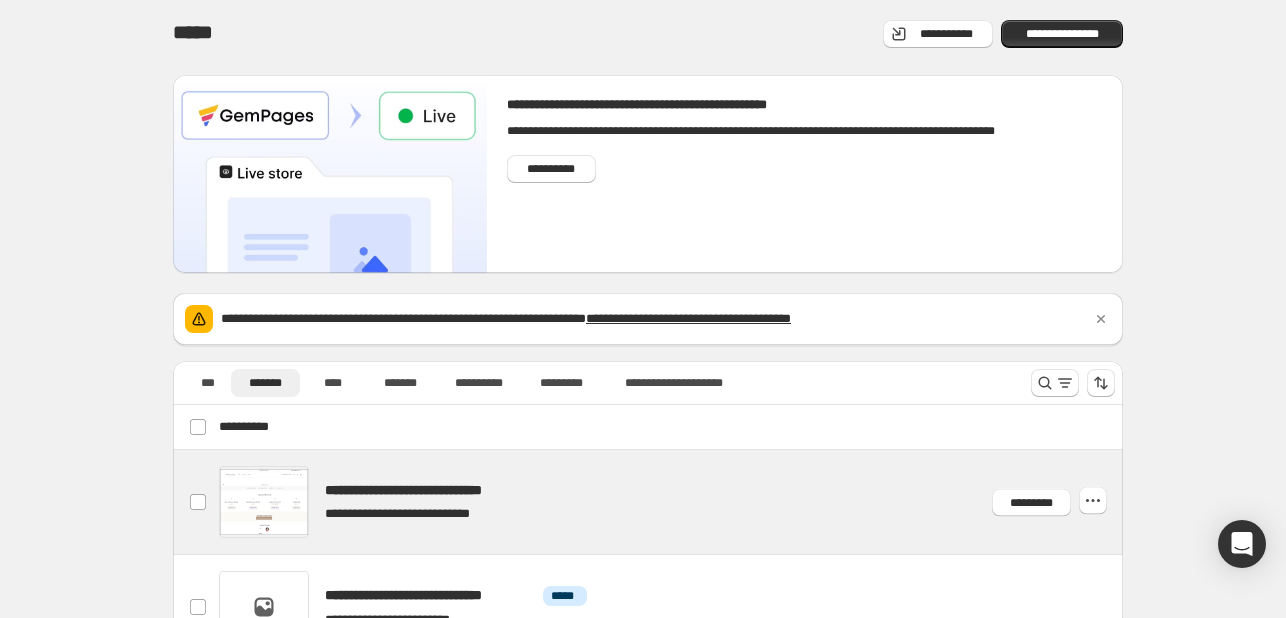 click at bounding box center (672, 502) 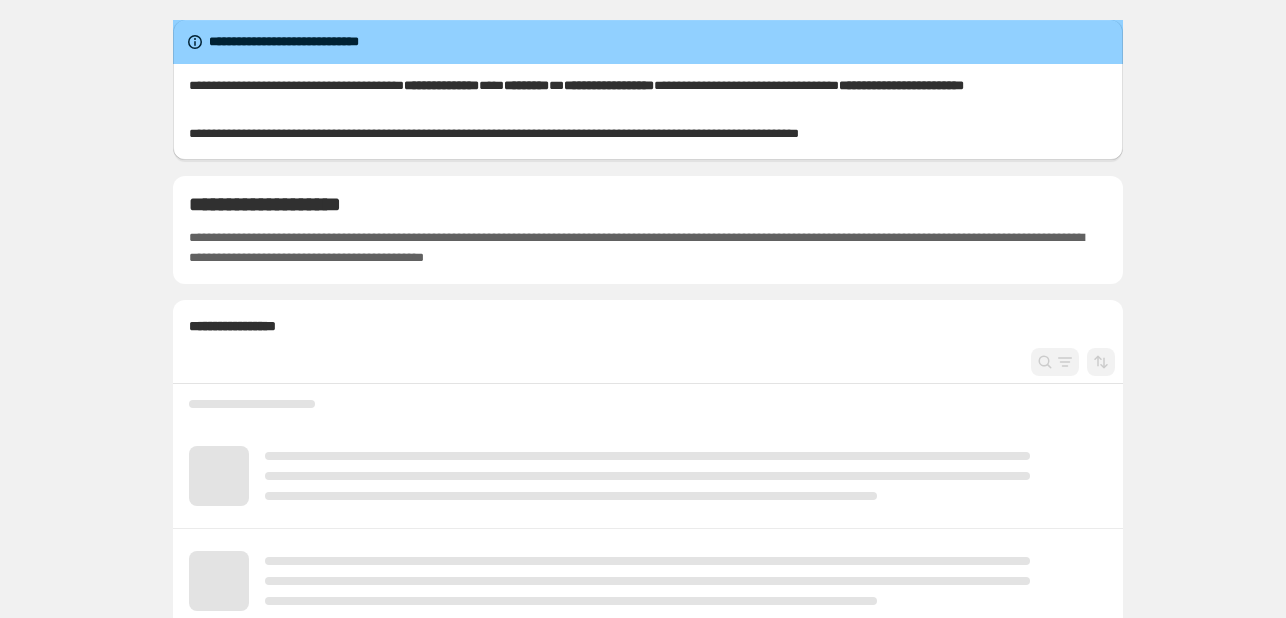 scroll, scrollTop: 0, scrollLeft: 0, axis: both 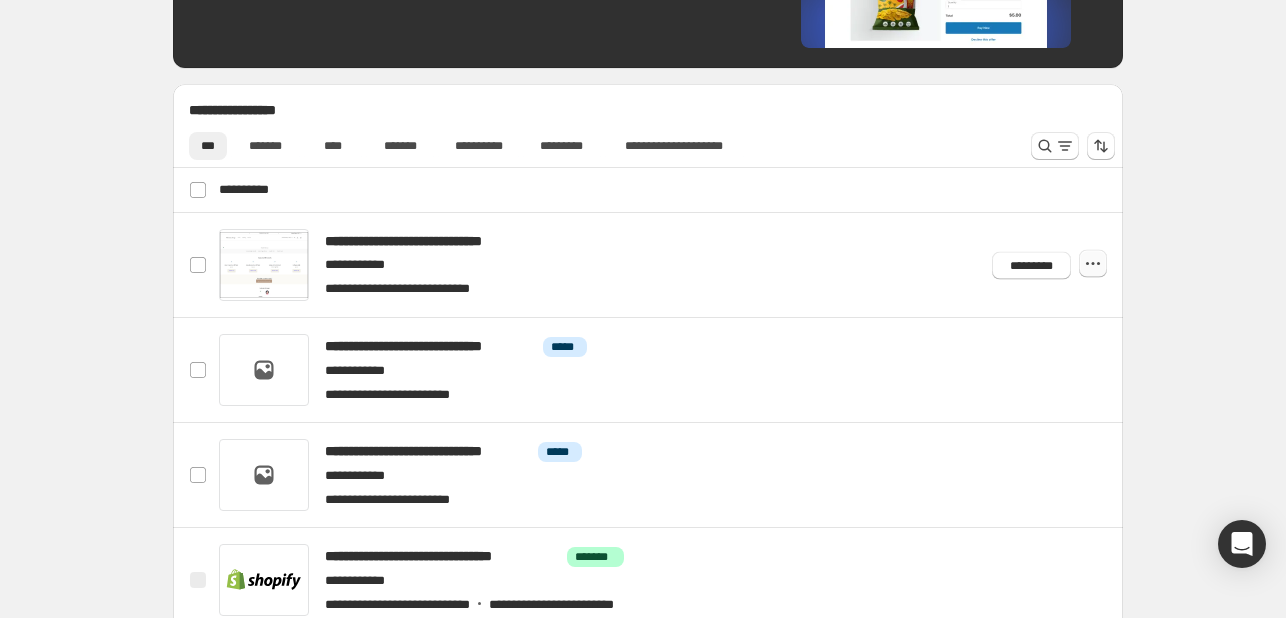 click 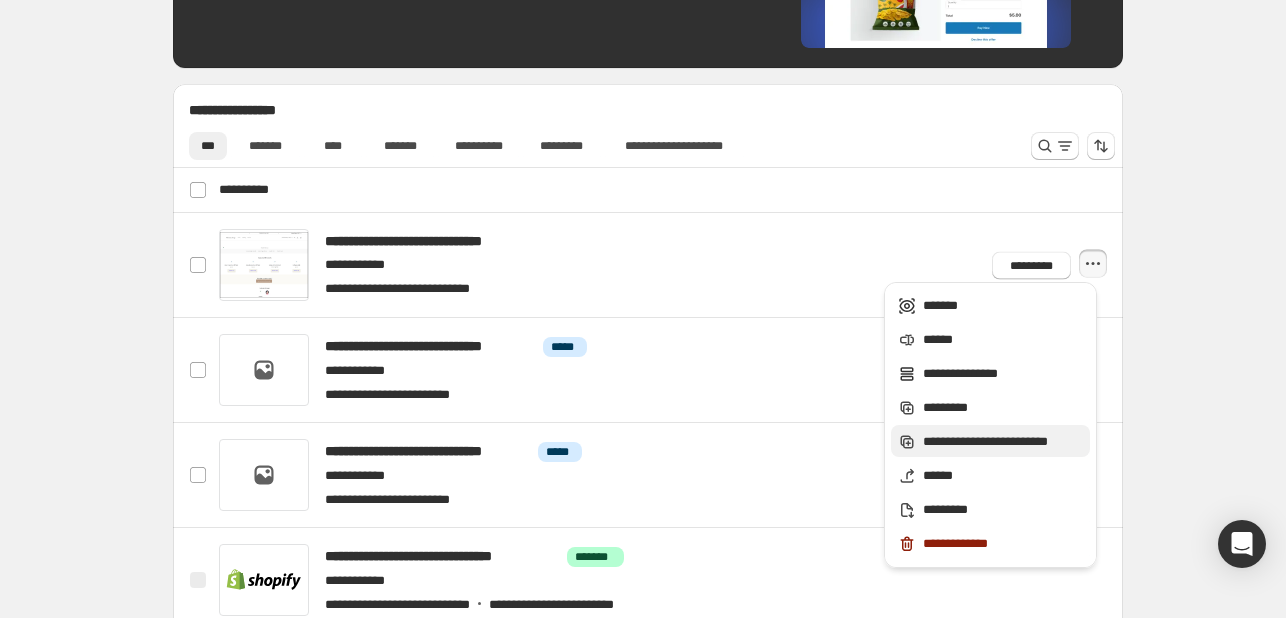 click on "**********" at bounding box center (1003, 442) 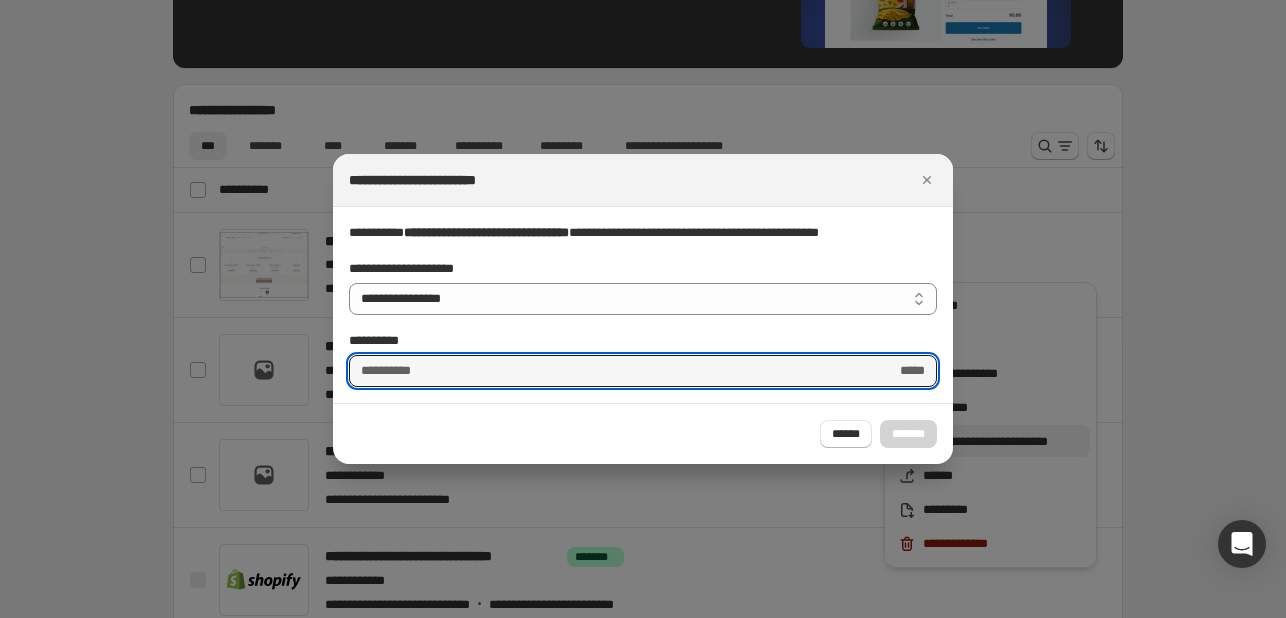type on "**********" 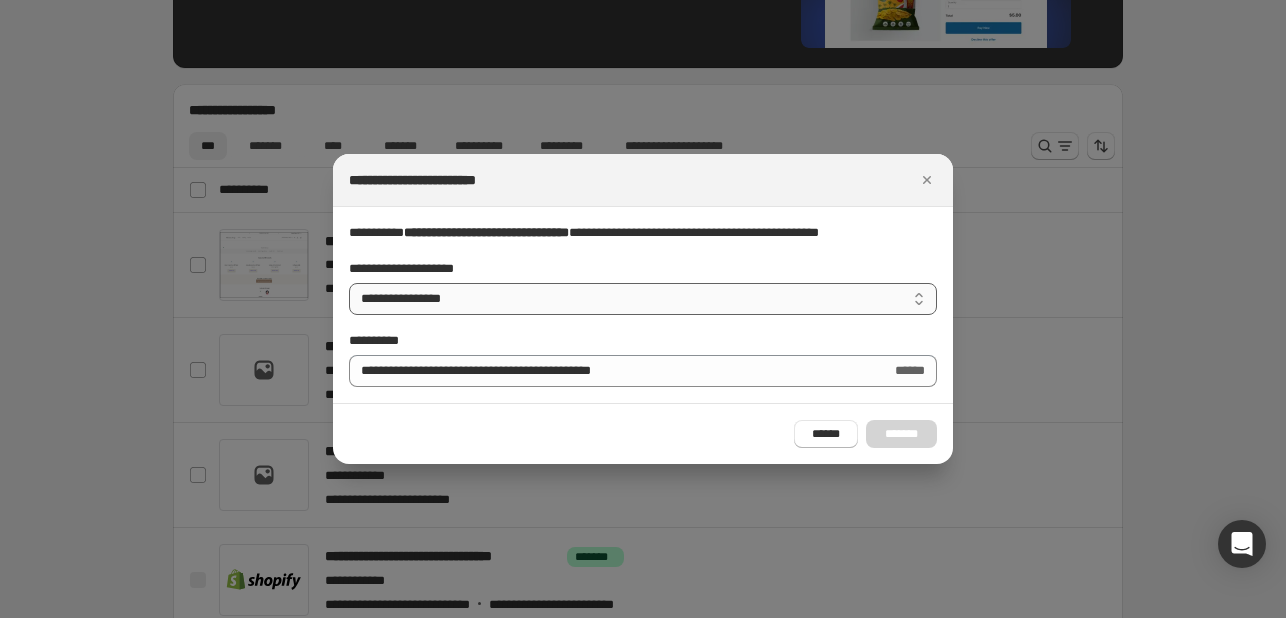 click on "**********" at bounding box center [643, 299] 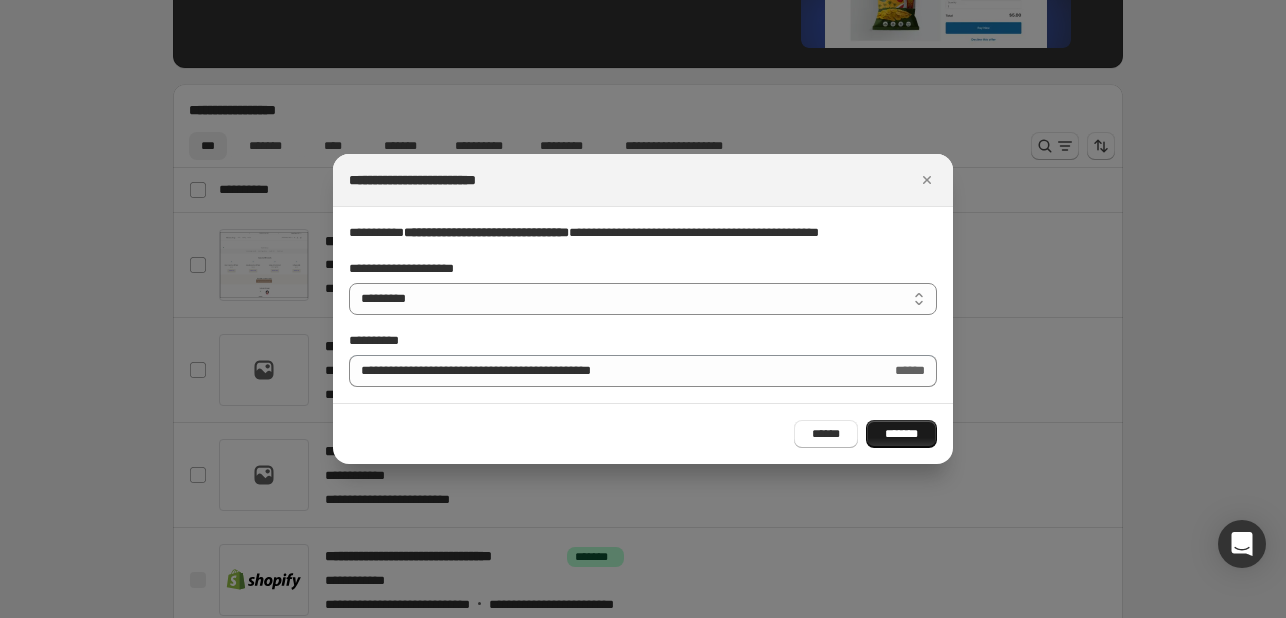 click on "*******" at bounding box center [901, 434] 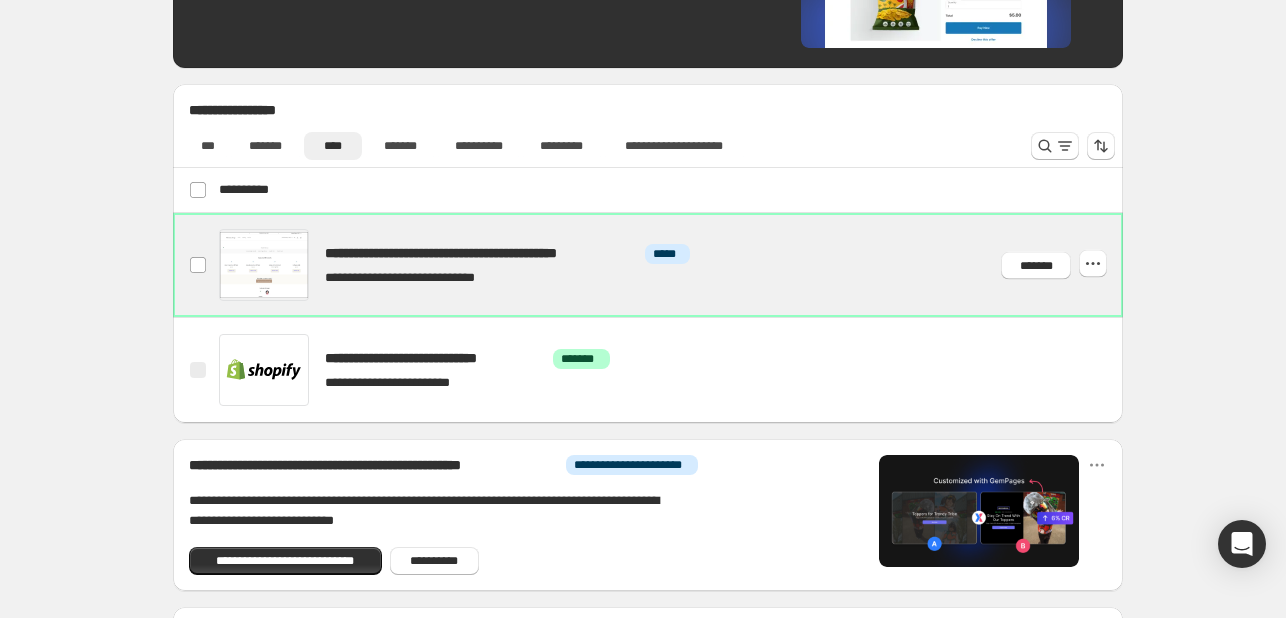 click at bounding box center (672, 265) 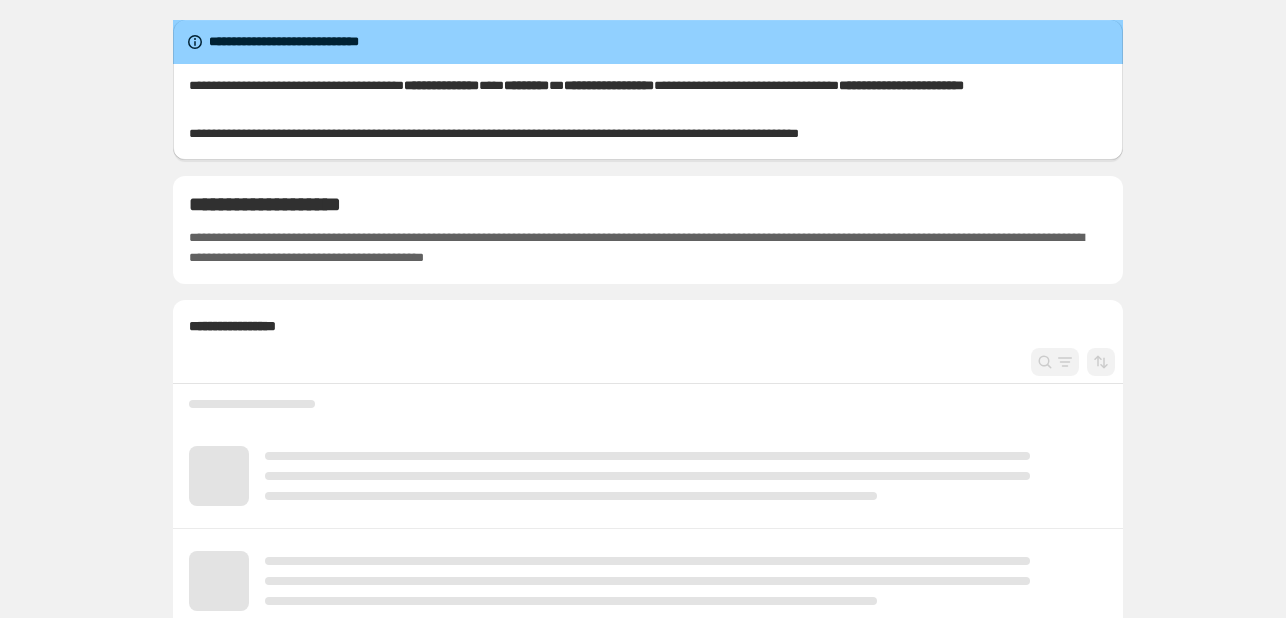 scroll, scrollTop: 0, scrollLeft: 0, axis: both 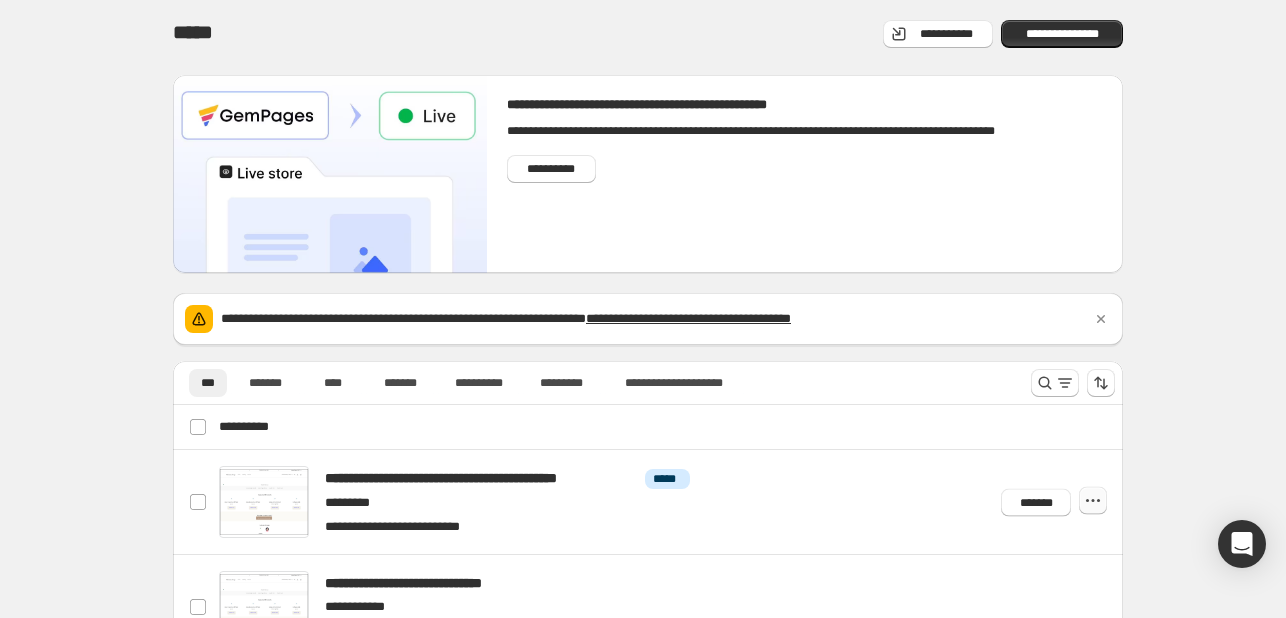 click 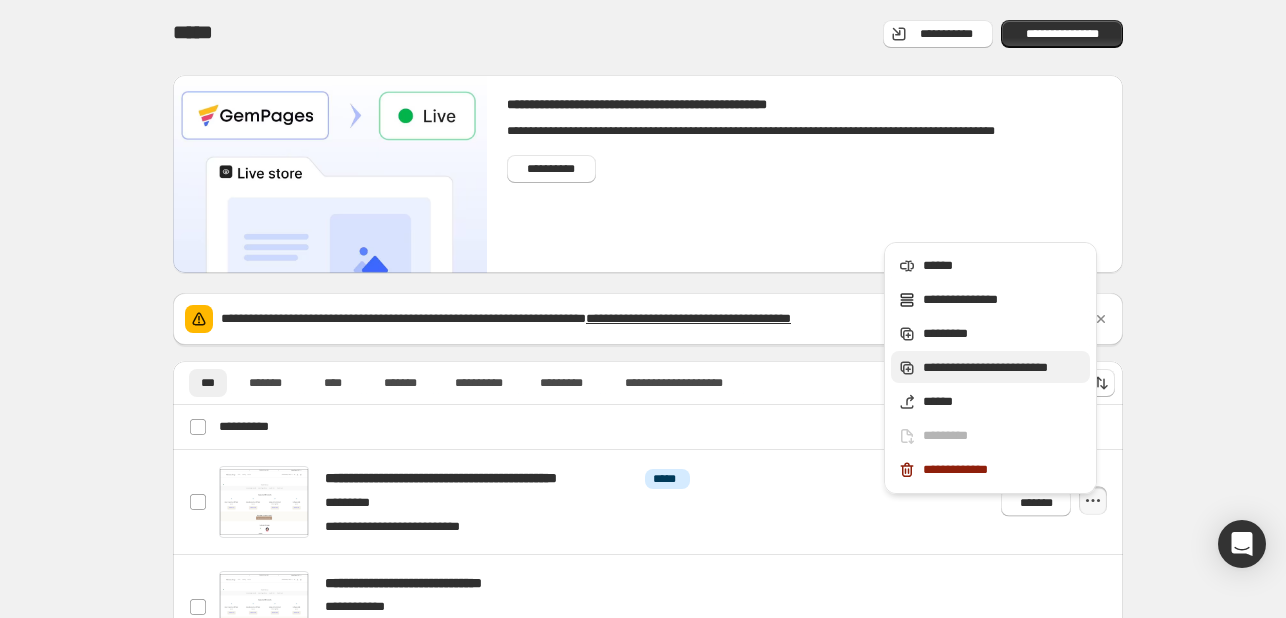 click on "**********" at bounding box center [1003, 368] 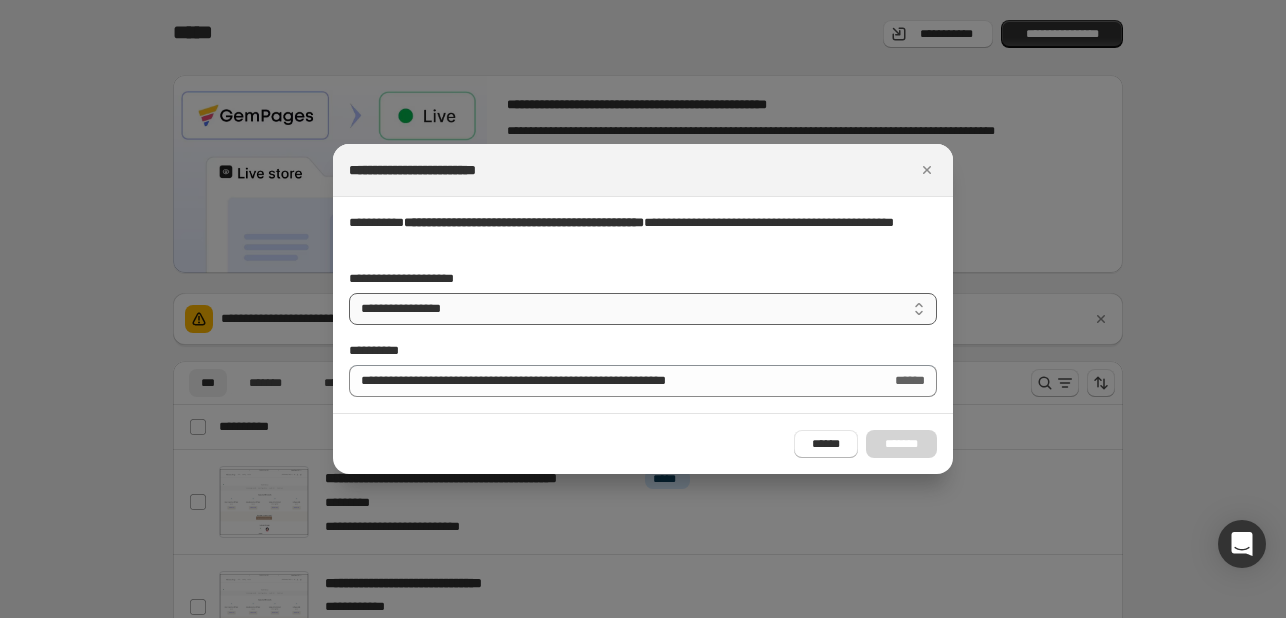 click on "**********" at bounding box center [643, 309] 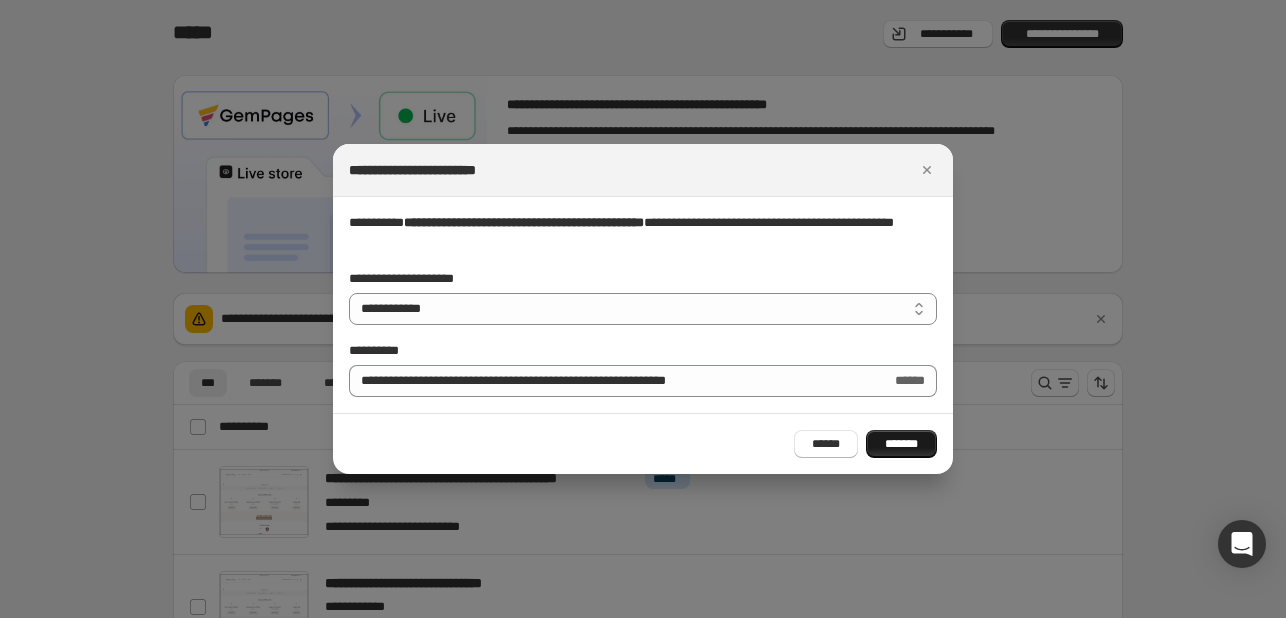 click on "*******" at bounding box center [901, 444] 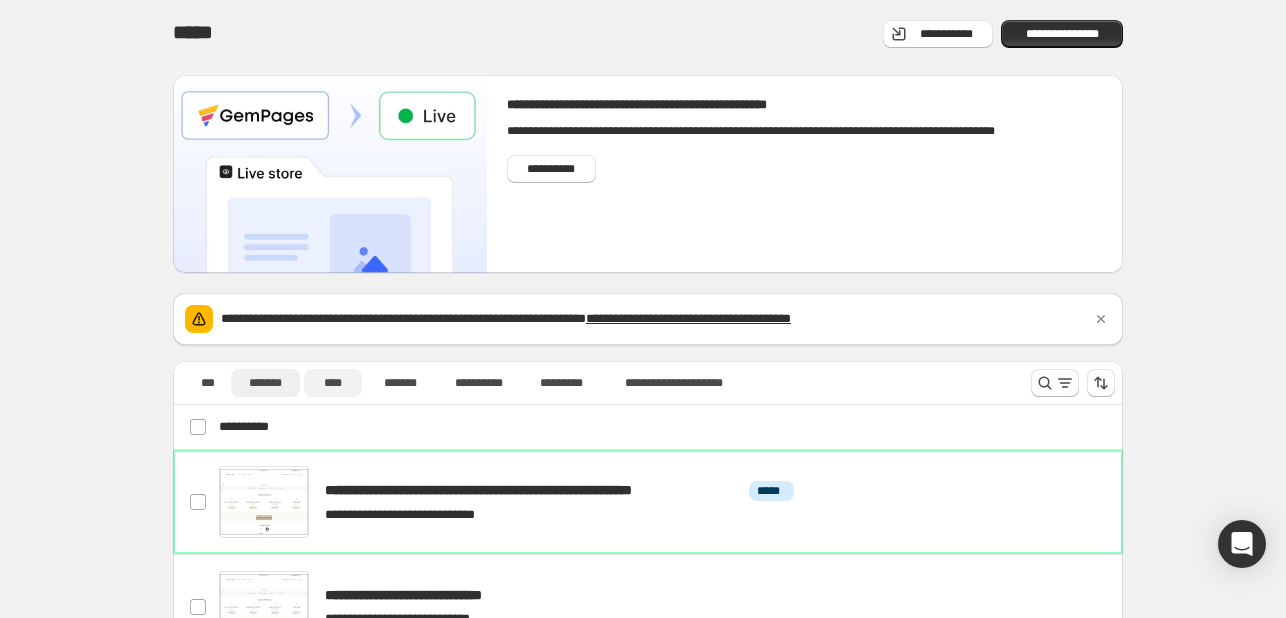 click on "****" at bounding box center [333, 383] 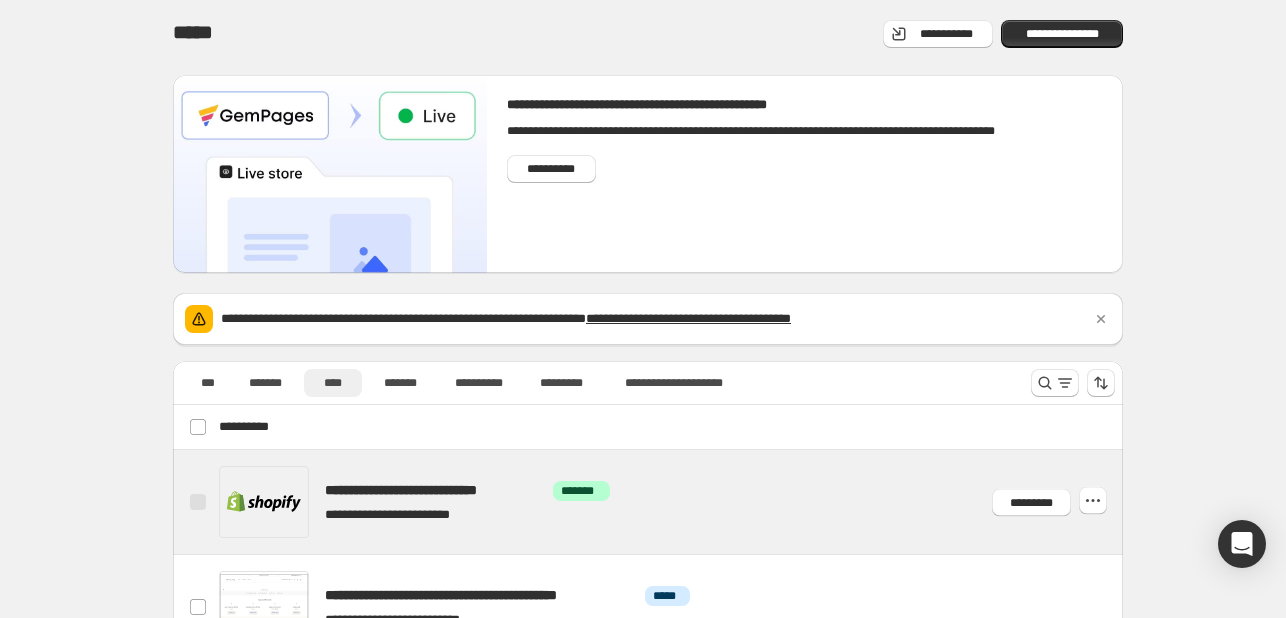 scroll, scrollTop: 88, scrollLeft: 0, axis: vertical 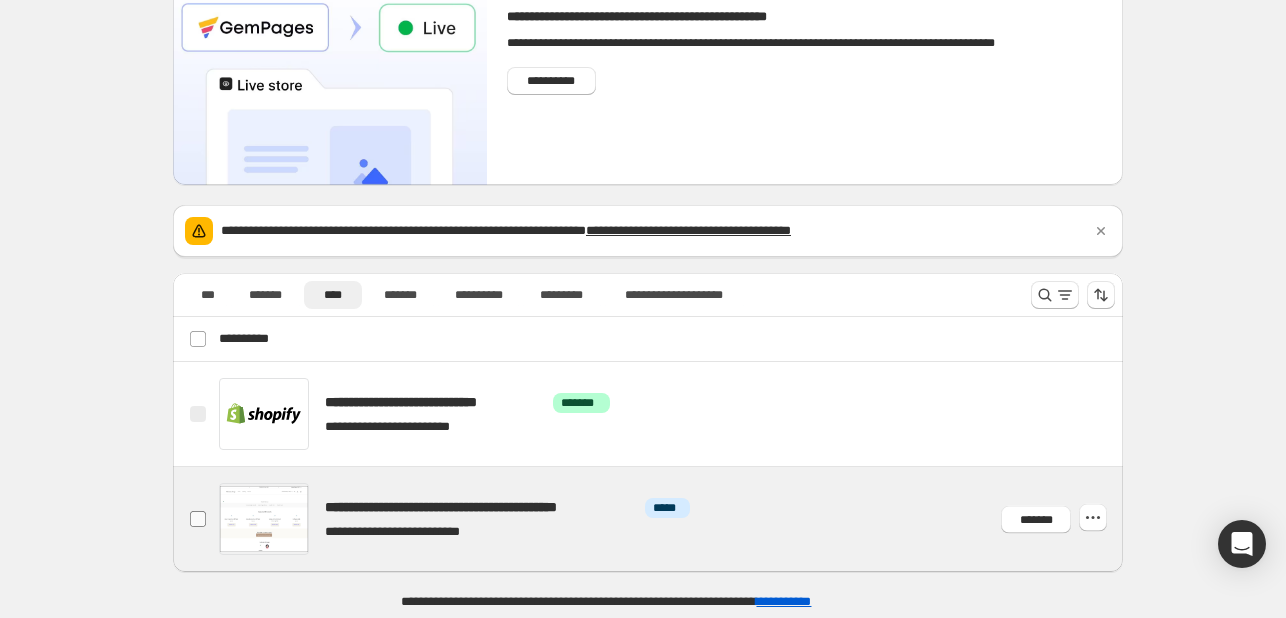 click at bounding box center (198, 519) 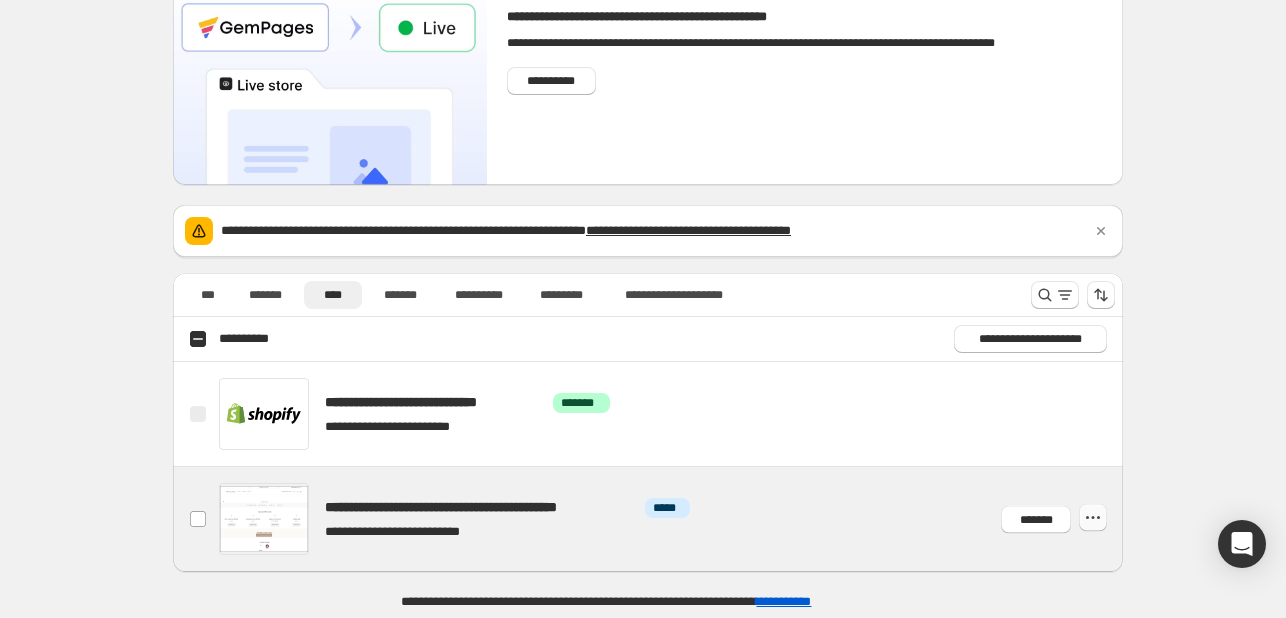 click 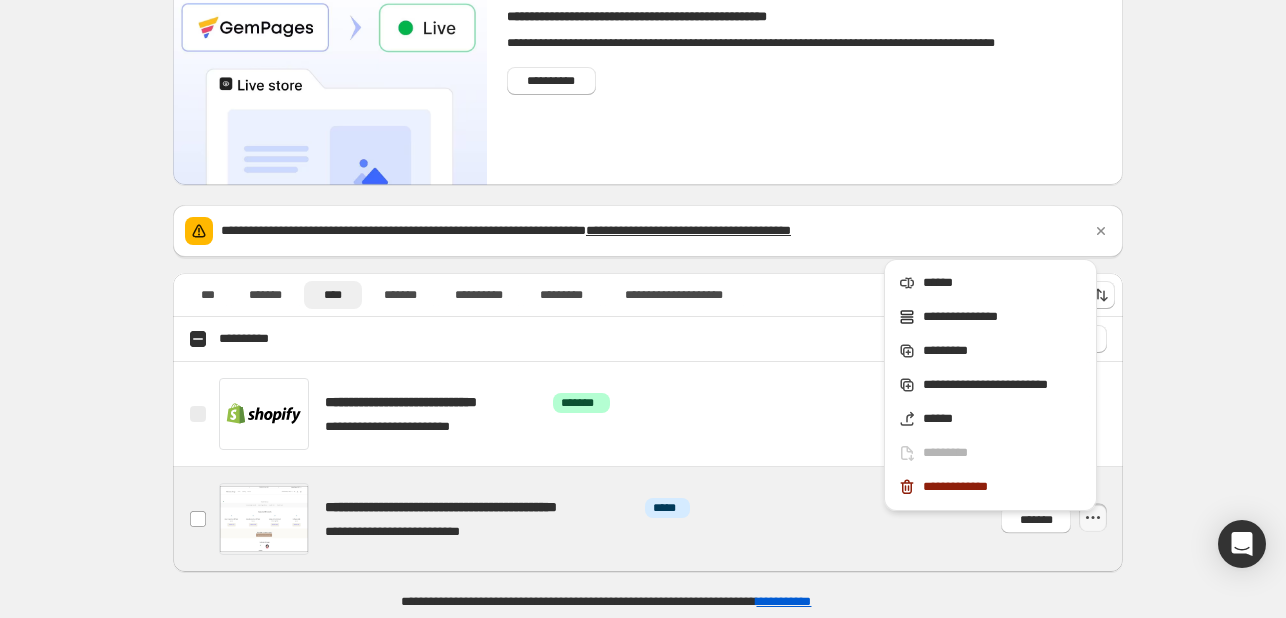 click on "**********" at bounding box center [990, 379] 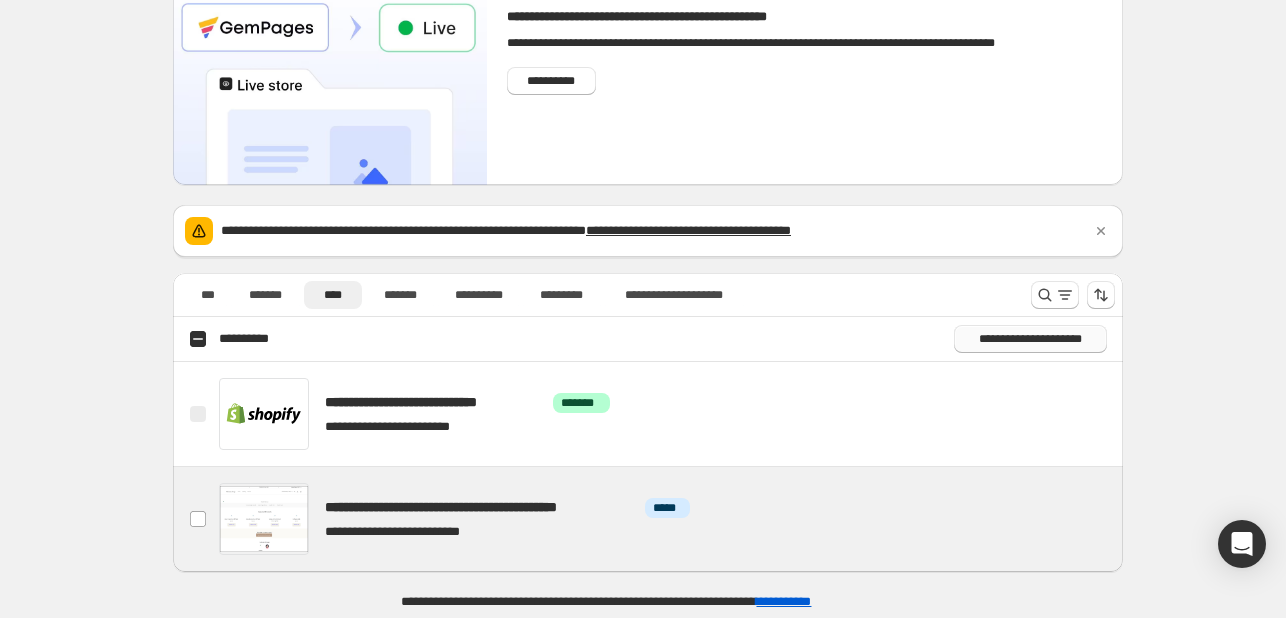 click on "**********" at bounding box center [1030, 339] 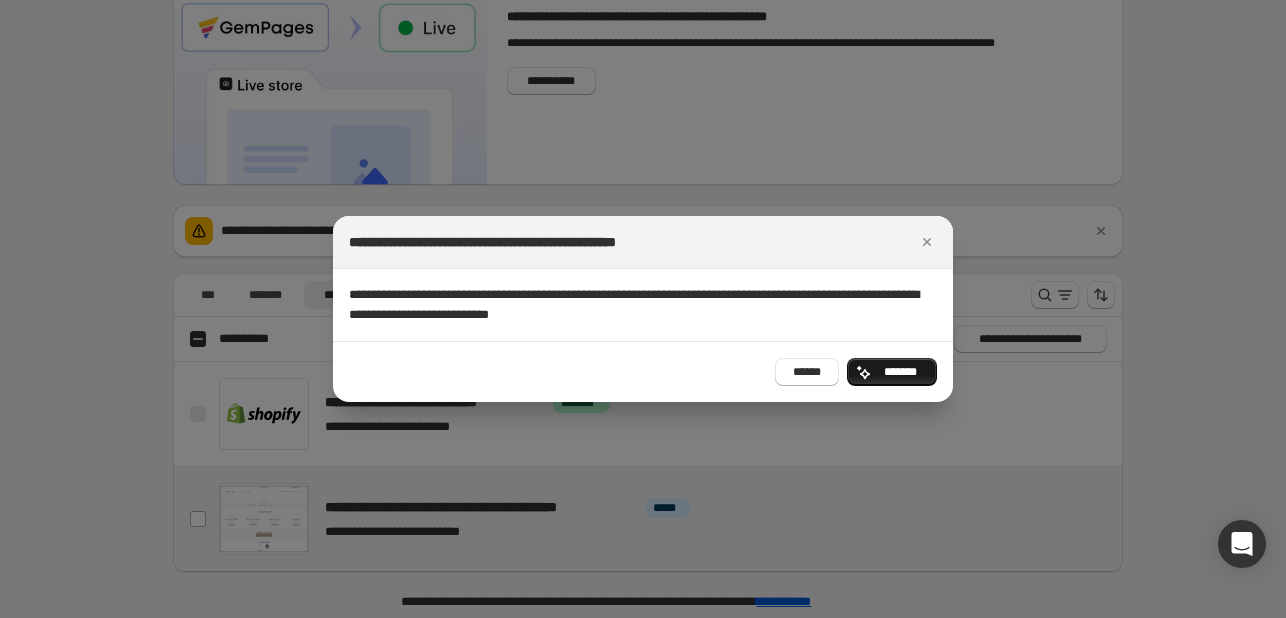 click on "*******" at bounding box center [900, 372] 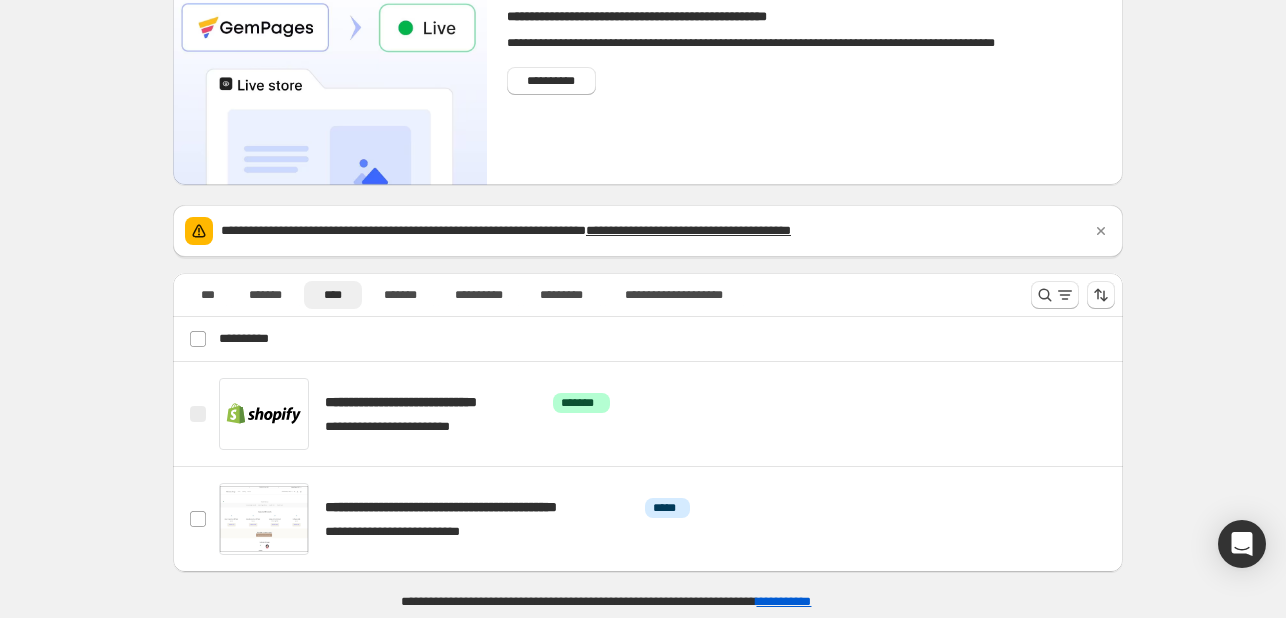 scroll, scrollTop: 0, scrollLeft: 0, axis: both 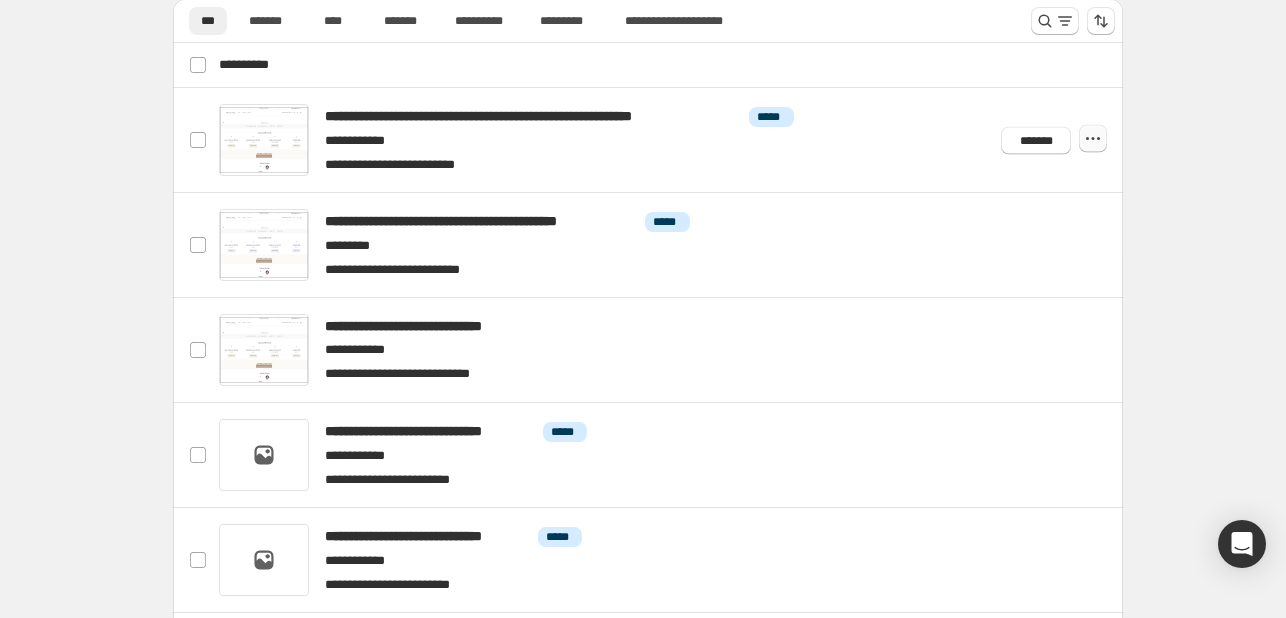 click 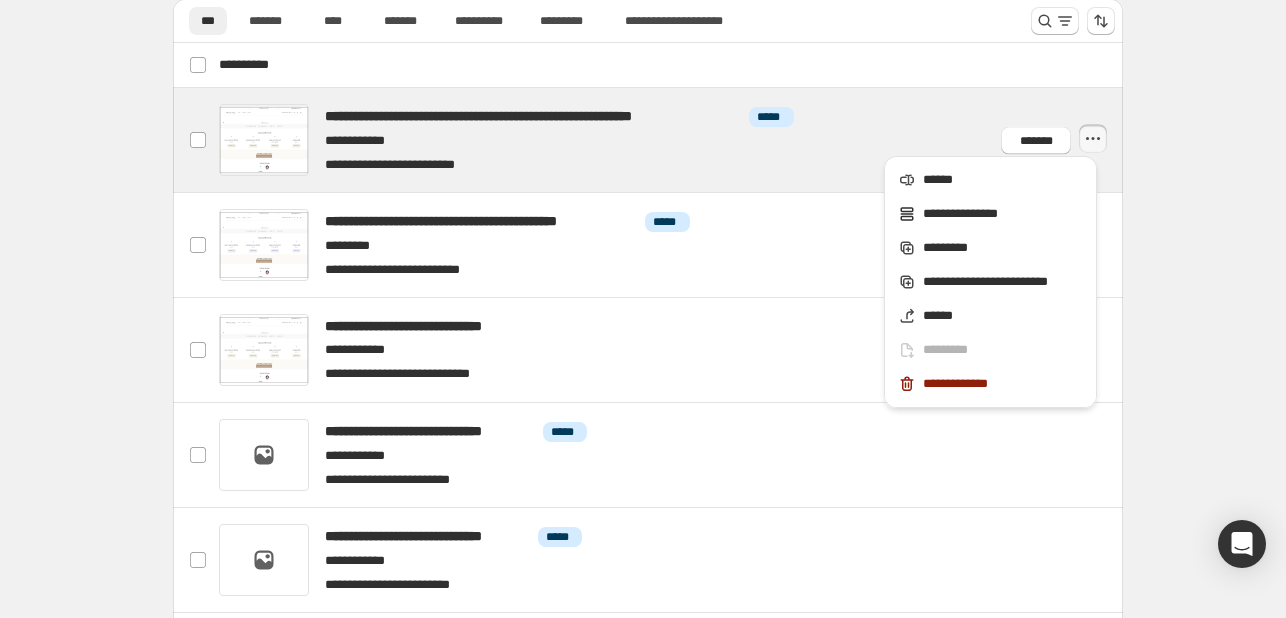 click at bounding box center [672, 140] 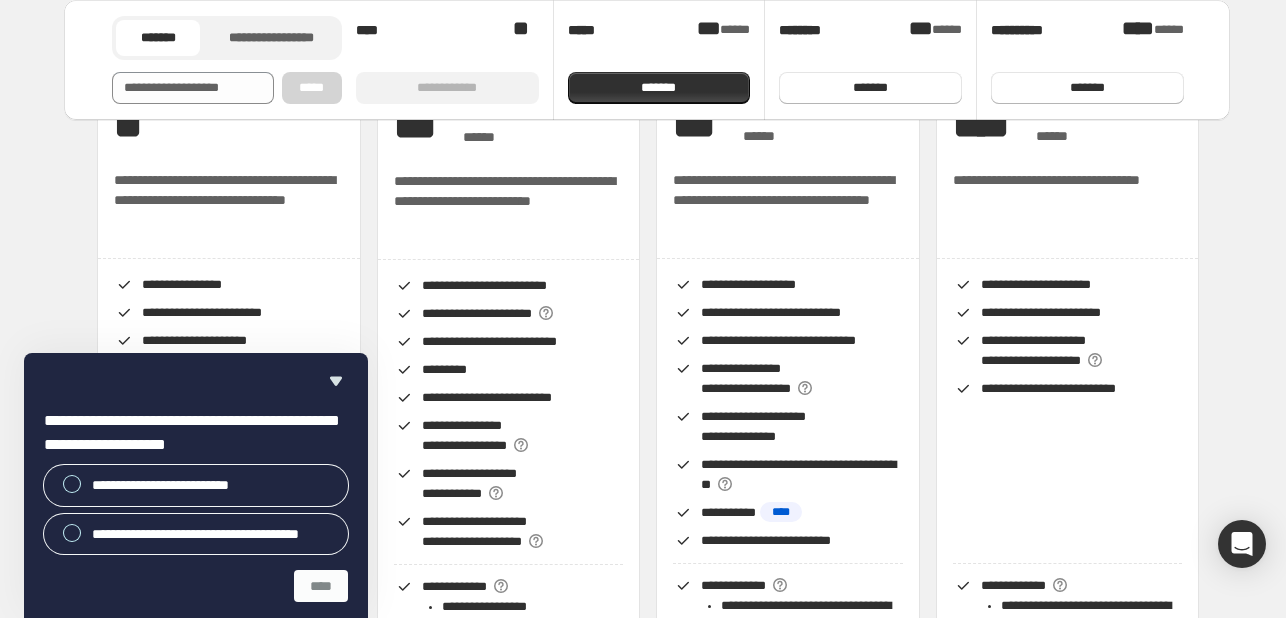 scroll, scrollTop: 262, scrollLeft: 0, axis: vertical 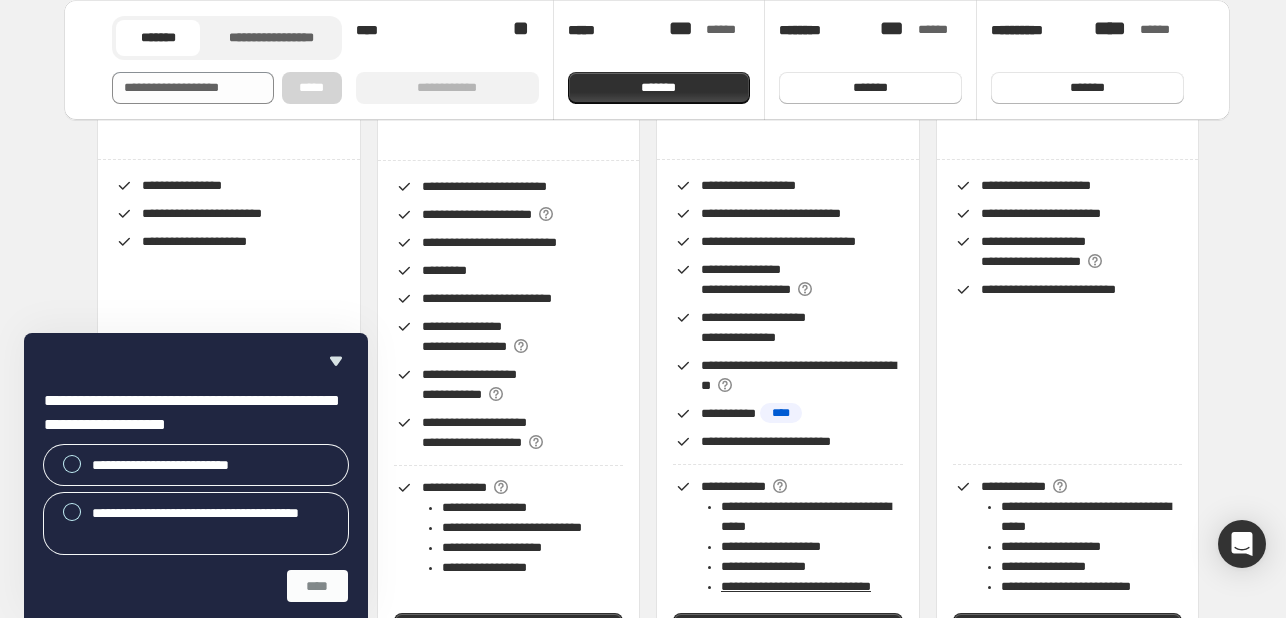 click on "**********" at bounding box center (648, 1871) 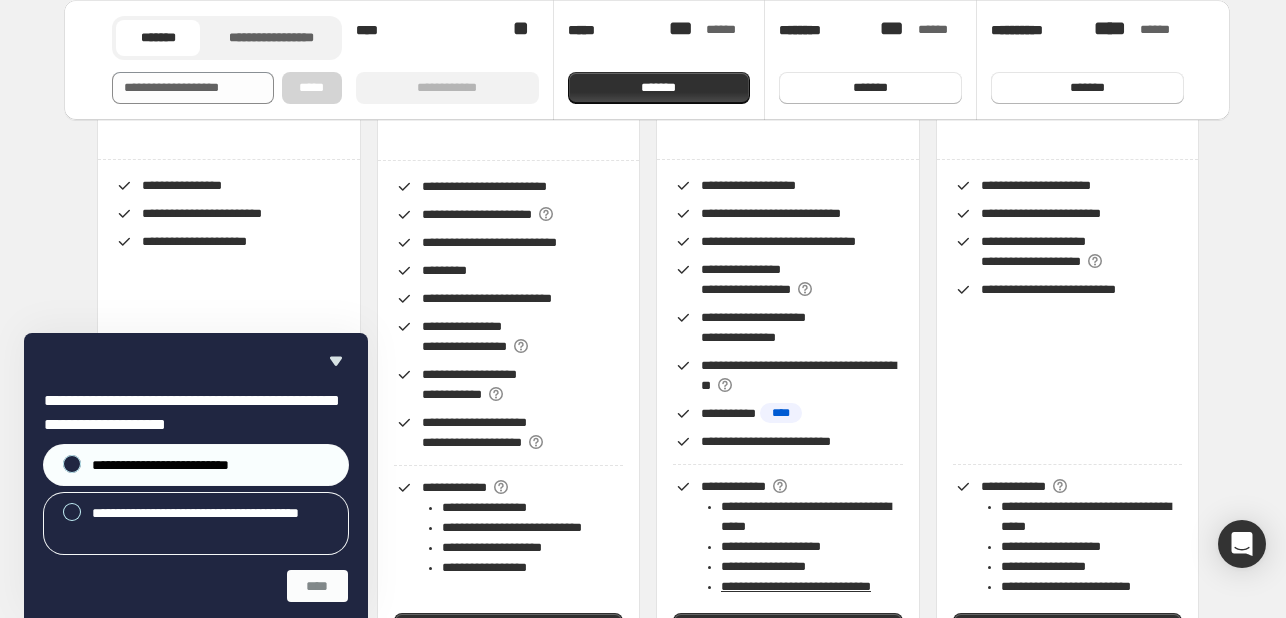 click on "**********" at bounding box center (179, 465) 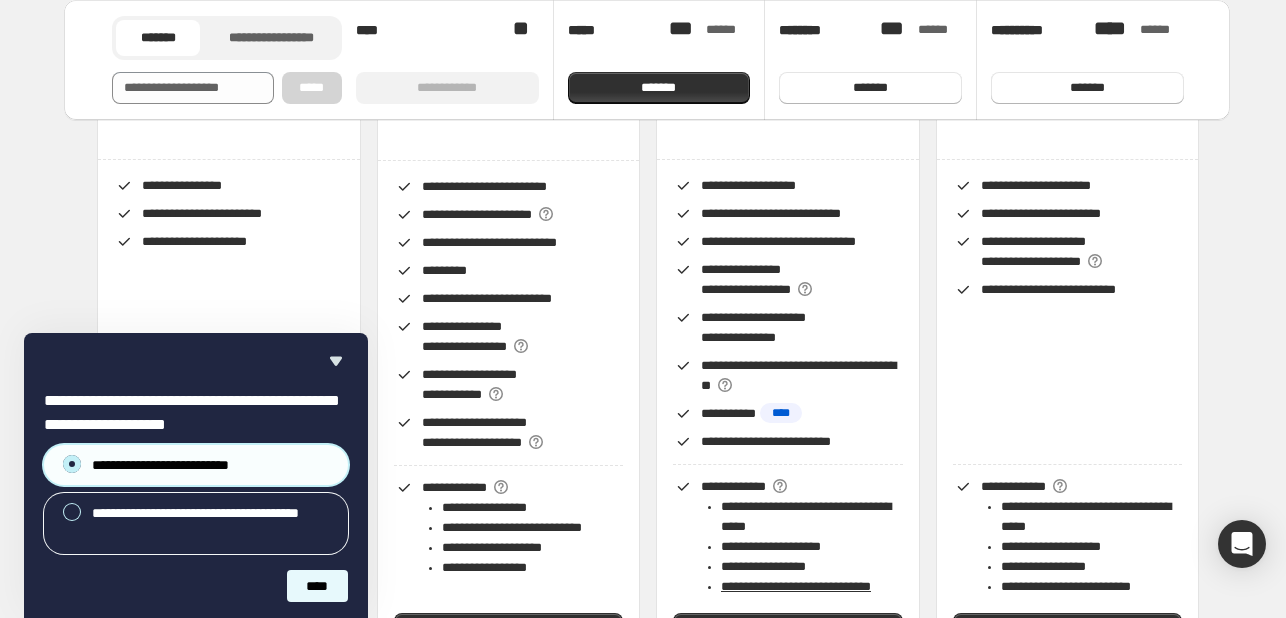 click on "****" at bounding box center (317, 586) 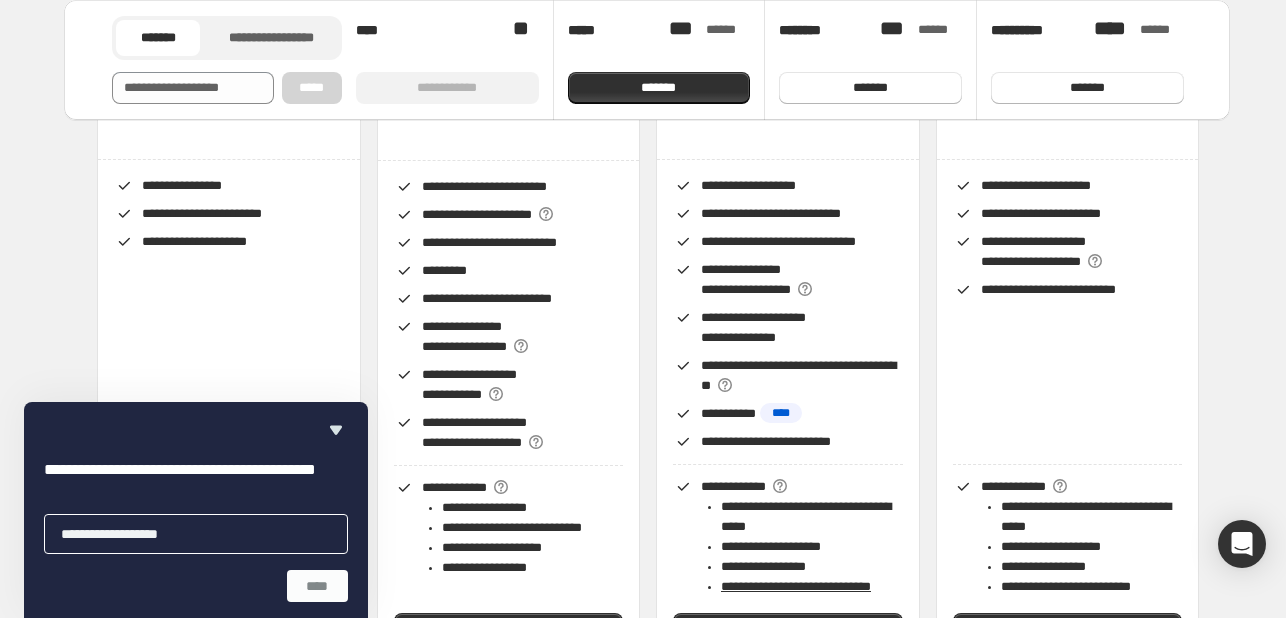 click on "**********" at bounding box center [648, 1871] 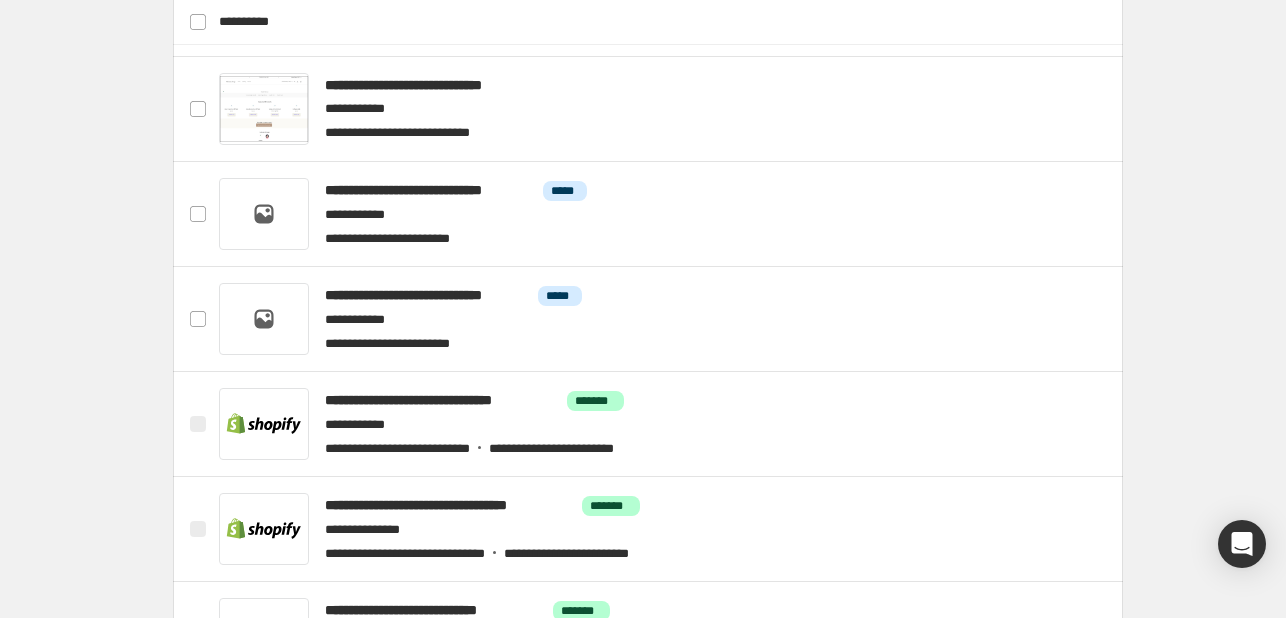 scroll, scrollTop: 605, scrollLeft: 0, axis: vertical 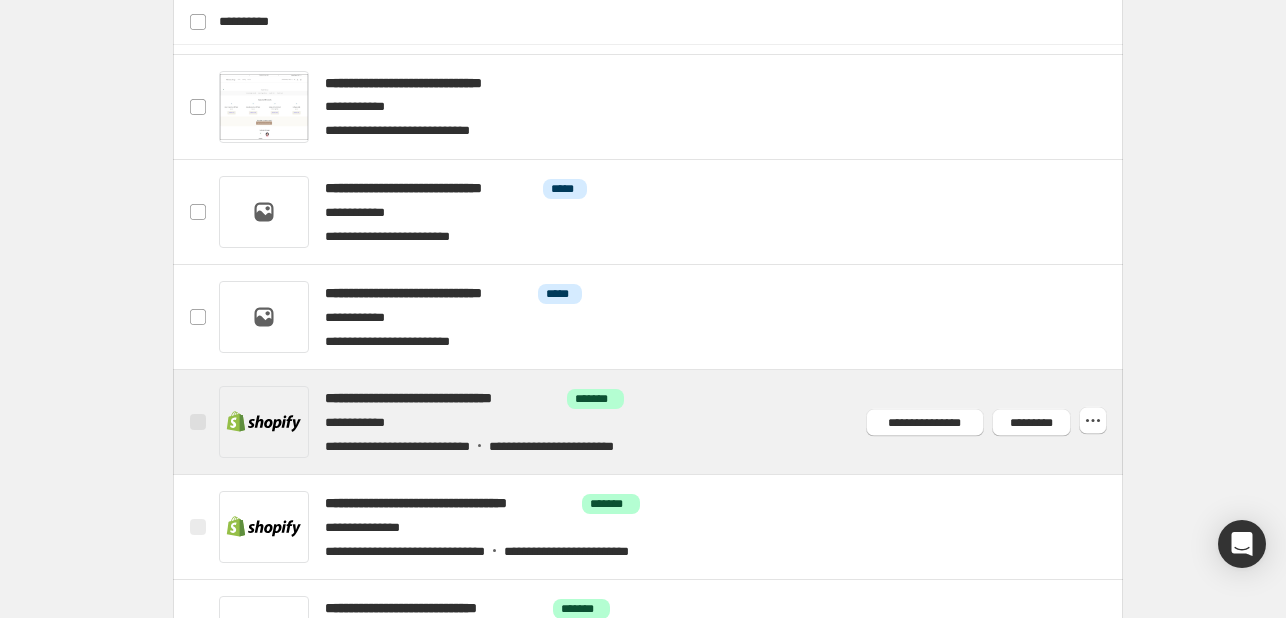 click at bounding box center [198, 422] 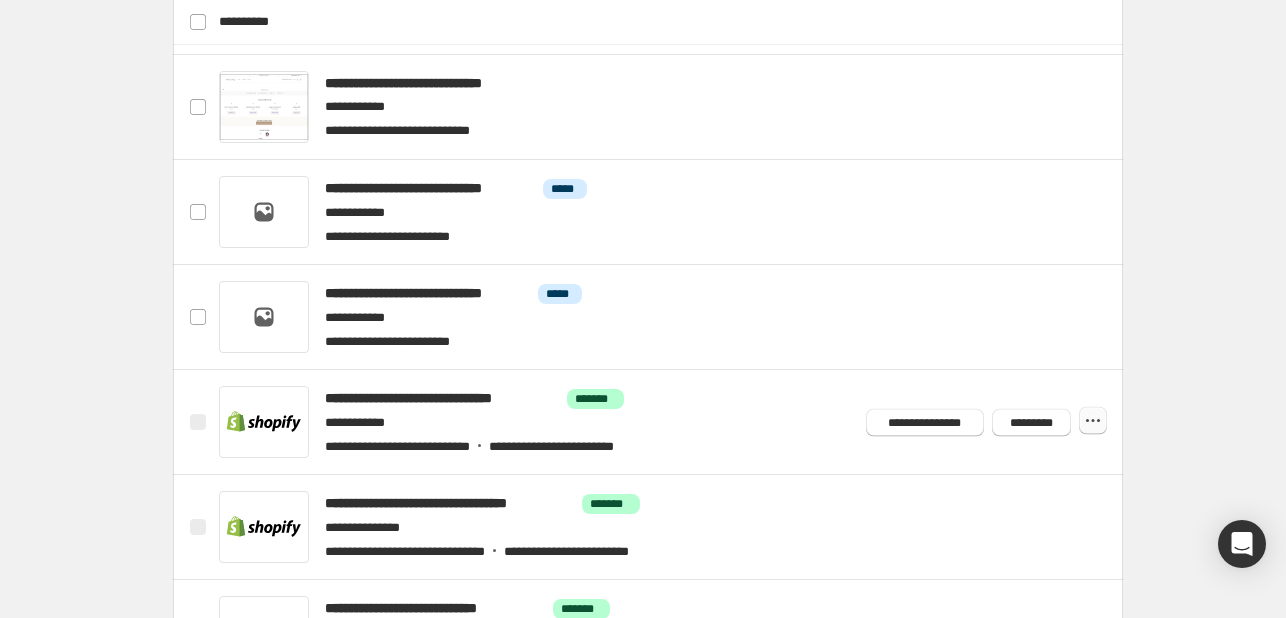 click 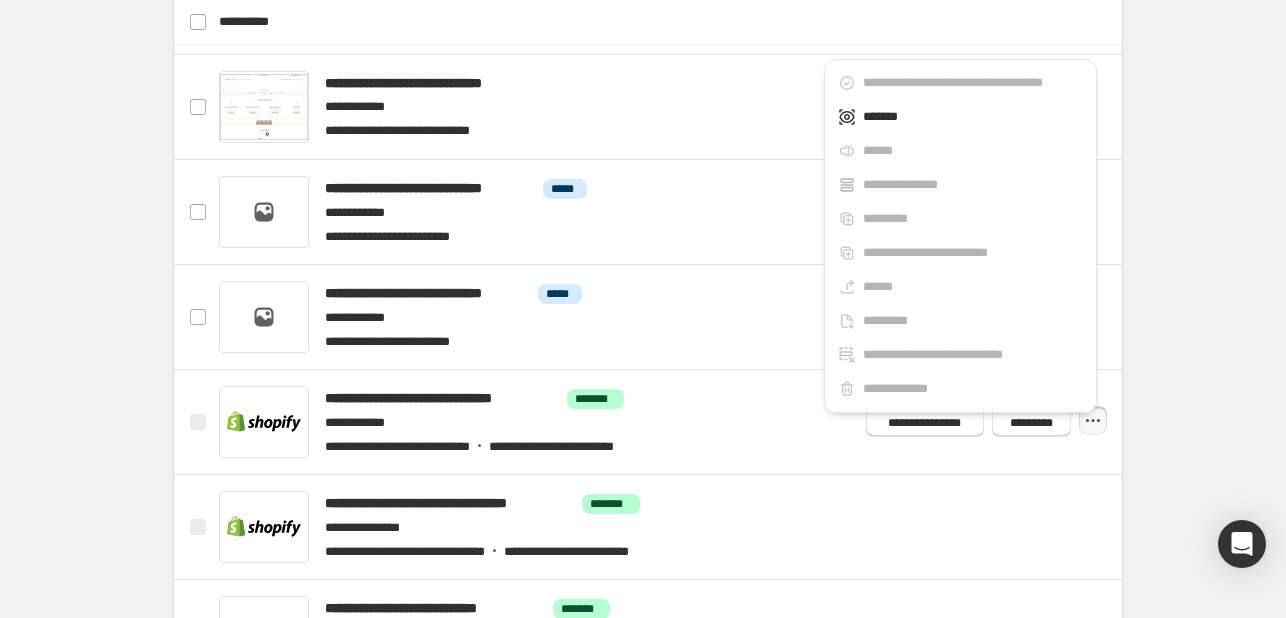 click on "**********" at bounding box center (648, 116) 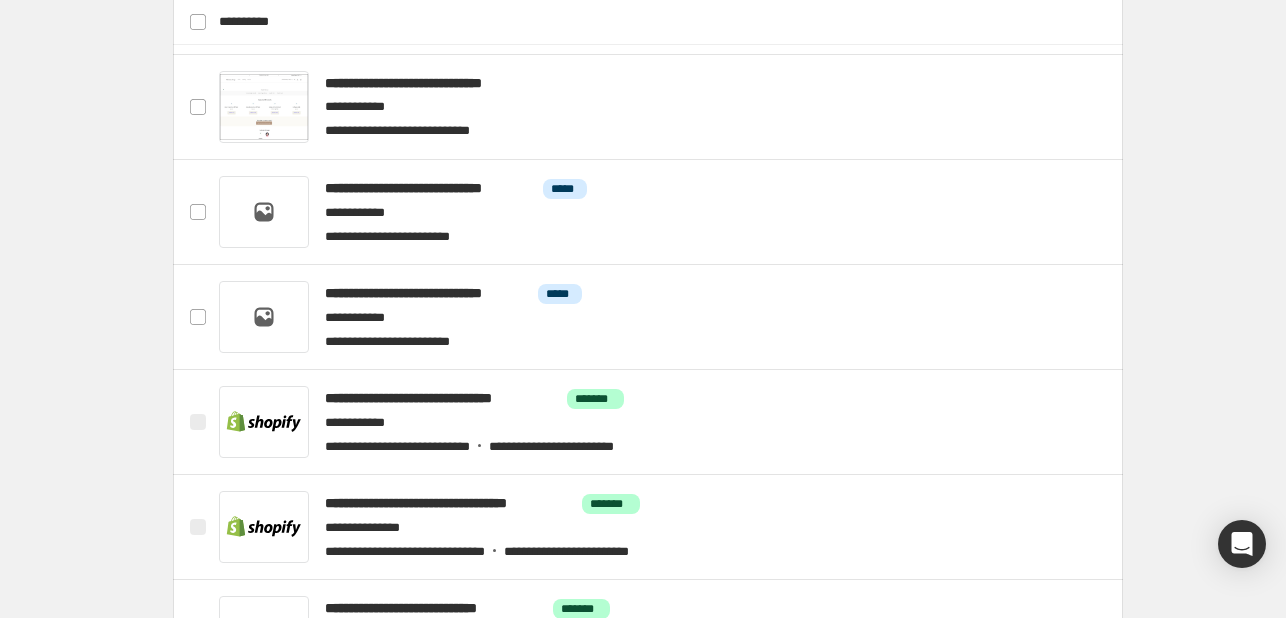 scroll, scrollTop: 822, scrollLeft: 0, axis: vertical 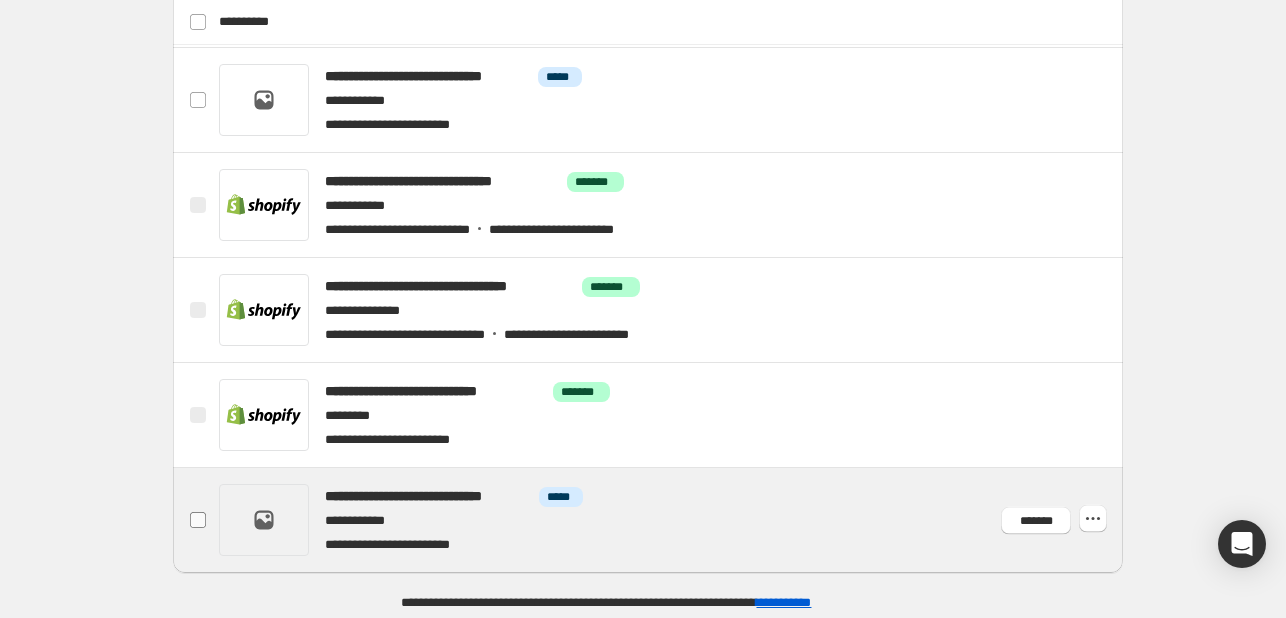 click at bounding box center (198, 520) 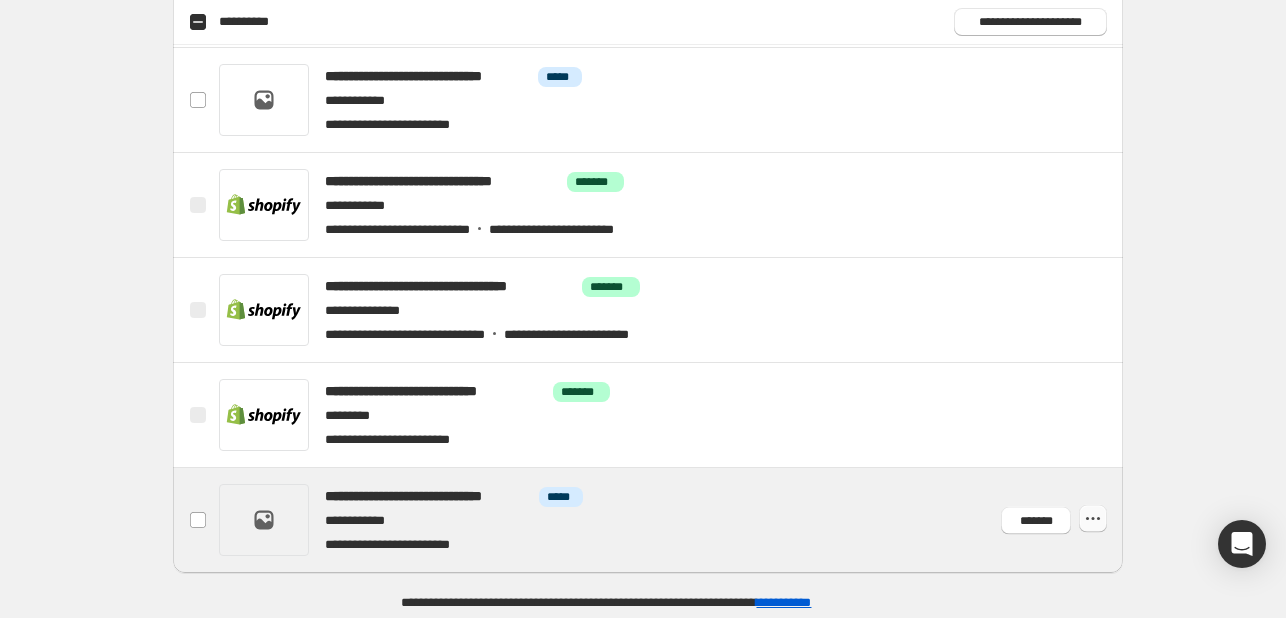 click 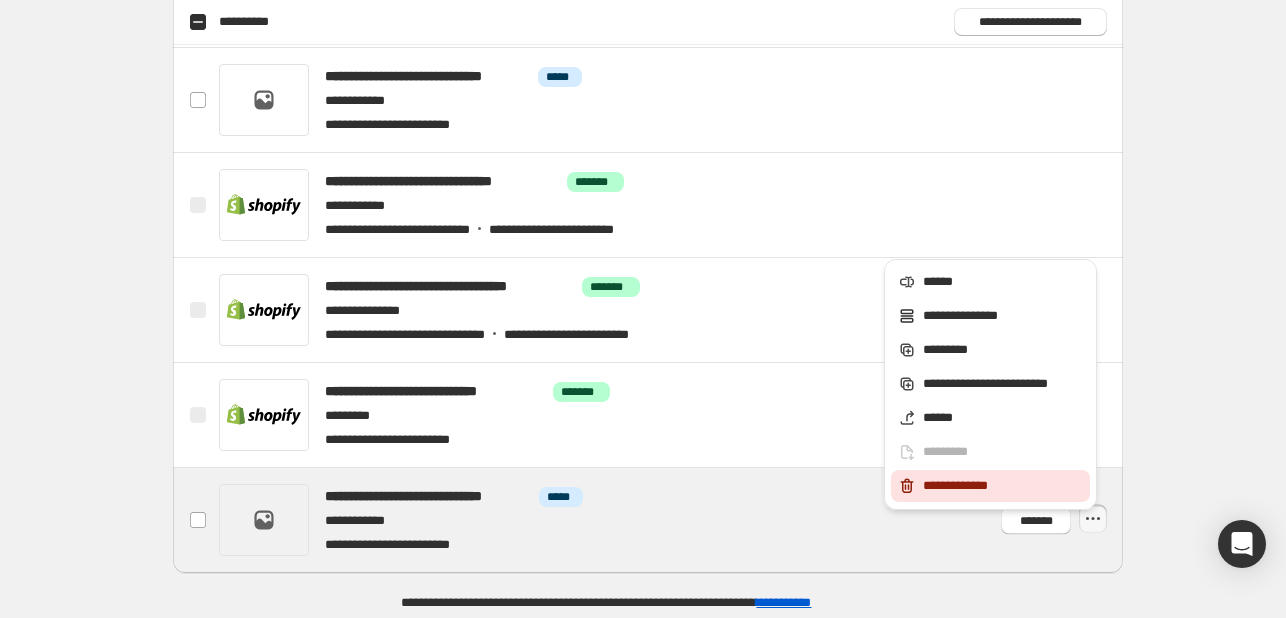 click on "**********" at bounding box center [1003, 486] 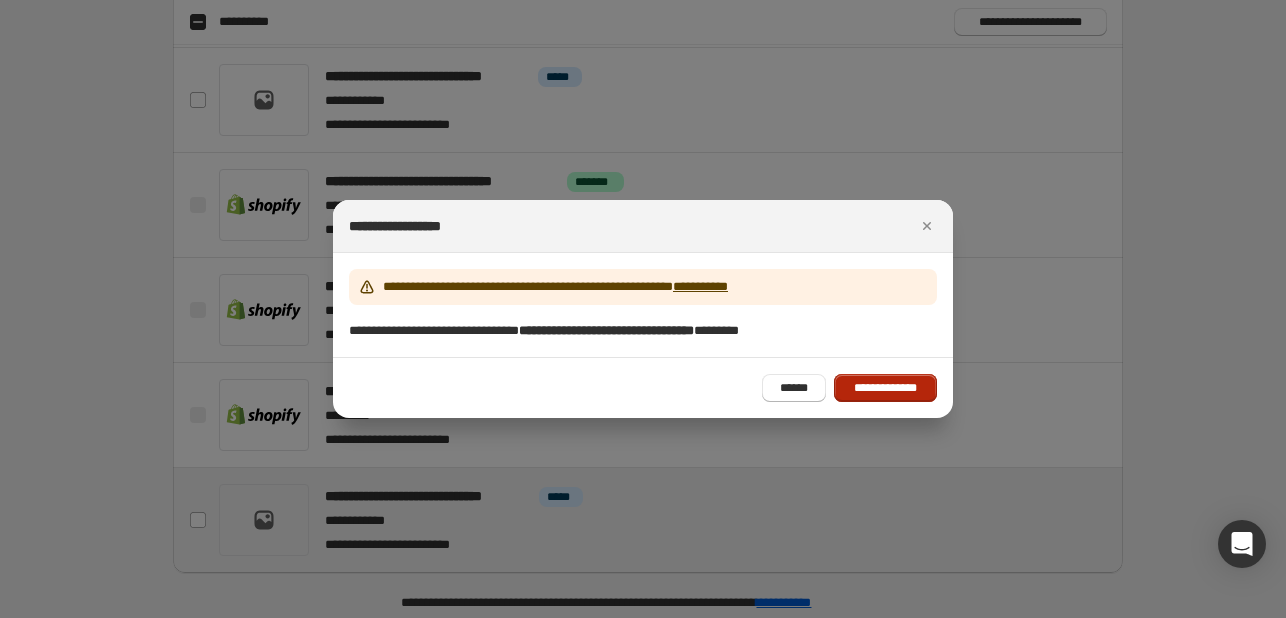 click on "**********" at bounding box center (885, 388) 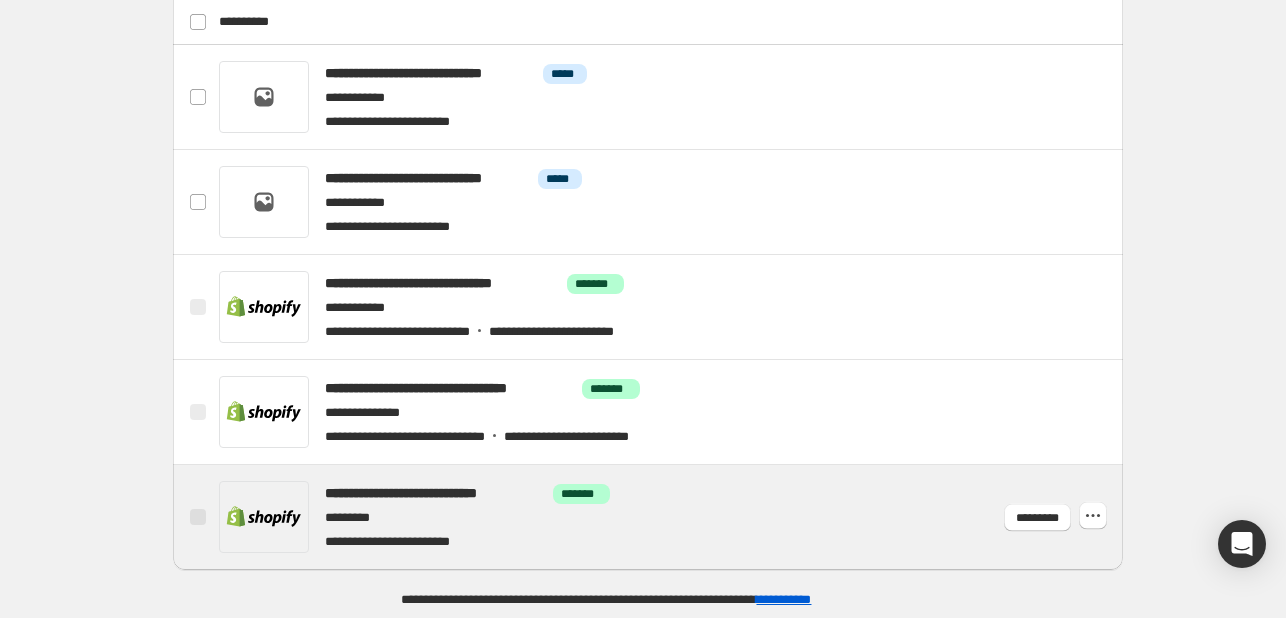 scroll, scrollTop: 717, scrollLeft: 0, axis: vertical 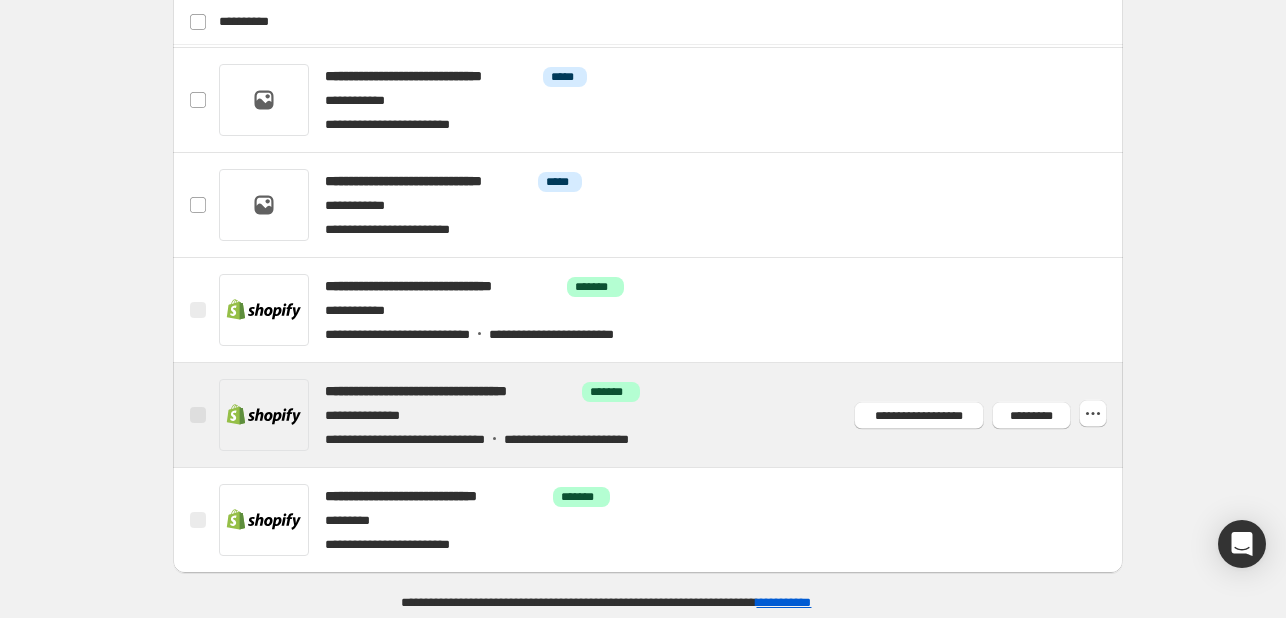 click at bounding box center (198, 415) 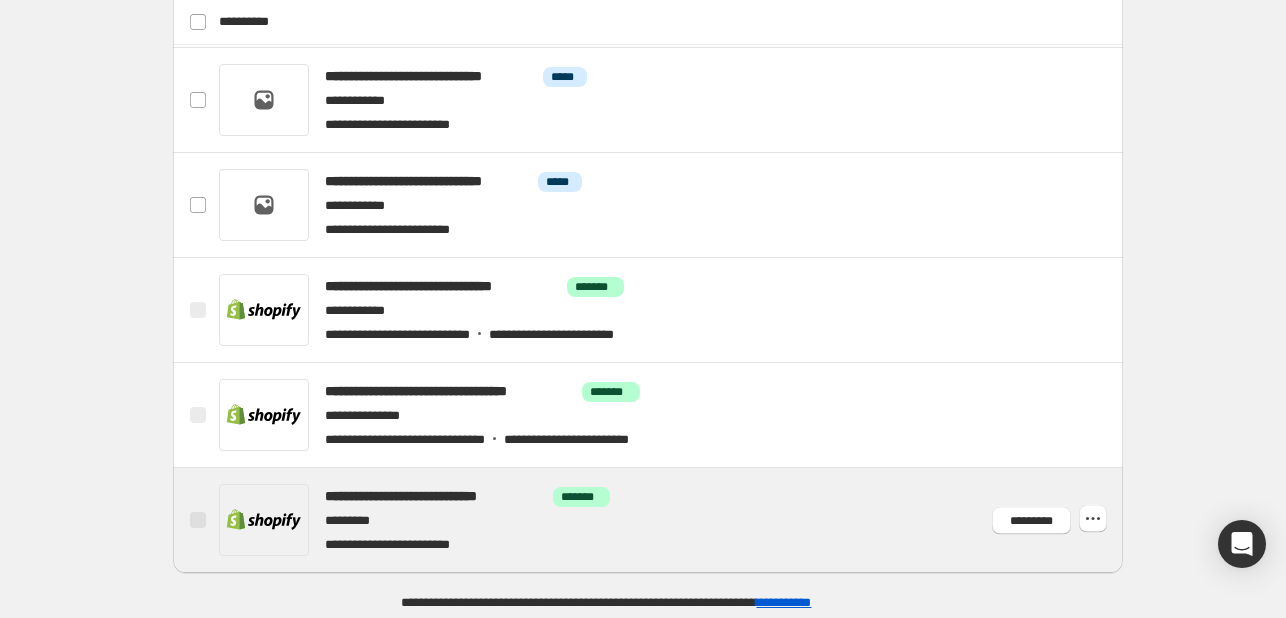 click at bounding box center (198, 520) 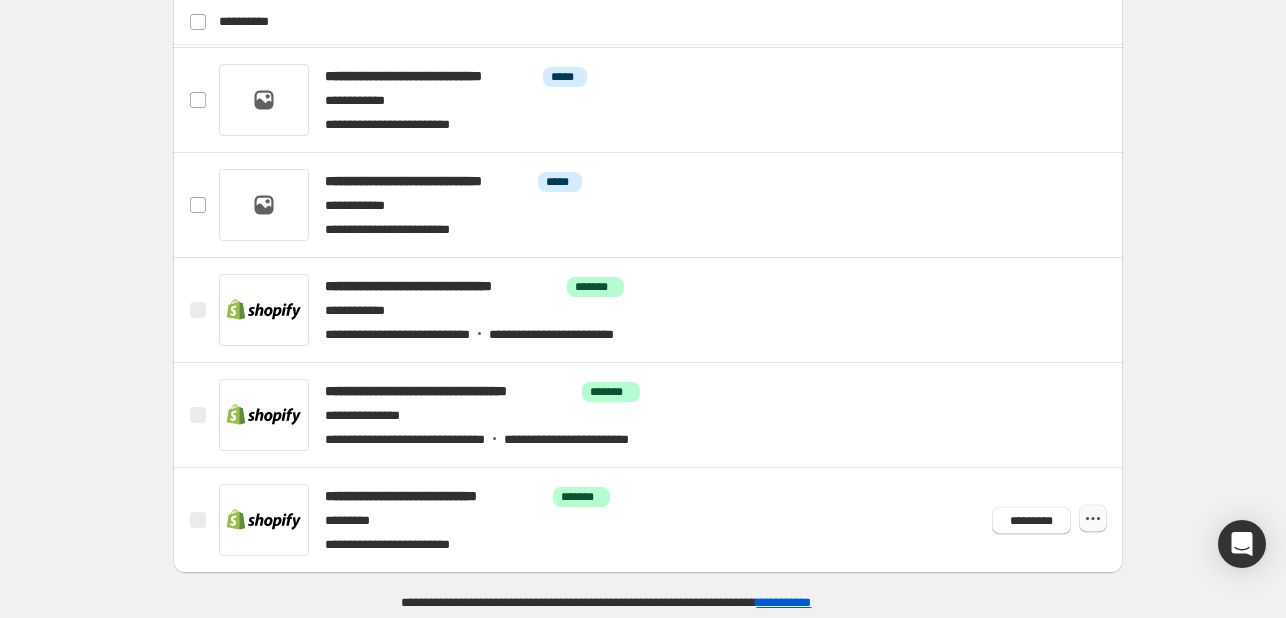 click 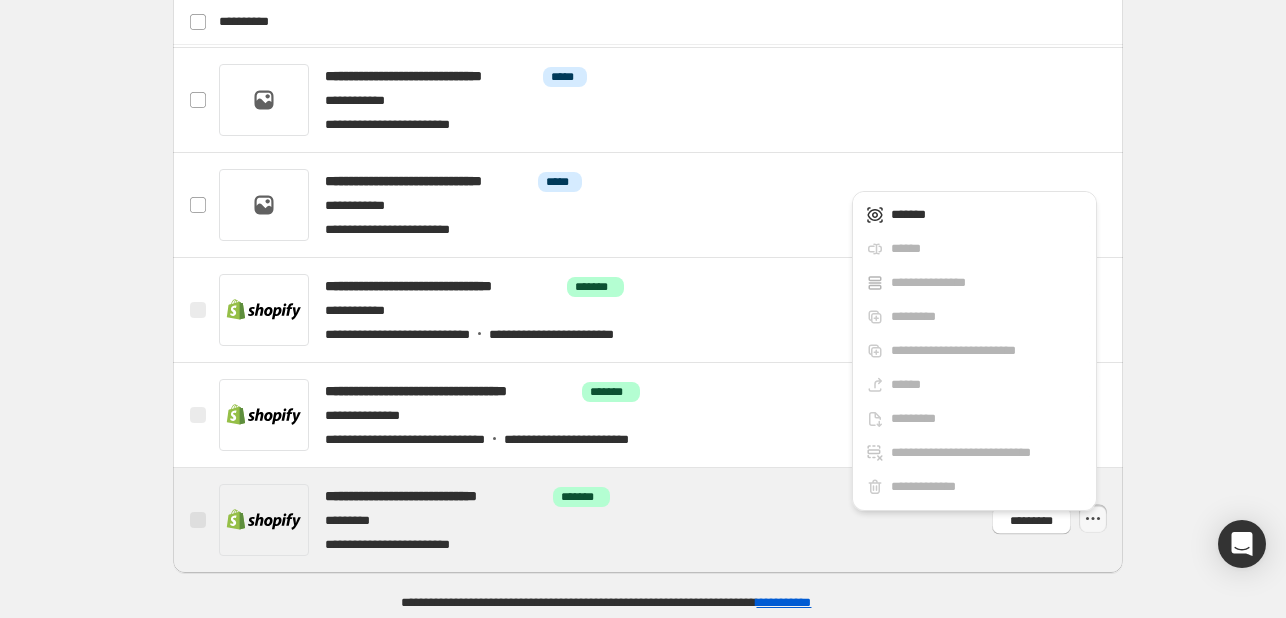 click at bounding box center [672, 520] 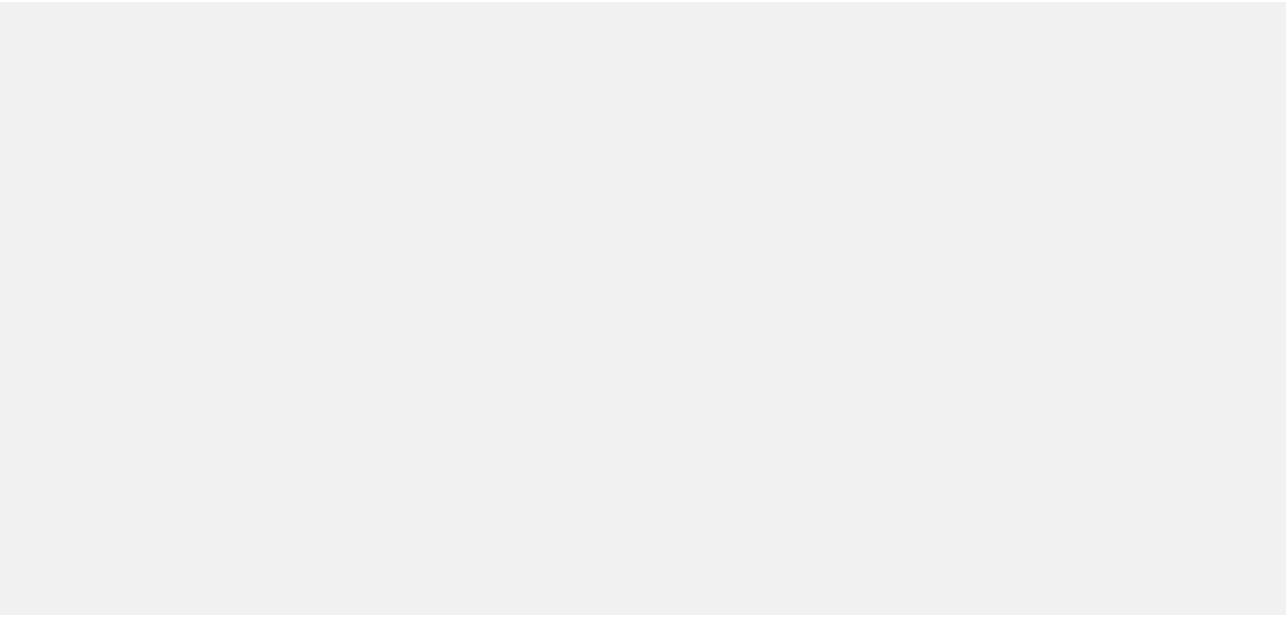 scroll, scrollTop: 0, scrollLeft: 0, axis: both 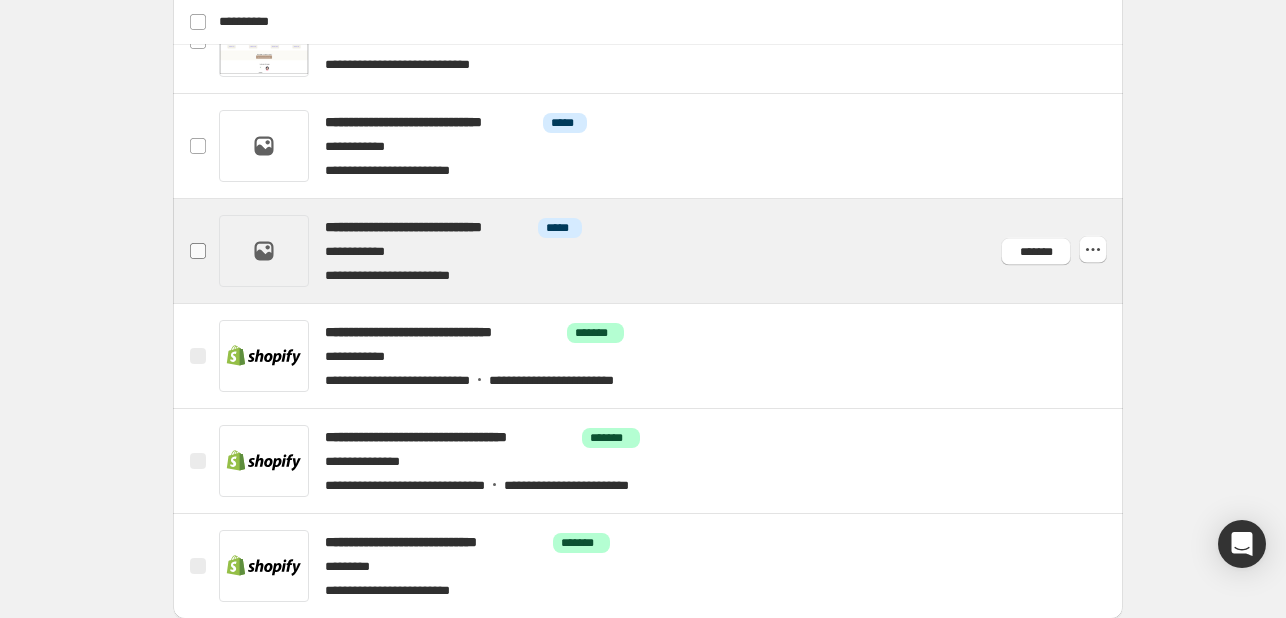 click at bounding box center (198, 251) 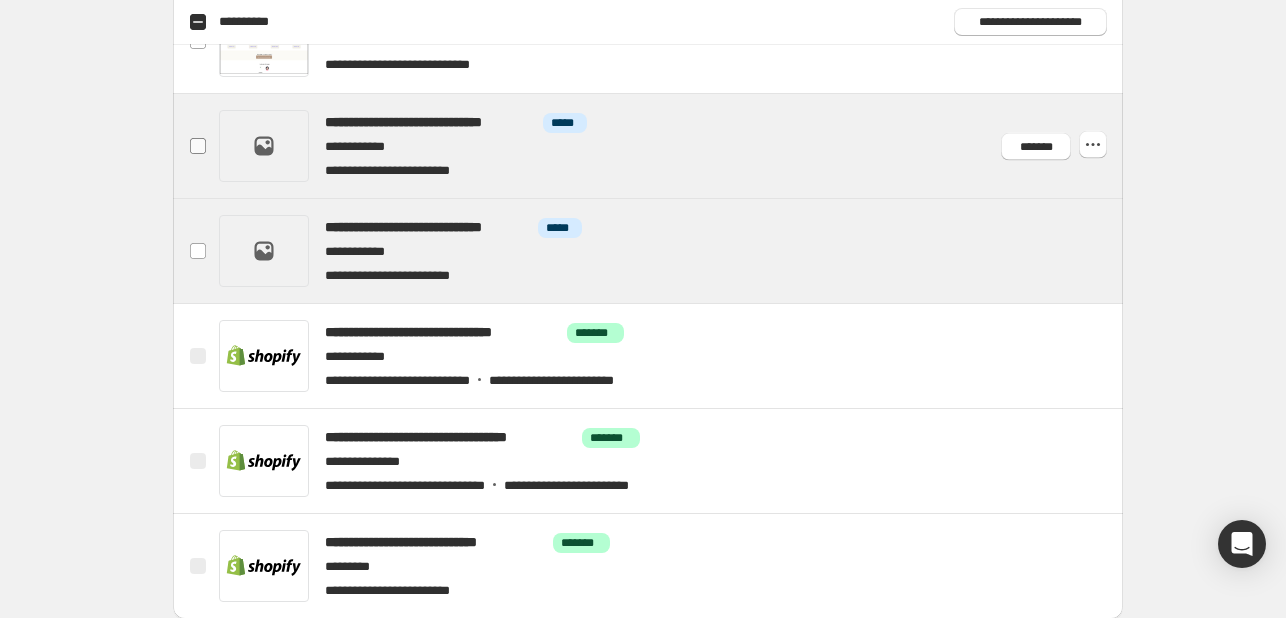 click at bounding box center (198, 146) 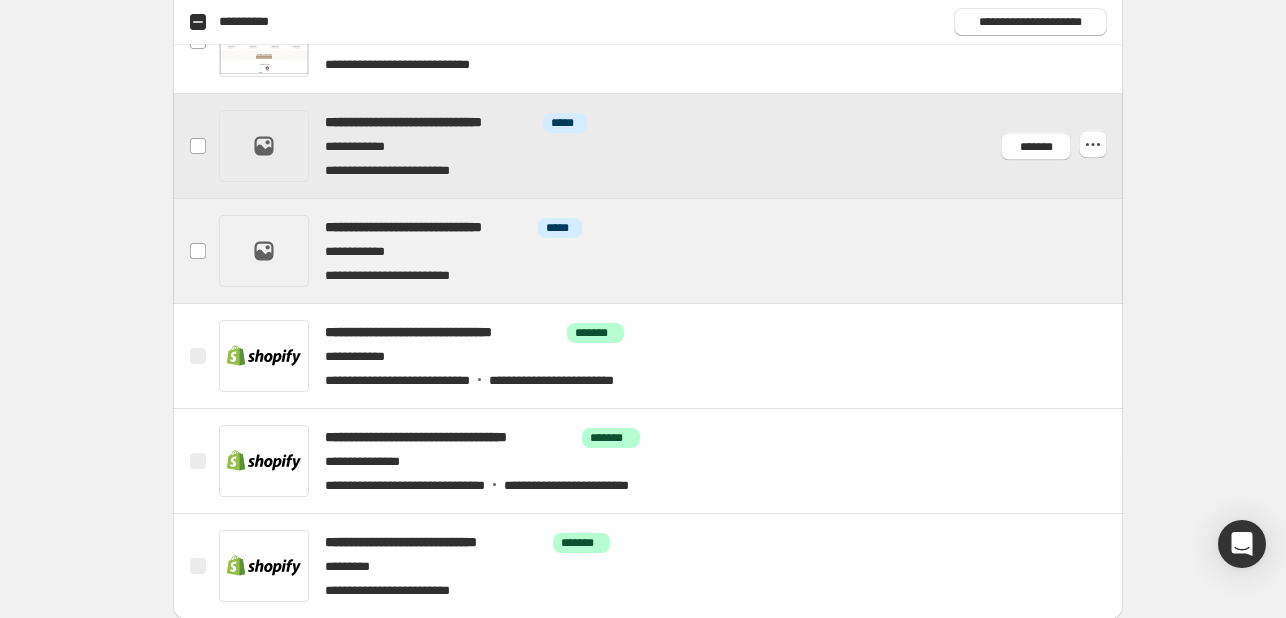 click at bounding box center (672, 146) 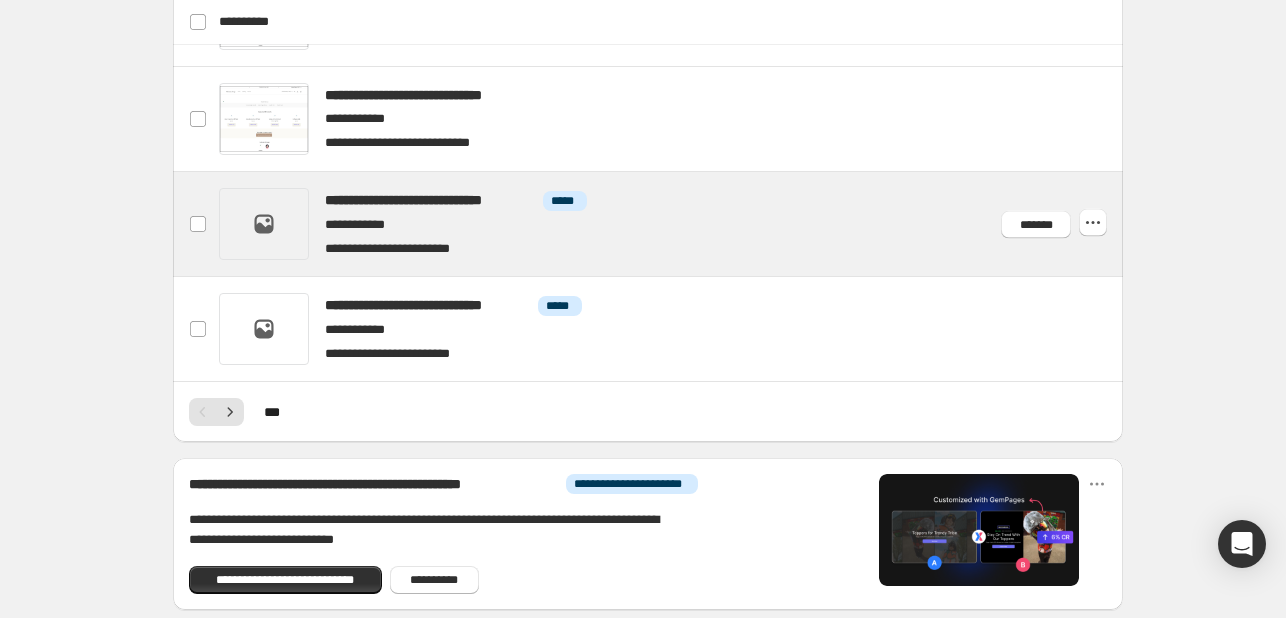 scroll, scrollTop: 984, scrollLeft: 0, axis: vertical 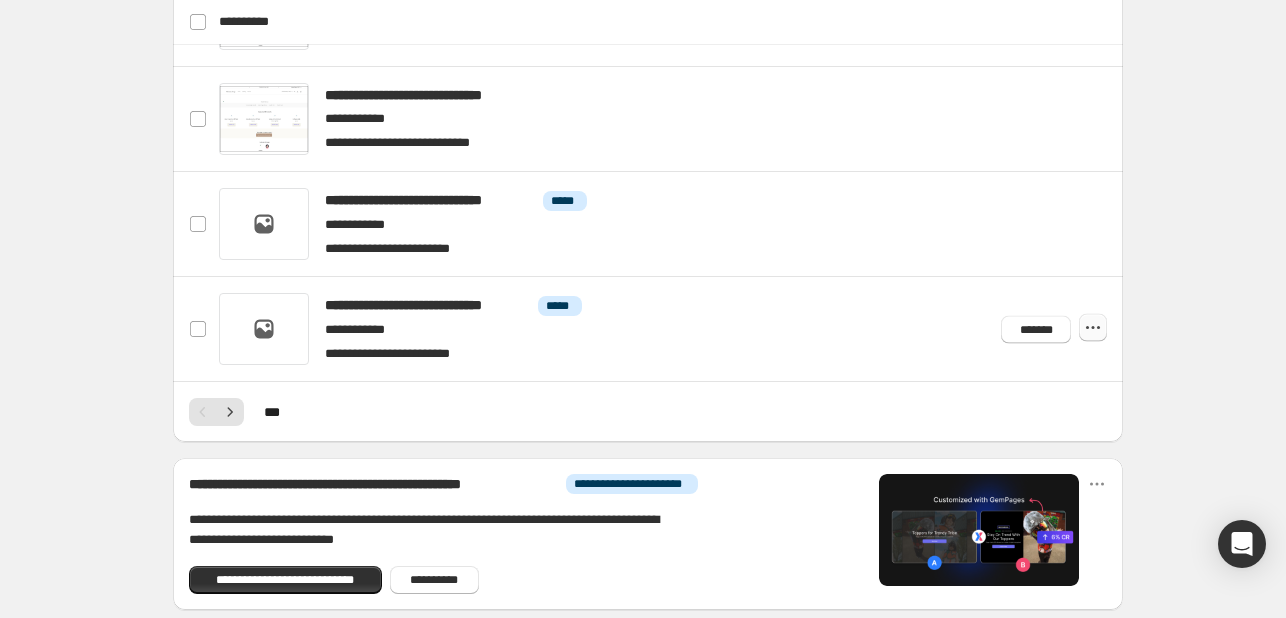 click 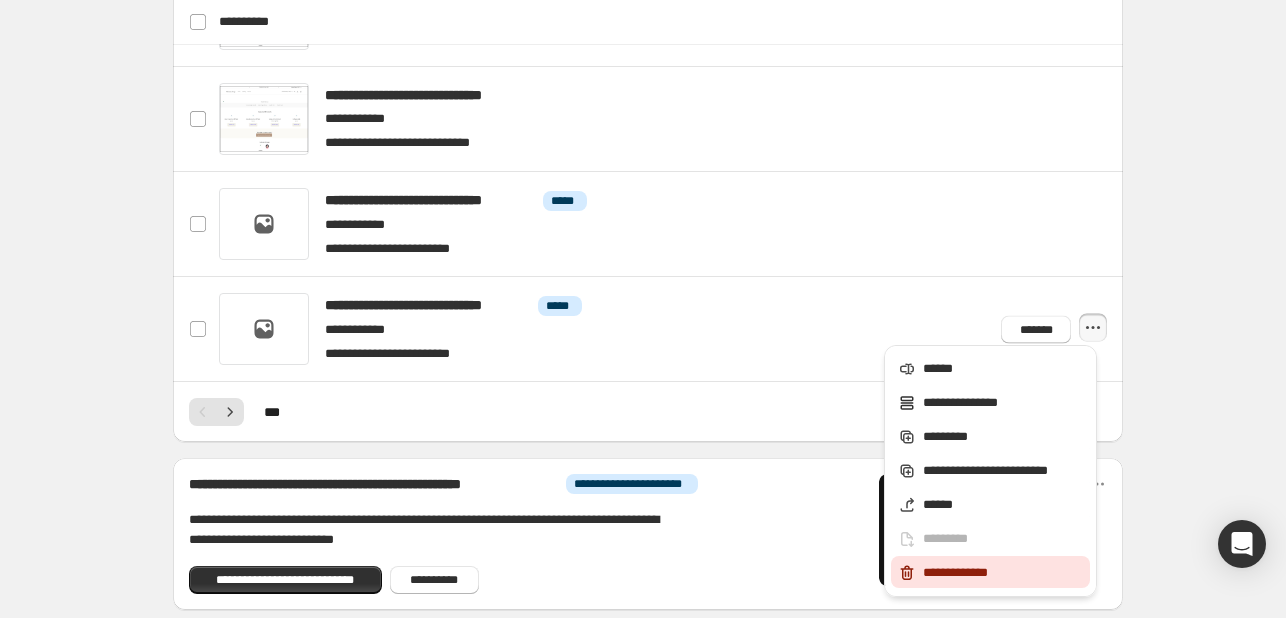 click on "**********" at bounding box center [1003, 573] 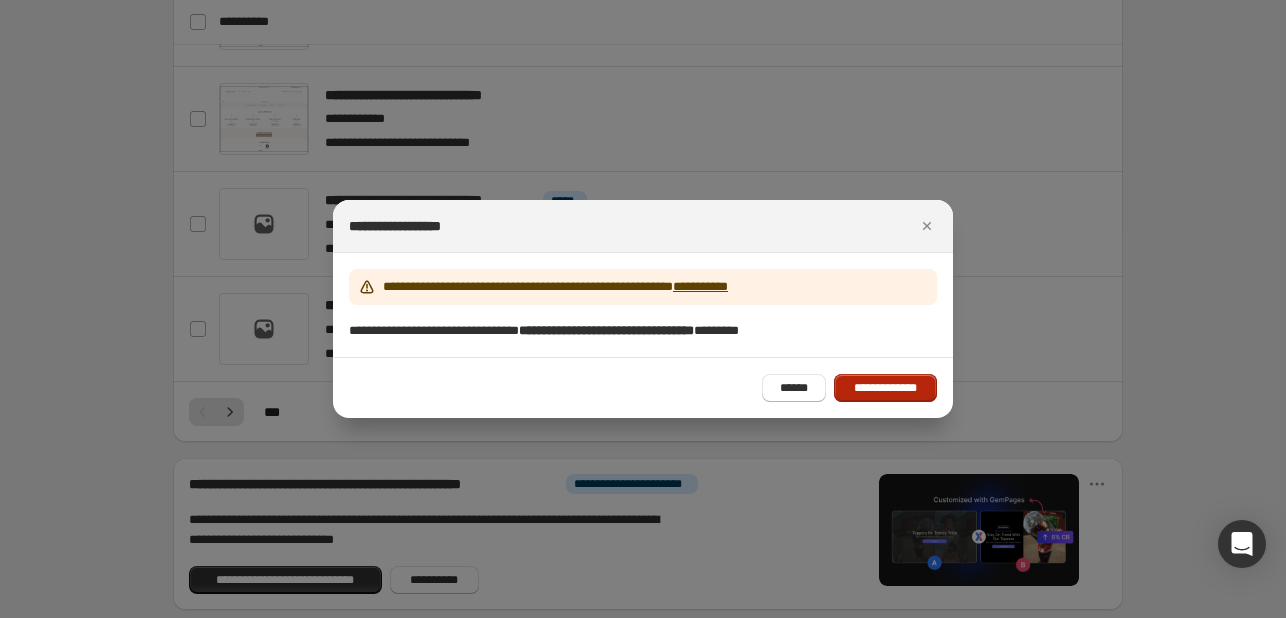 click on "**********" at bounding box center [885, 388] 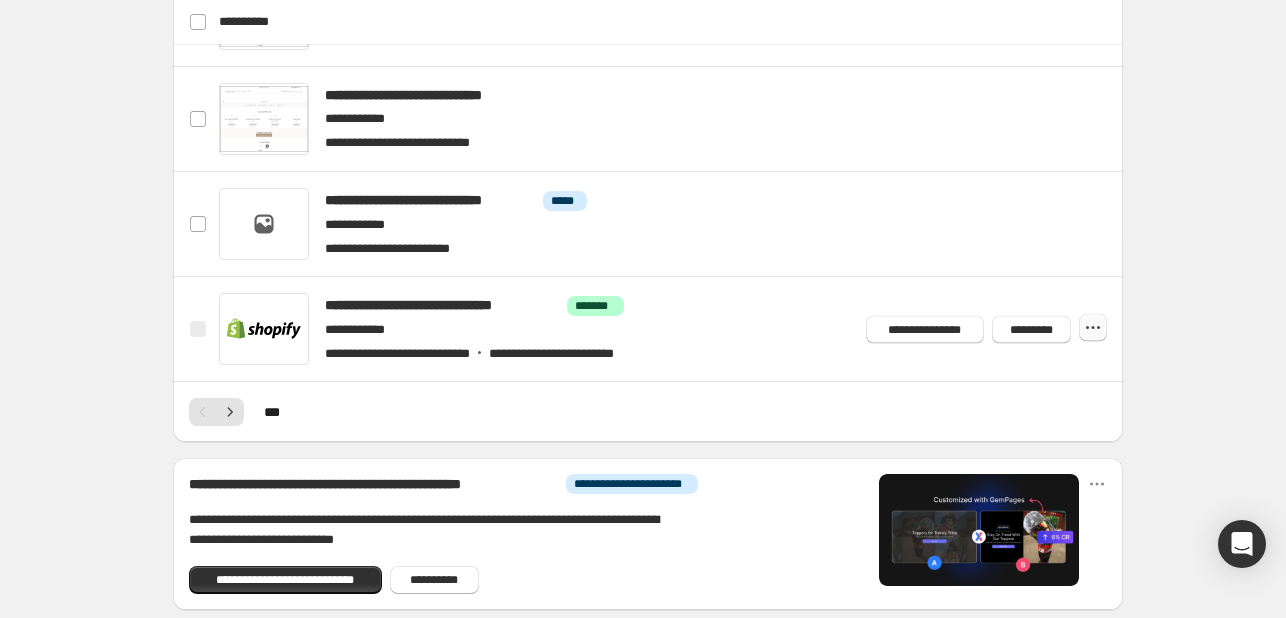 click 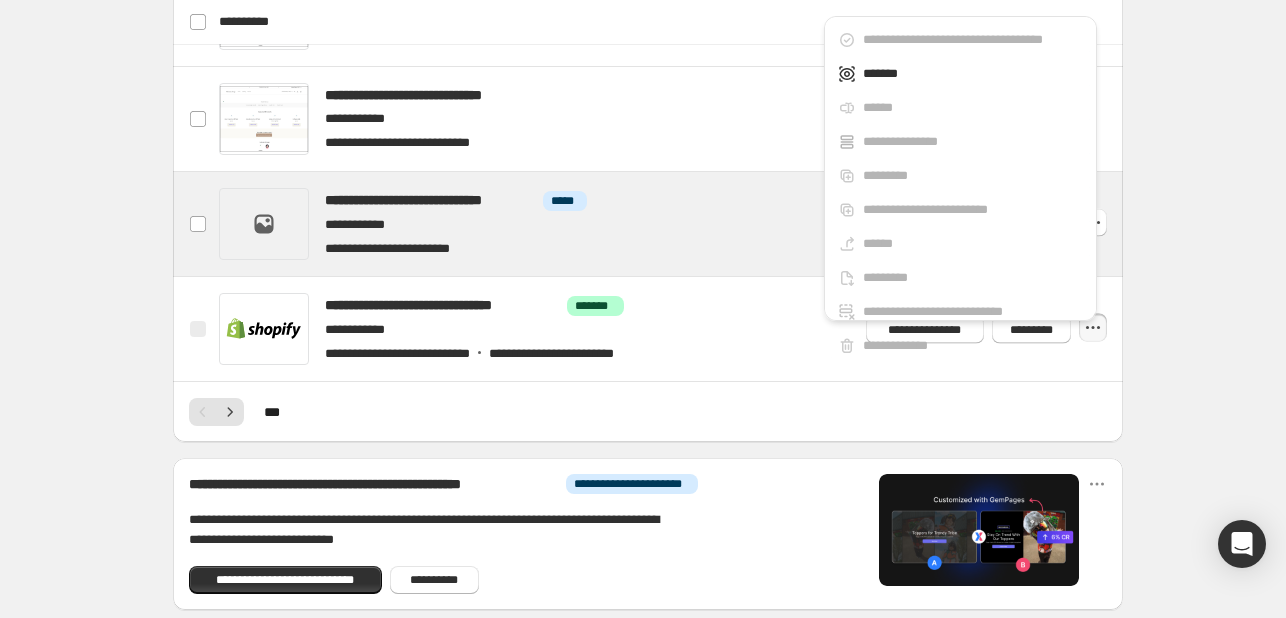 click at bounding box center (672, 224) 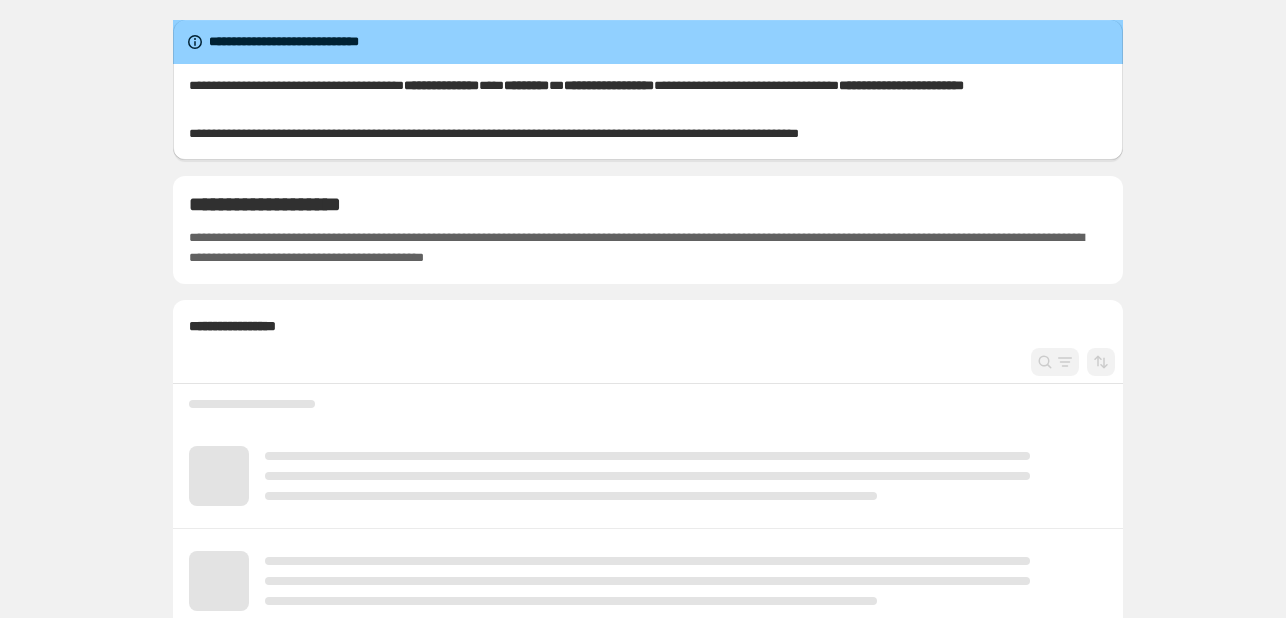 scroll, scrollTop: 0, scrollLeft: 0, axis: both 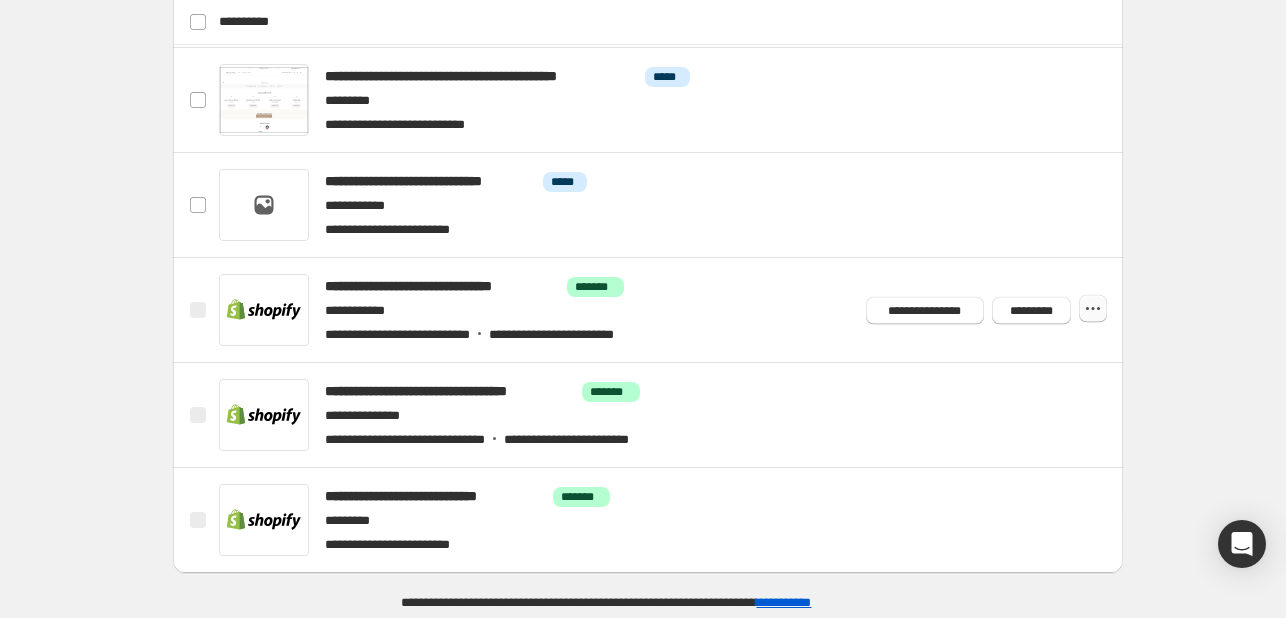 click 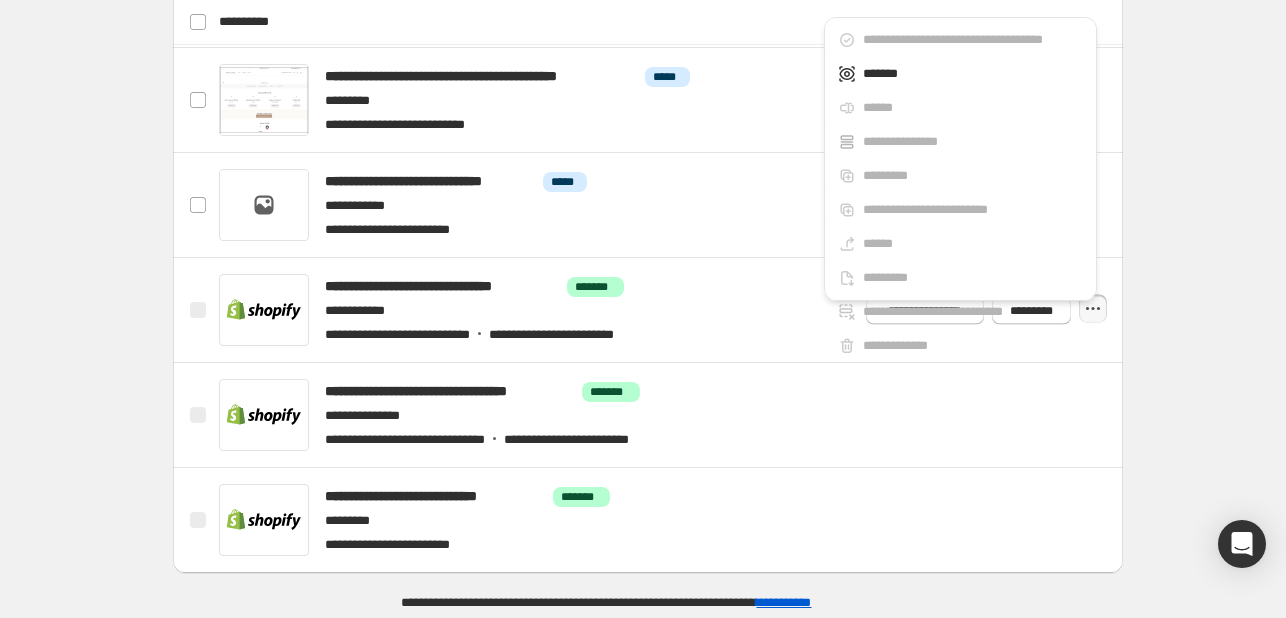 click on "**********" at bounding box center (648, 4) 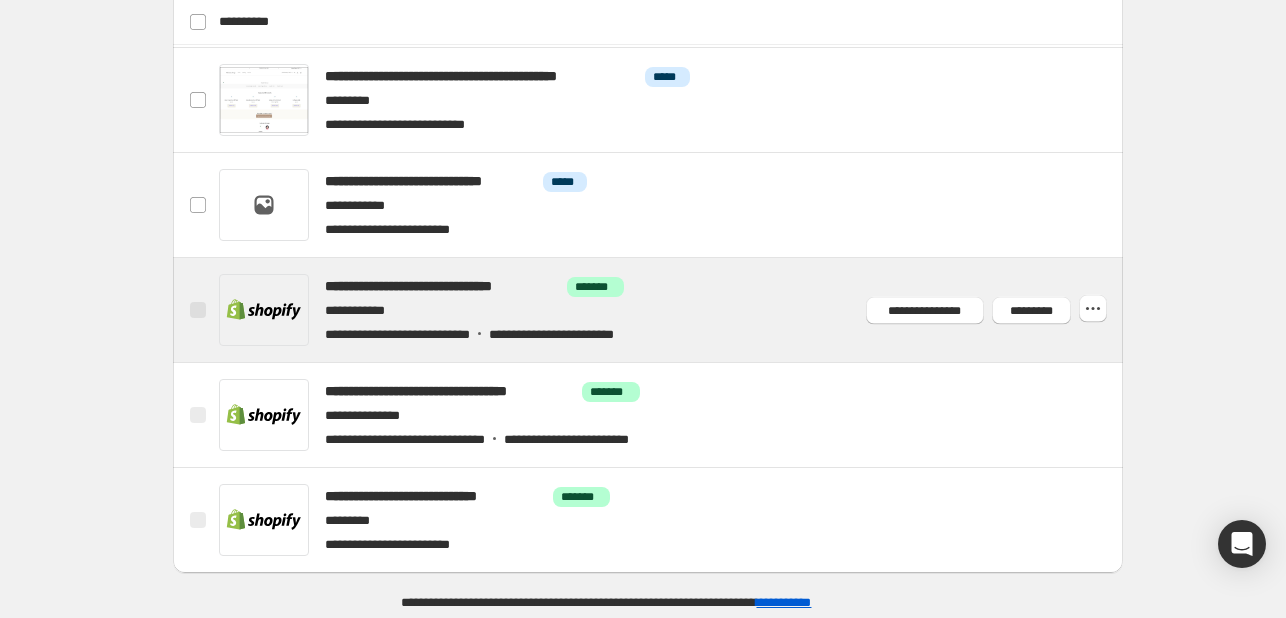 click at bounding box center [198, 310] 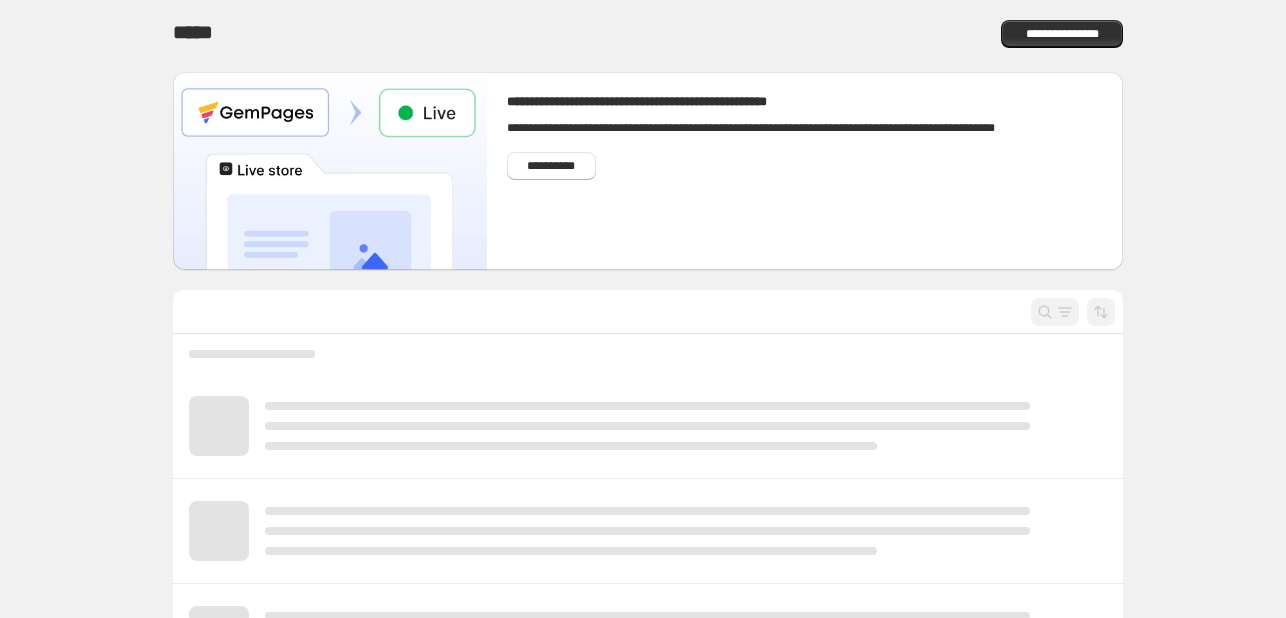 scroll, scrollTop: 0, scrollLeft: 0, axis: both 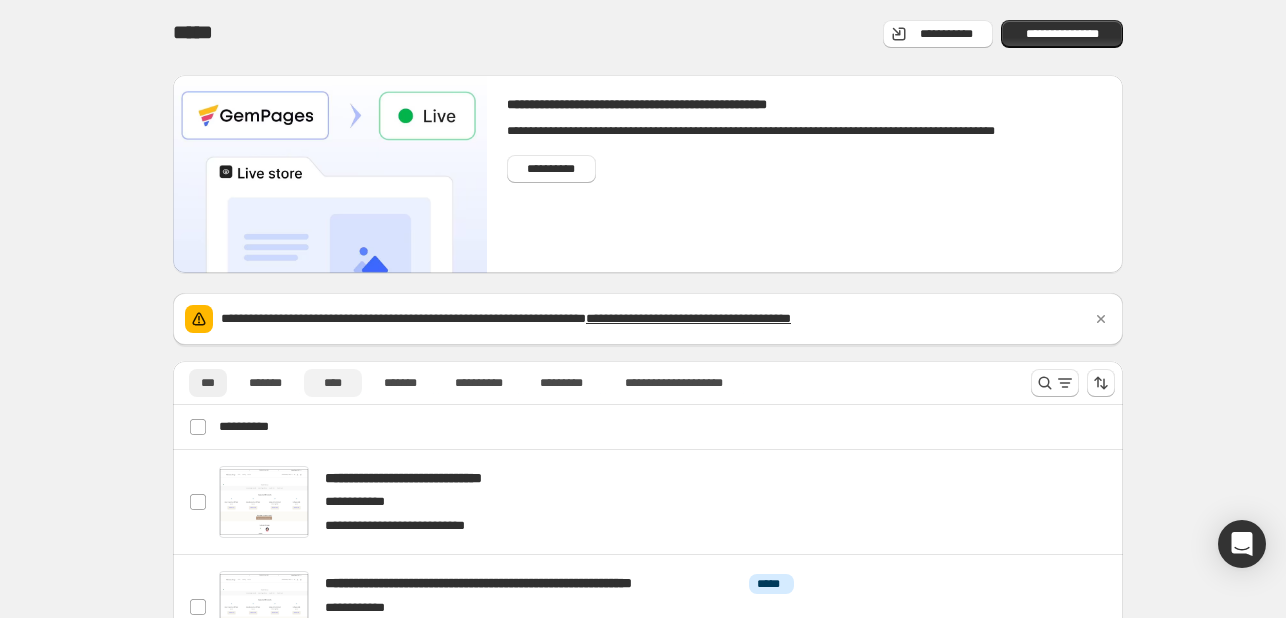 click on "****" at bounding box center (333, 383) 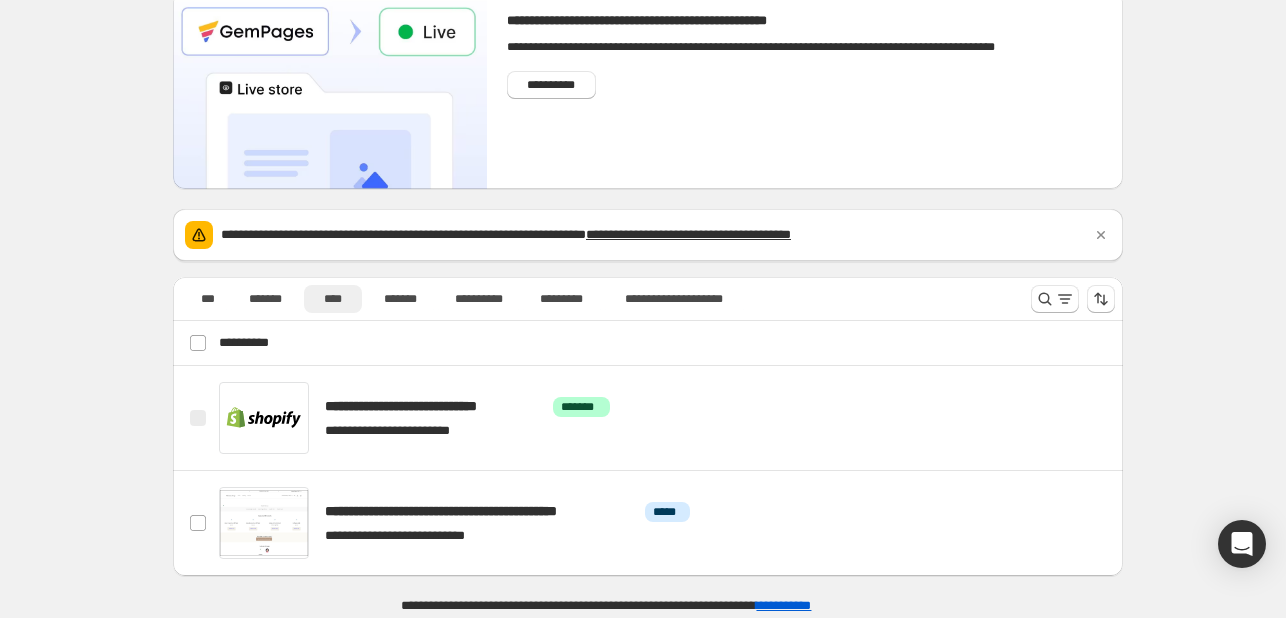 scroll, scrollTop: 83, scrollLeft: 0, axis: vertical 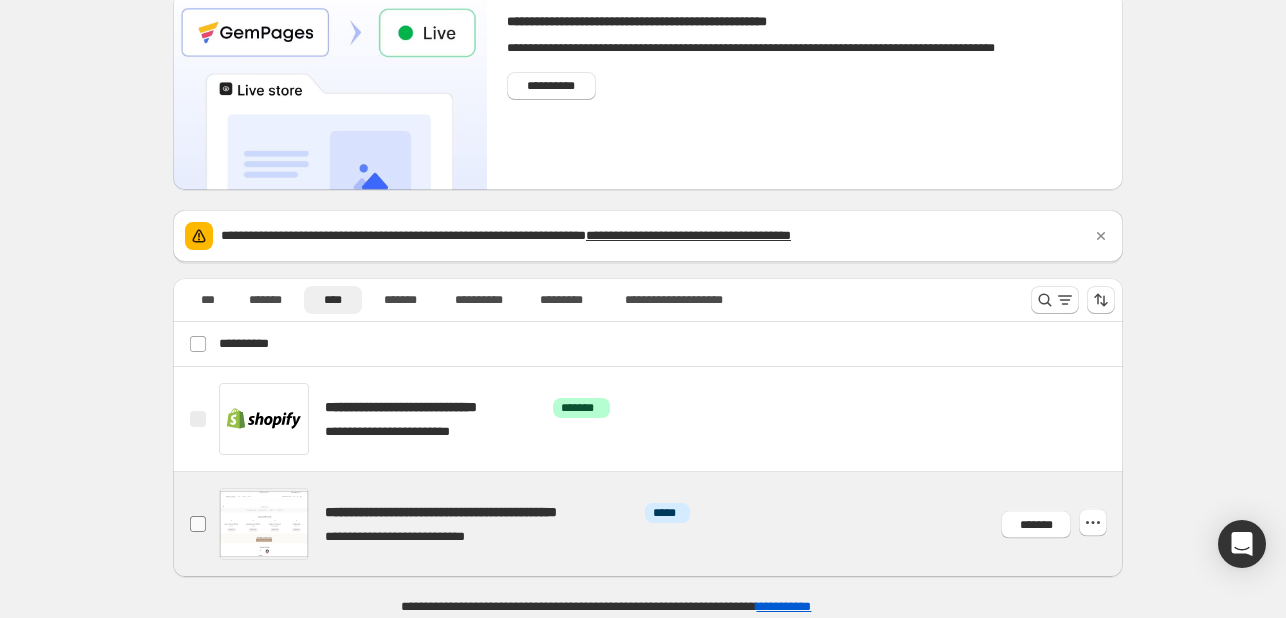 click at bounding box center [198, 524] 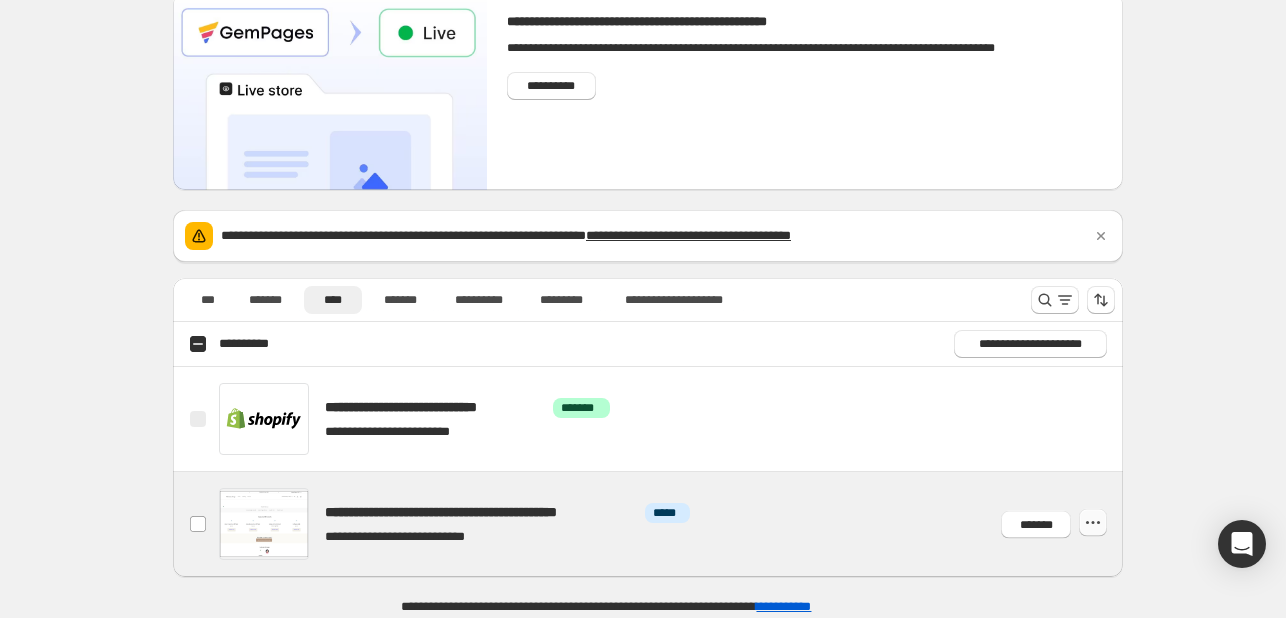 click 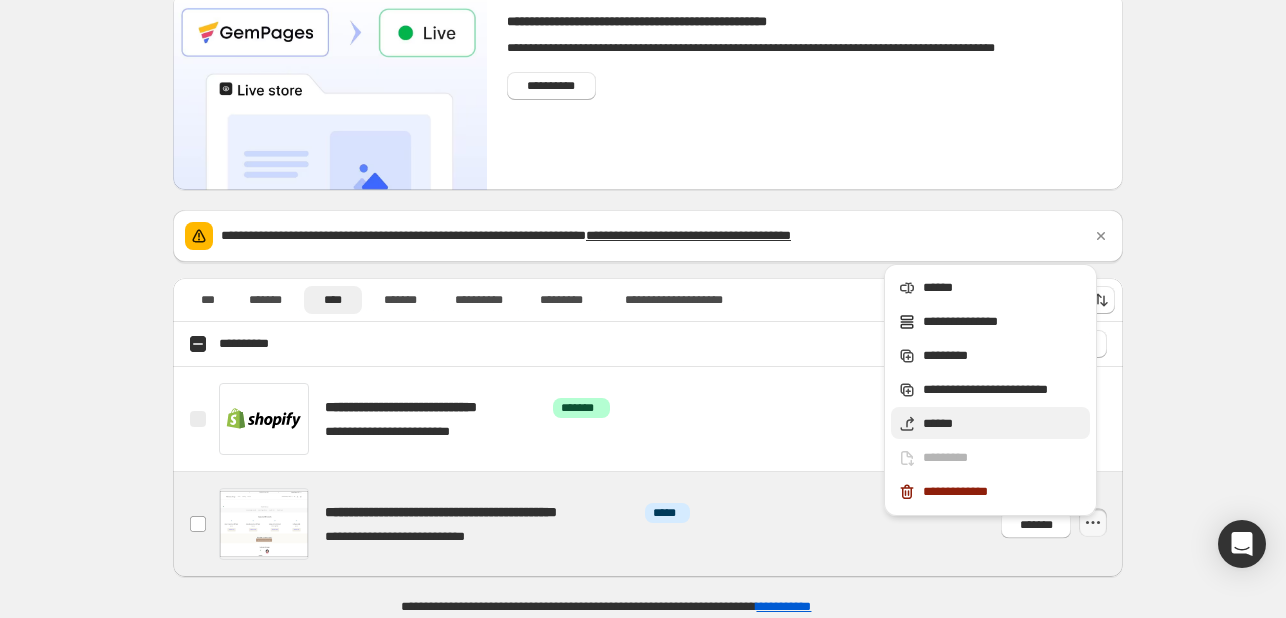 click on "******" at bounding box center (1003, 424) 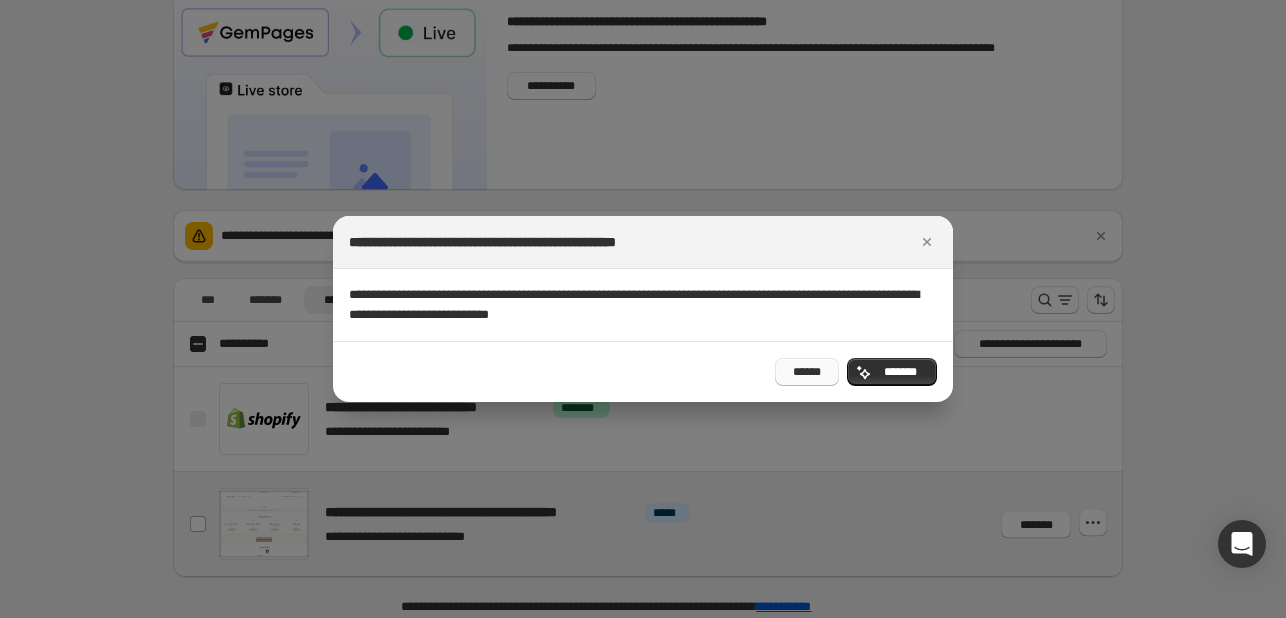 click on "******" at bounding box center (807, 372) 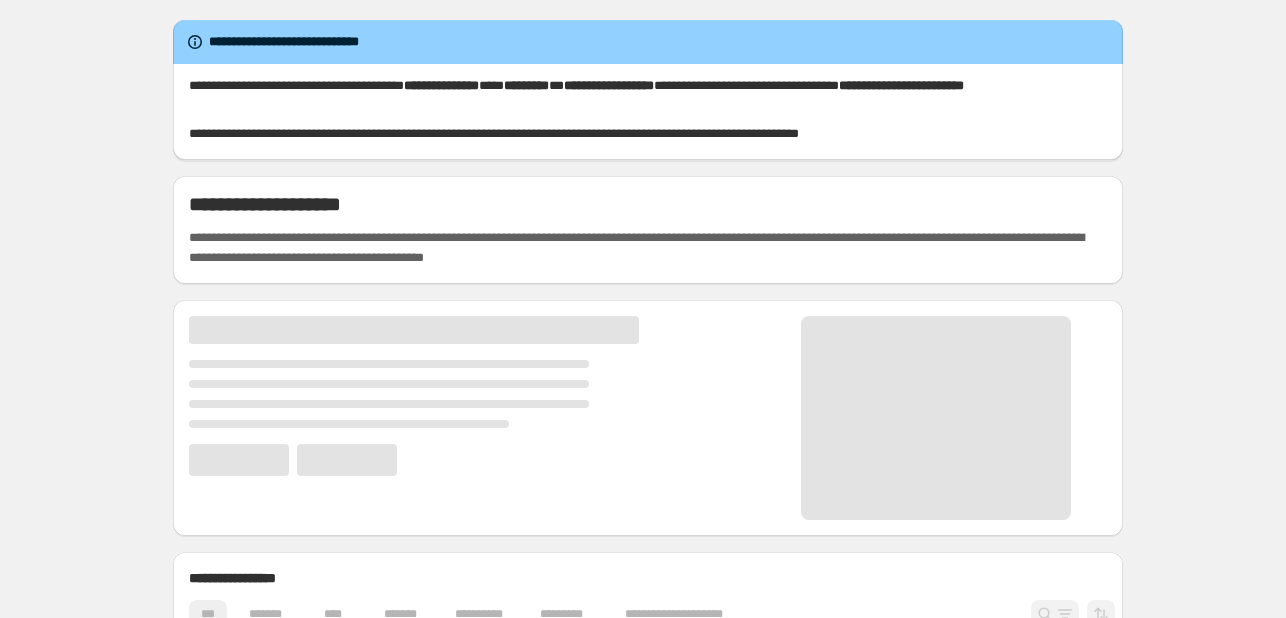 scroll, scrollTop: 0, scrollLeft: 0, axis: both 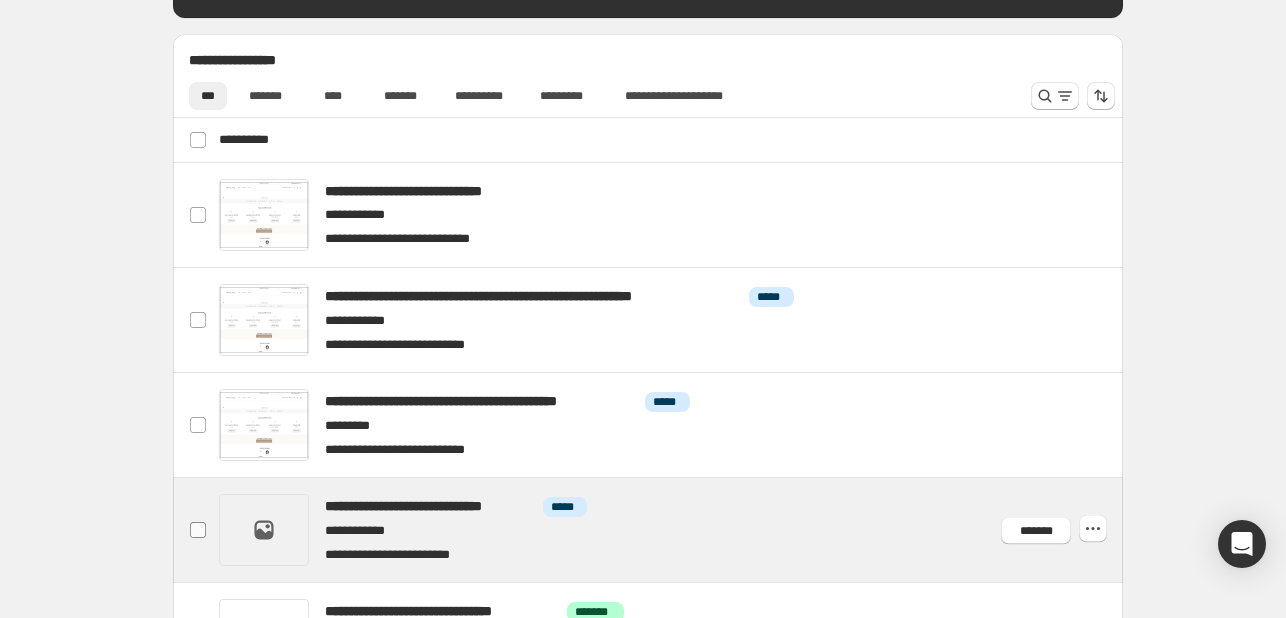click at bounding box center [198, 530] 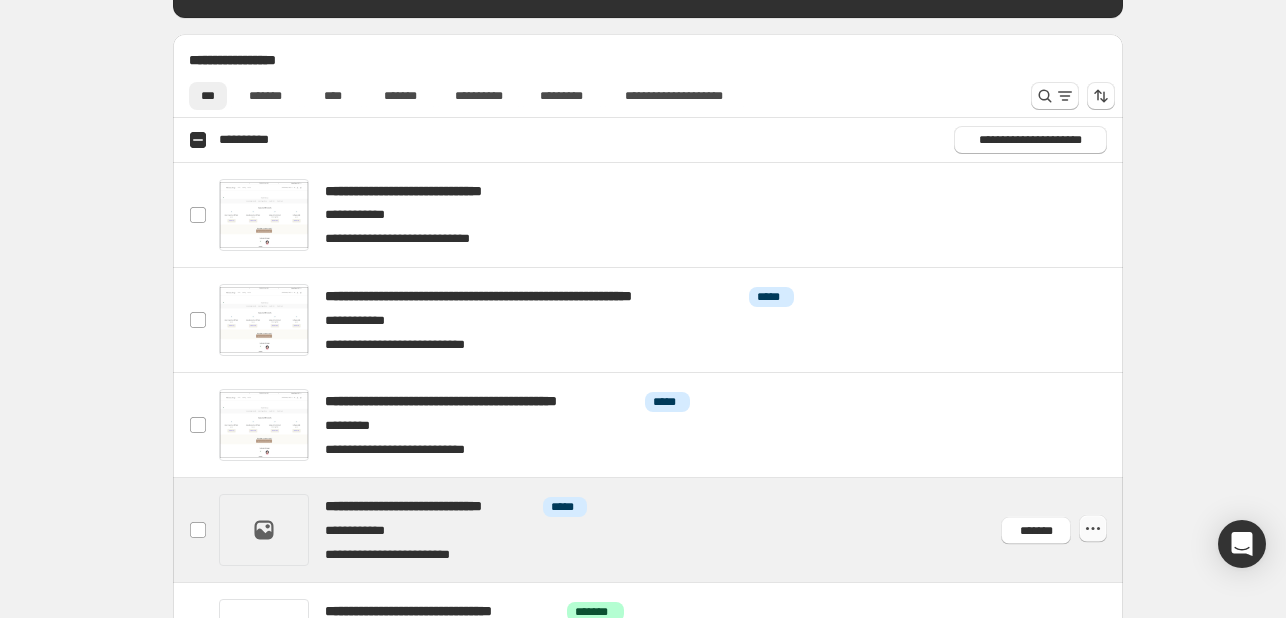 click 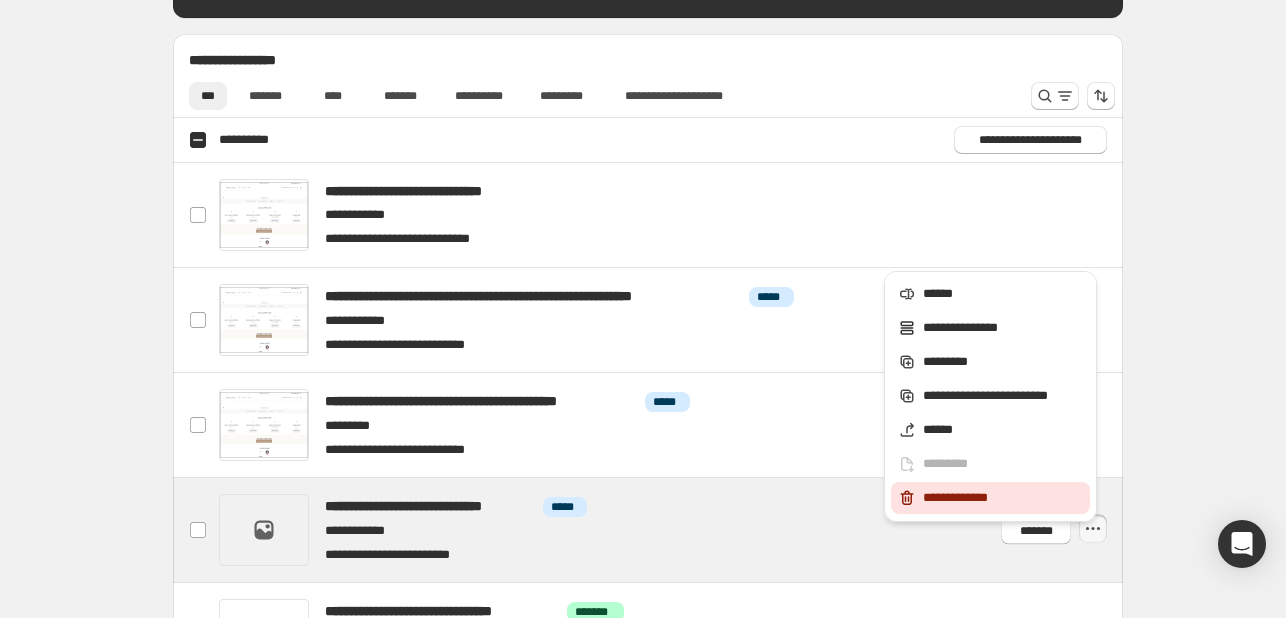 click on "**********" at bounding box center (1003, 498) 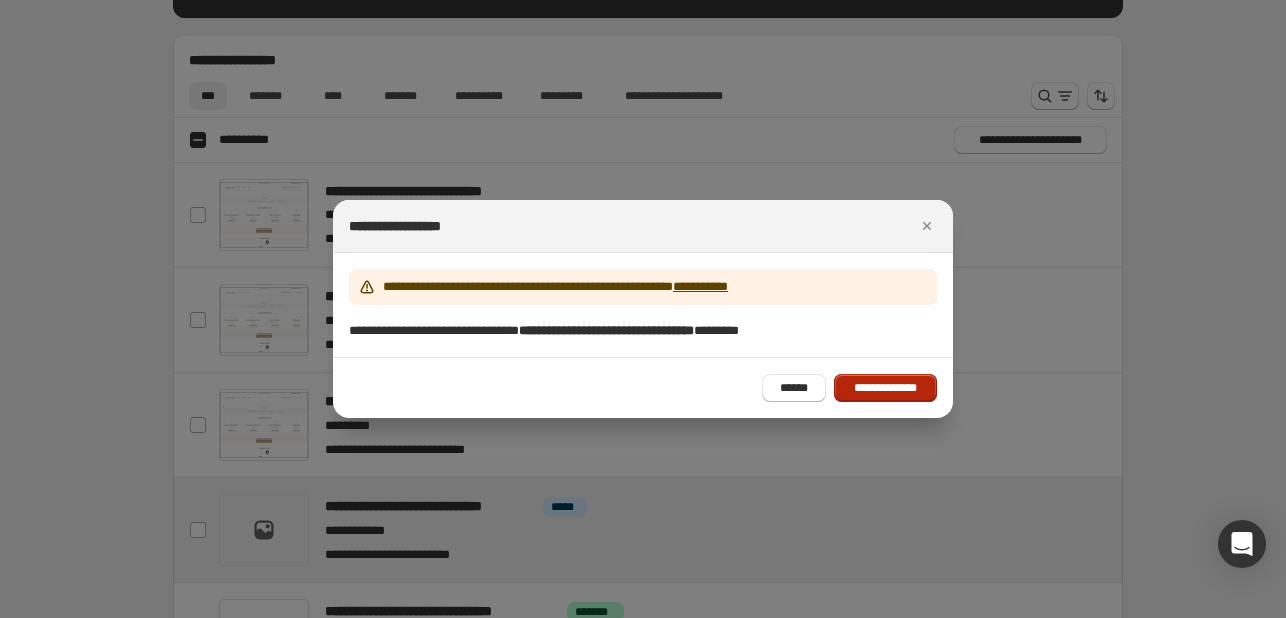 click on "**********" at bounding box center (885, 388) 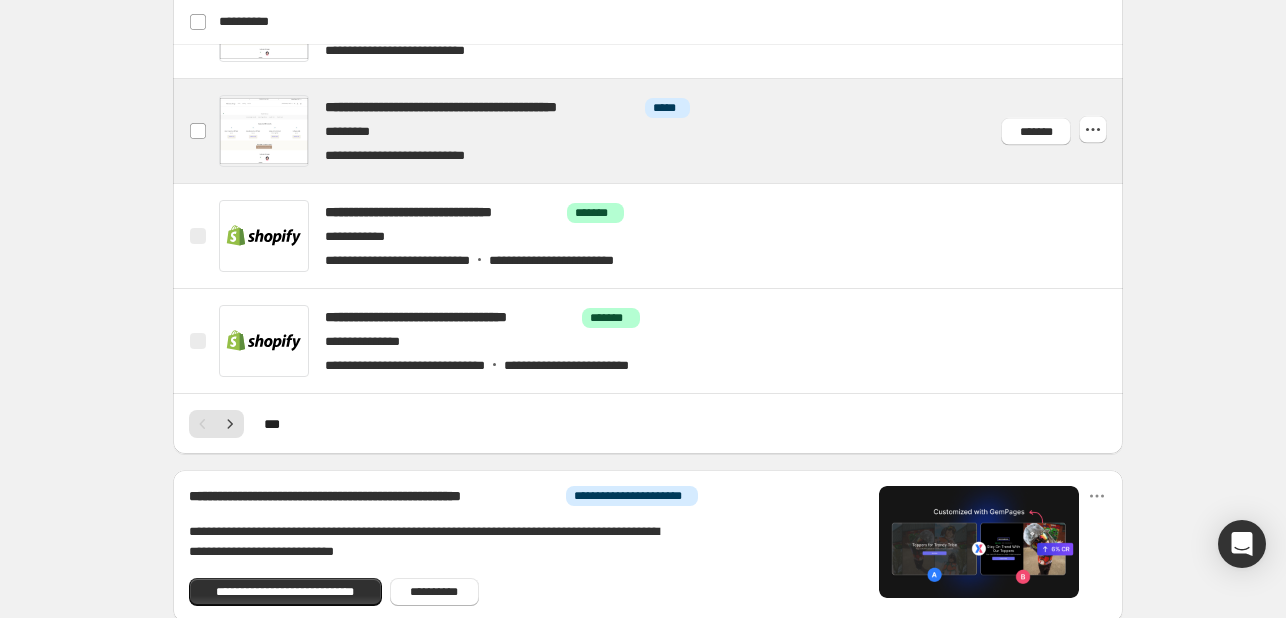 scroll, scrollTop: 973, scrollLeft: 0, axis: vertical 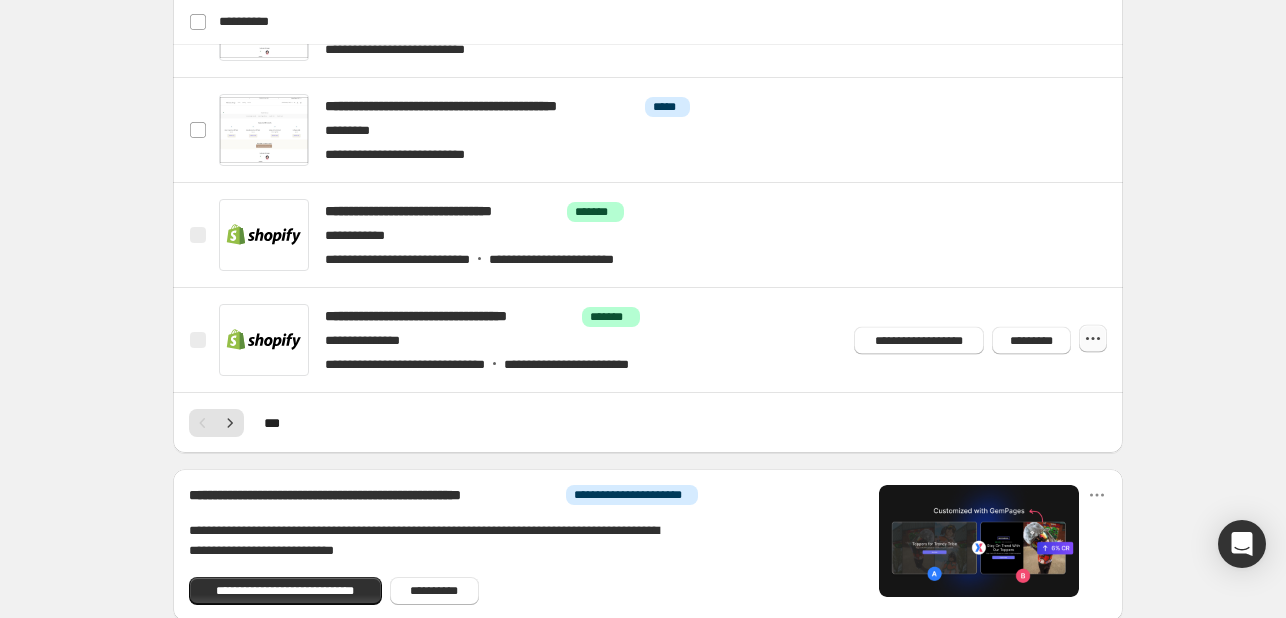 click 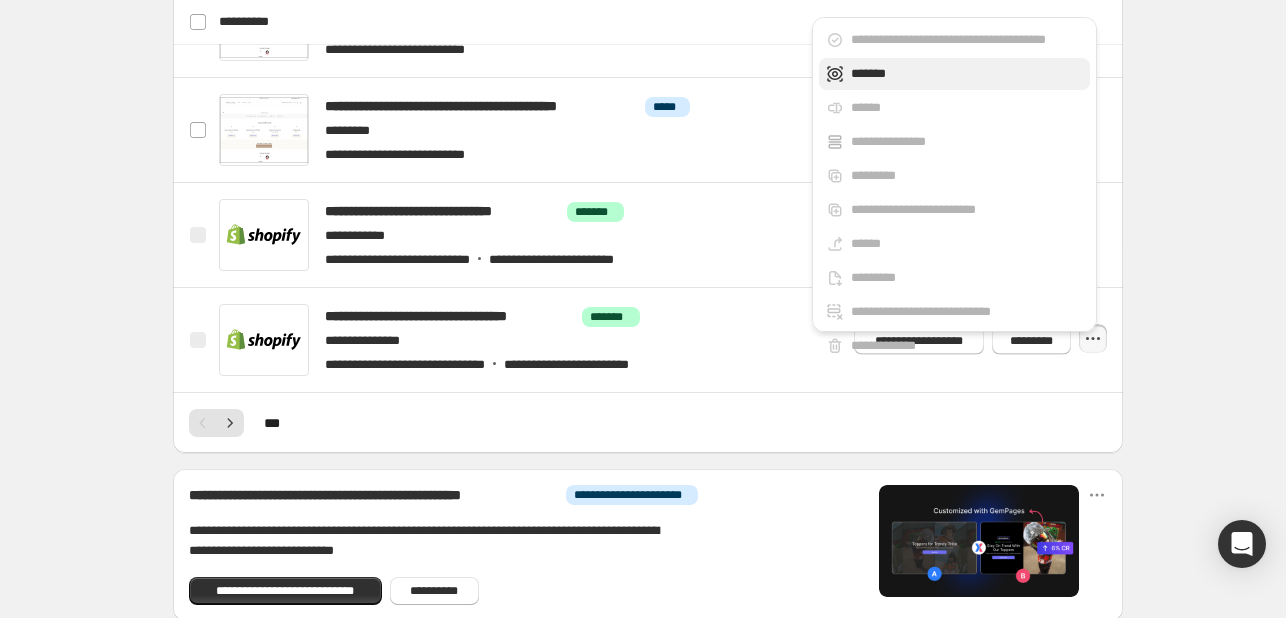 click on "*******" at bounding box center (954, 74) 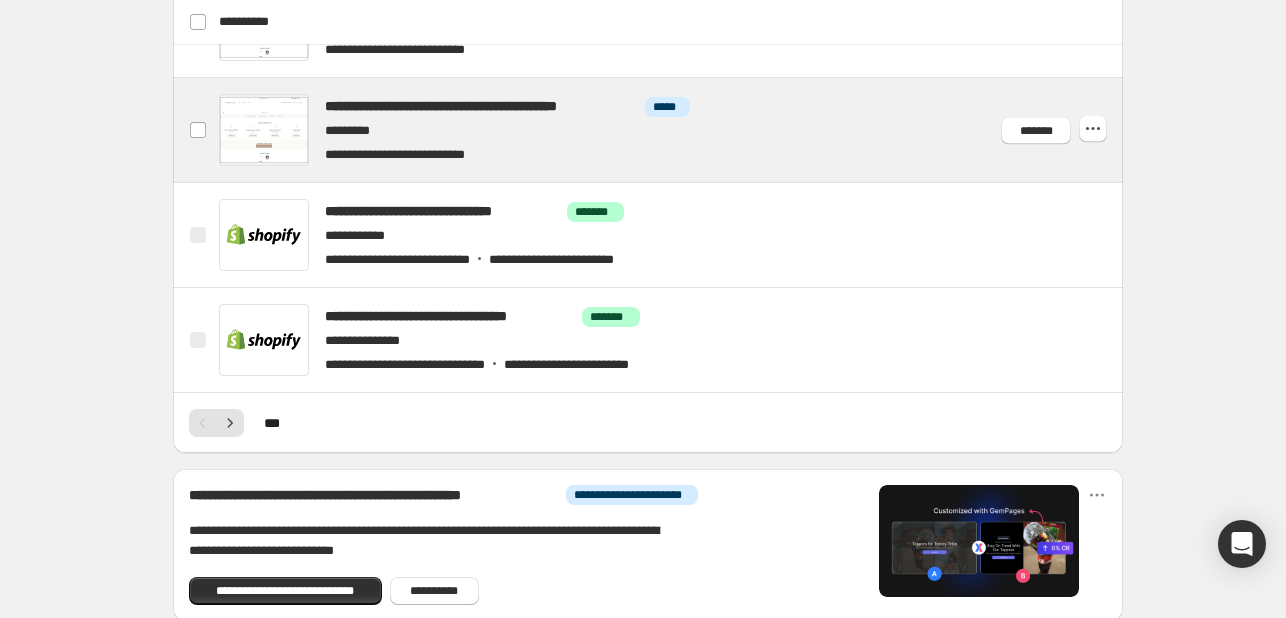 click at bounding box center (672, 130) 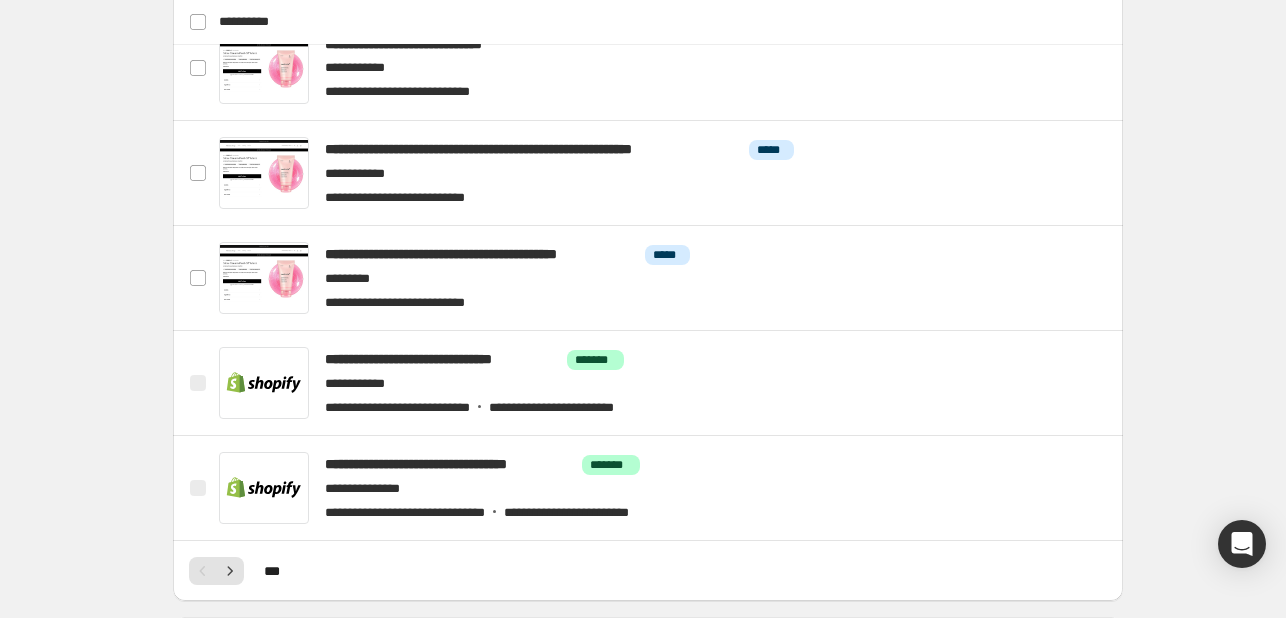 scroll, scrollTop: 826, scrollLeft: 0, axis: vertical 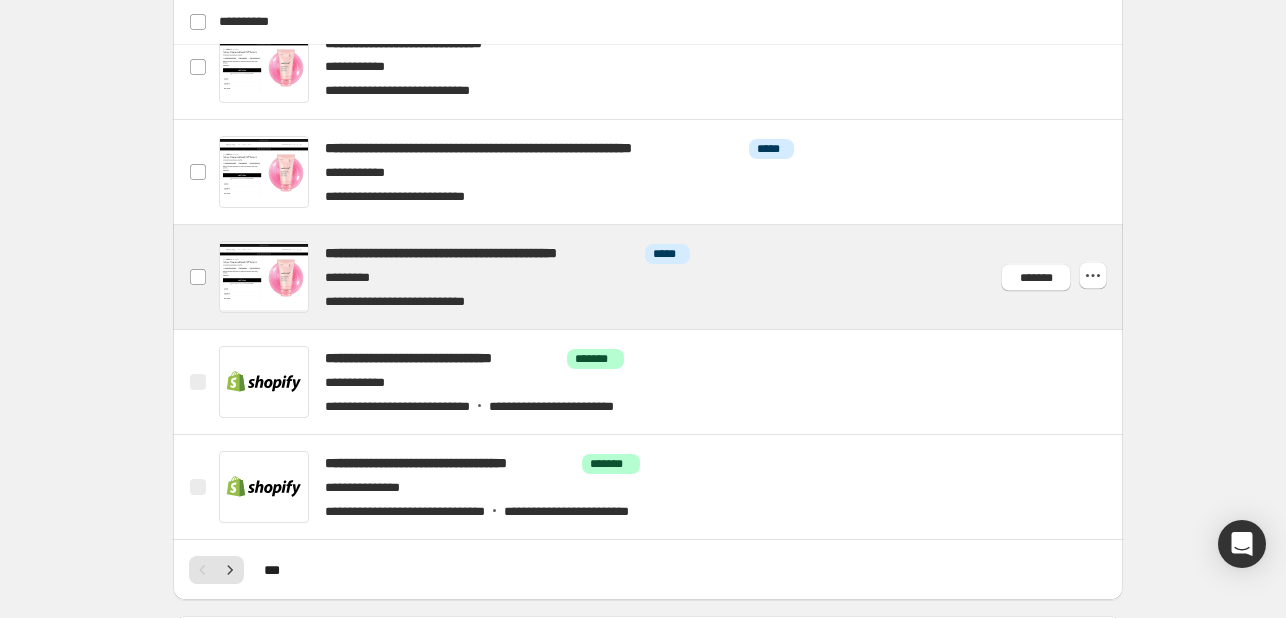 click at bounding box center (672, 277) 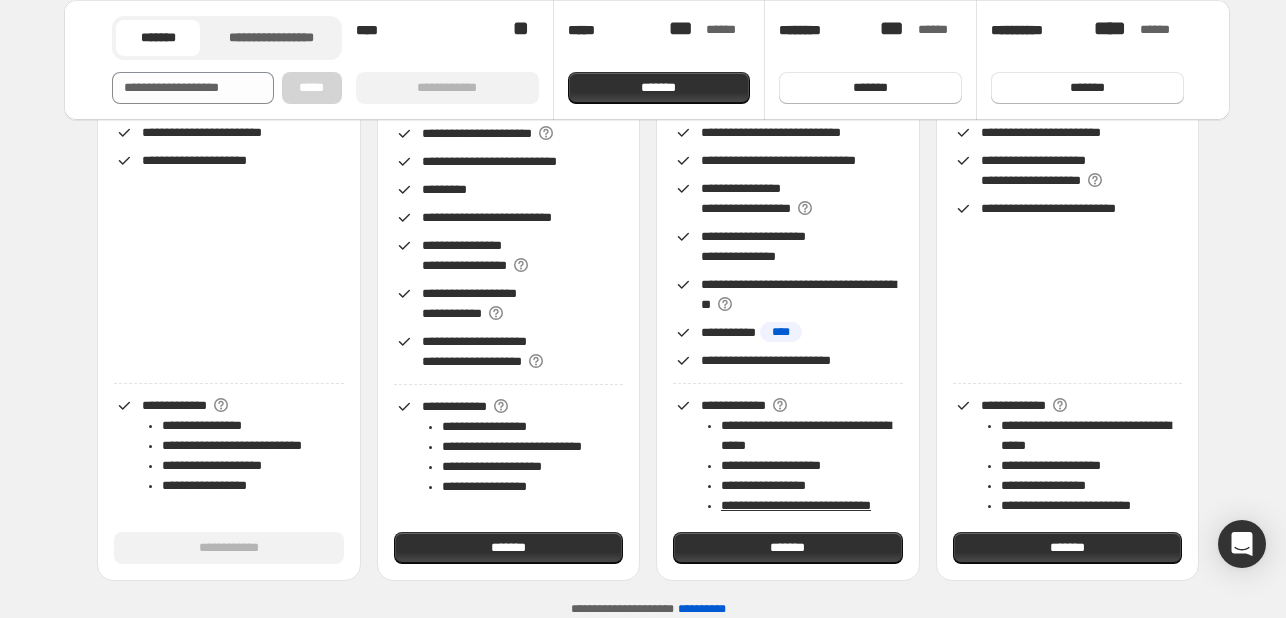 scroll, scrollTop: 345, scrollLeft: 0, axis: vertical 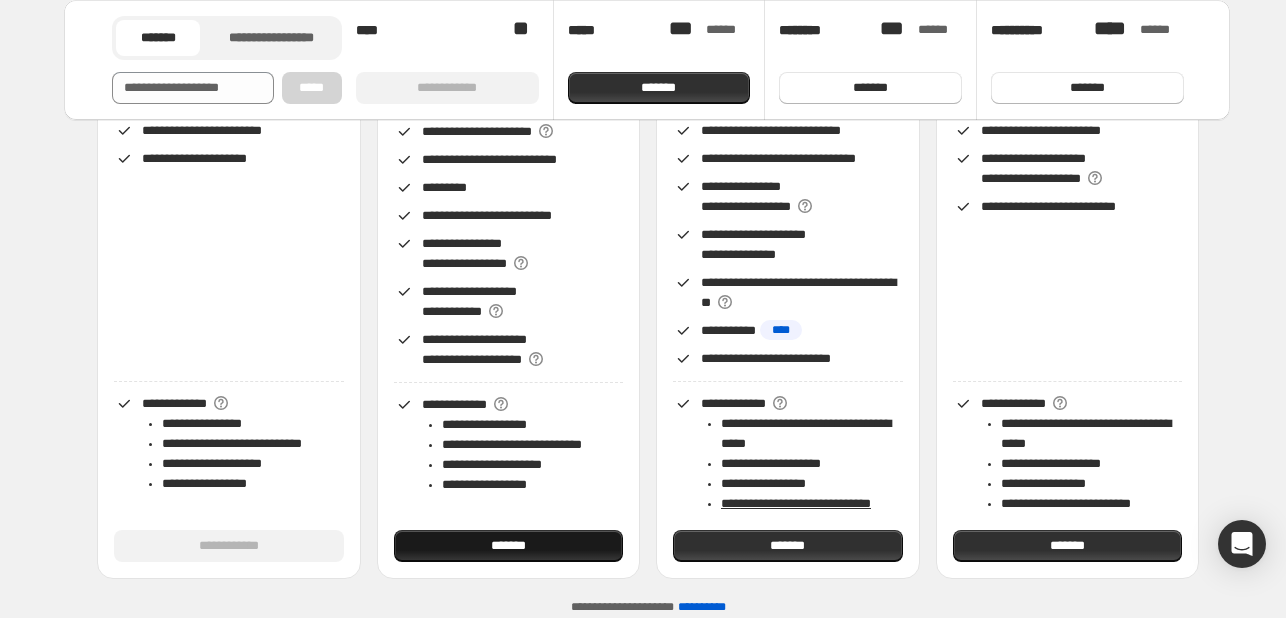 click on "*******" at bounding box center (509, 546) 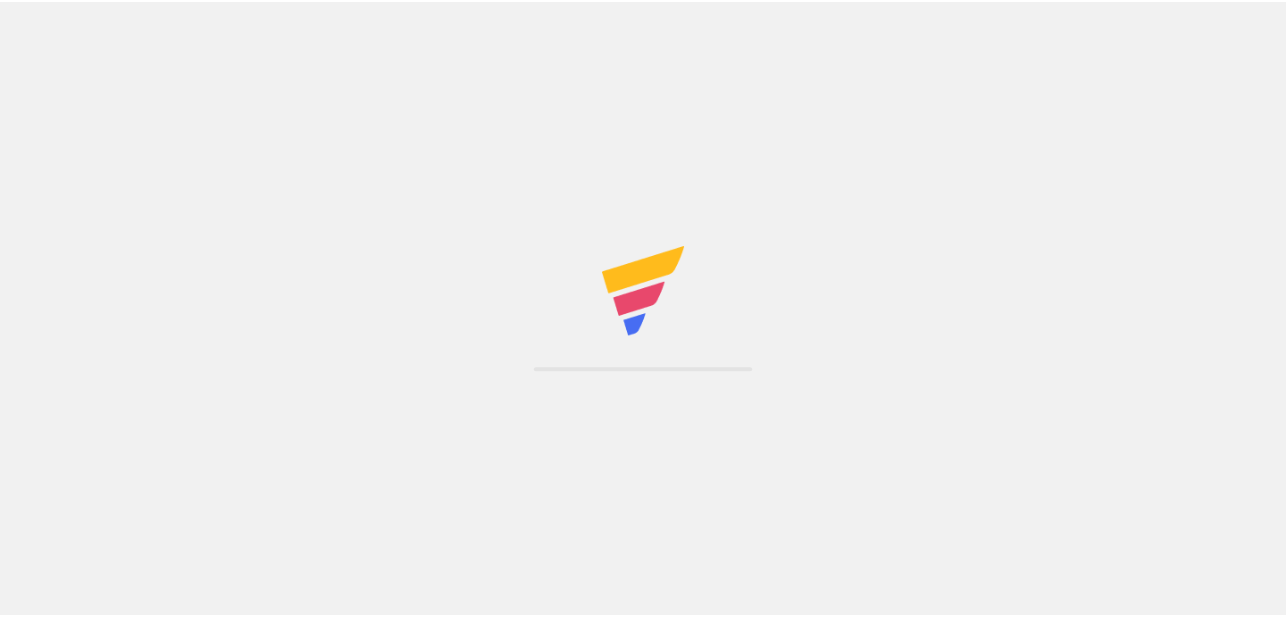 scroll, scrollTop: 0, scrollLeft: 0, axis: both 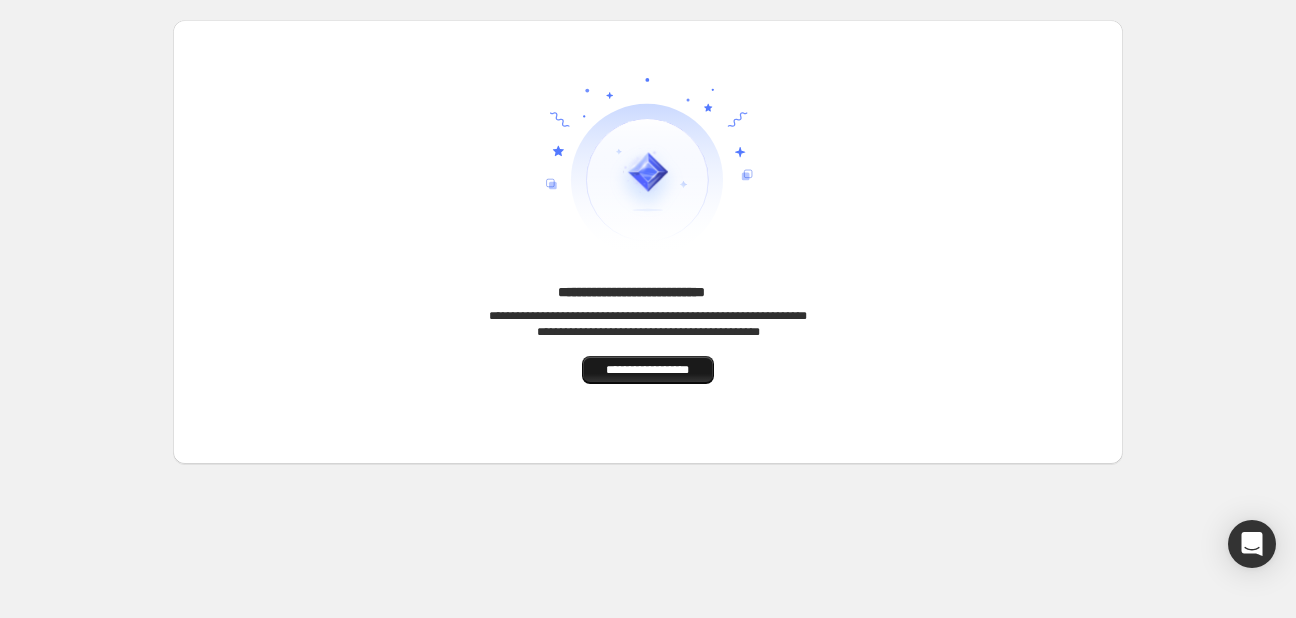 click on "**********" at bounding box center (648, 370) 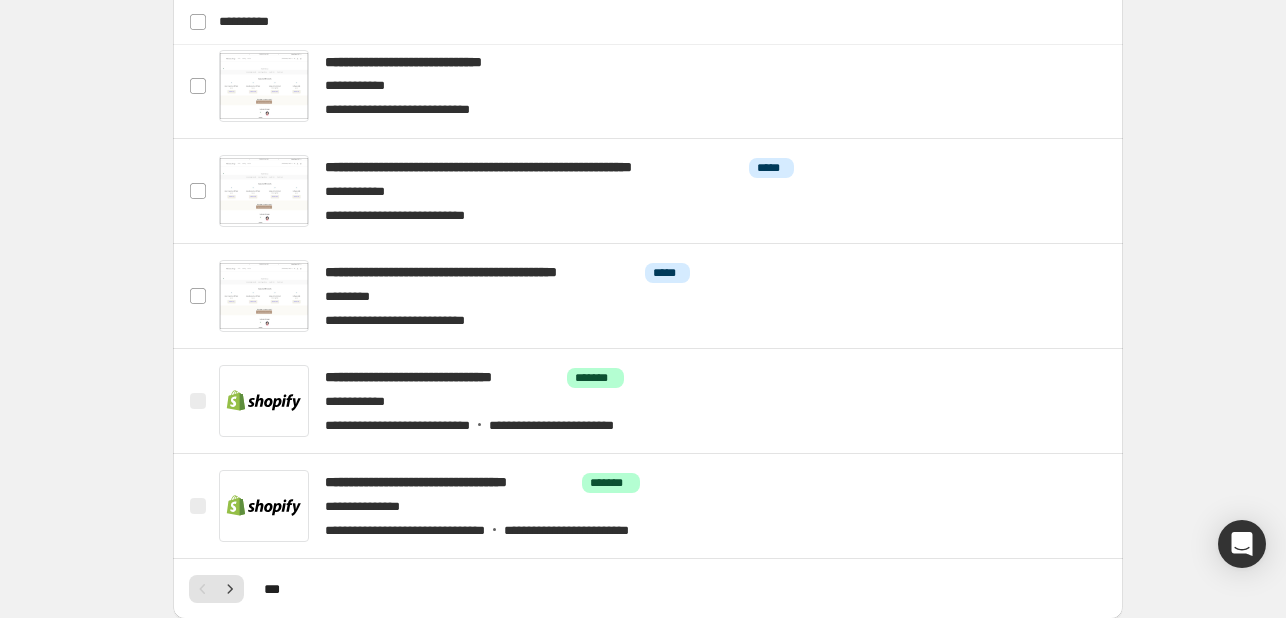 scroll, scrollTop: 818, scrollLeft: 0, axis: vertical 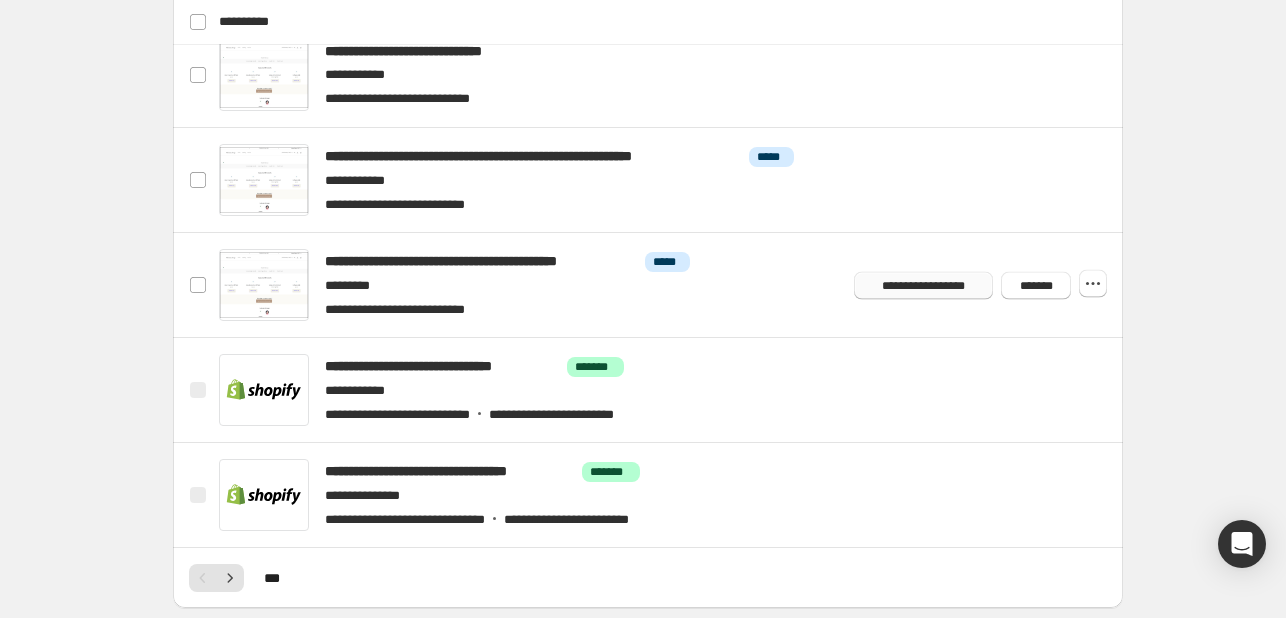 click on "**********" at bounding box center [923, 285] 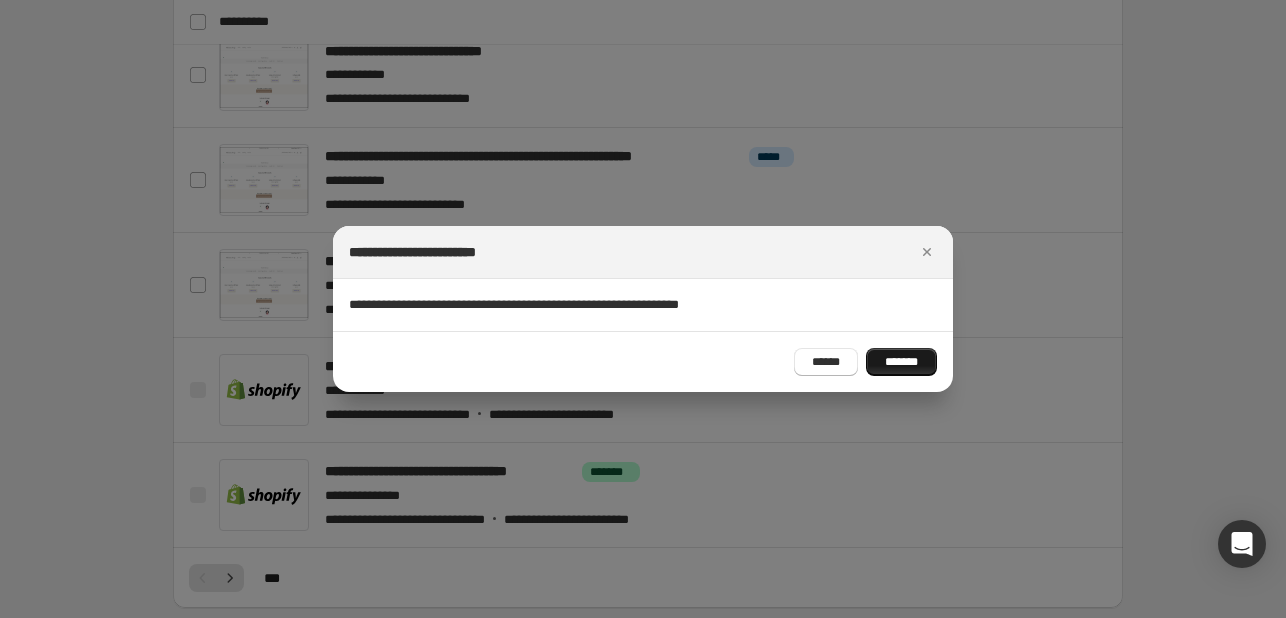 click on "*******" at bounding box center [901, 362] 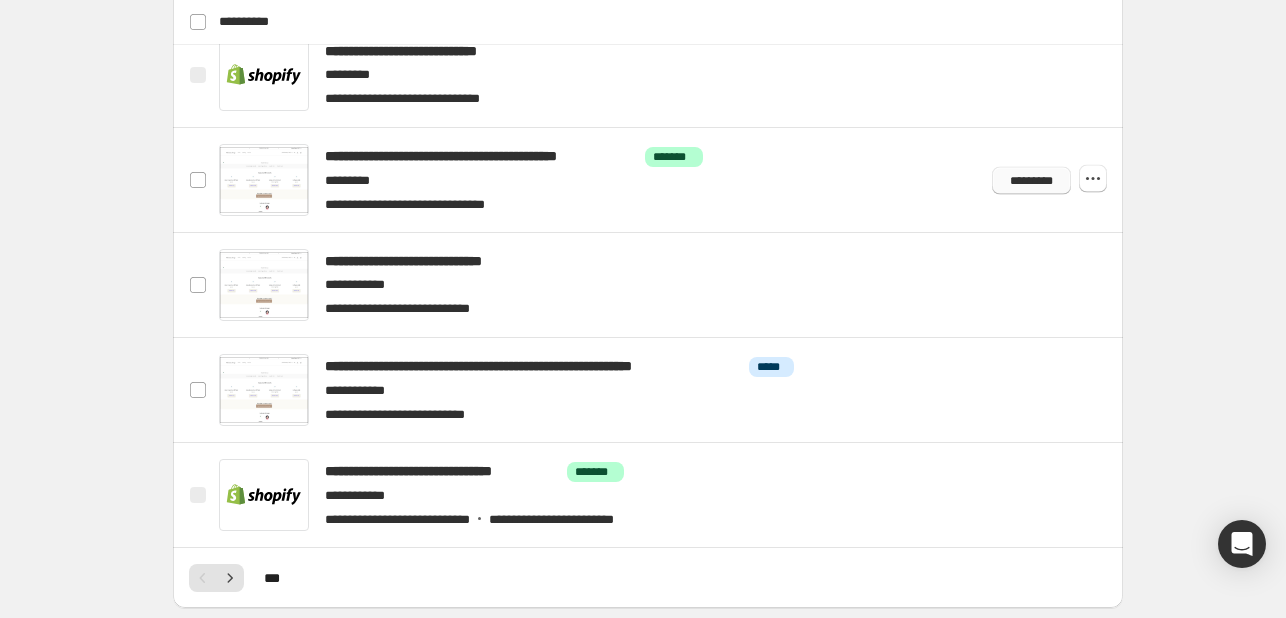 click on "*********" at bounding box center [1031, 180] 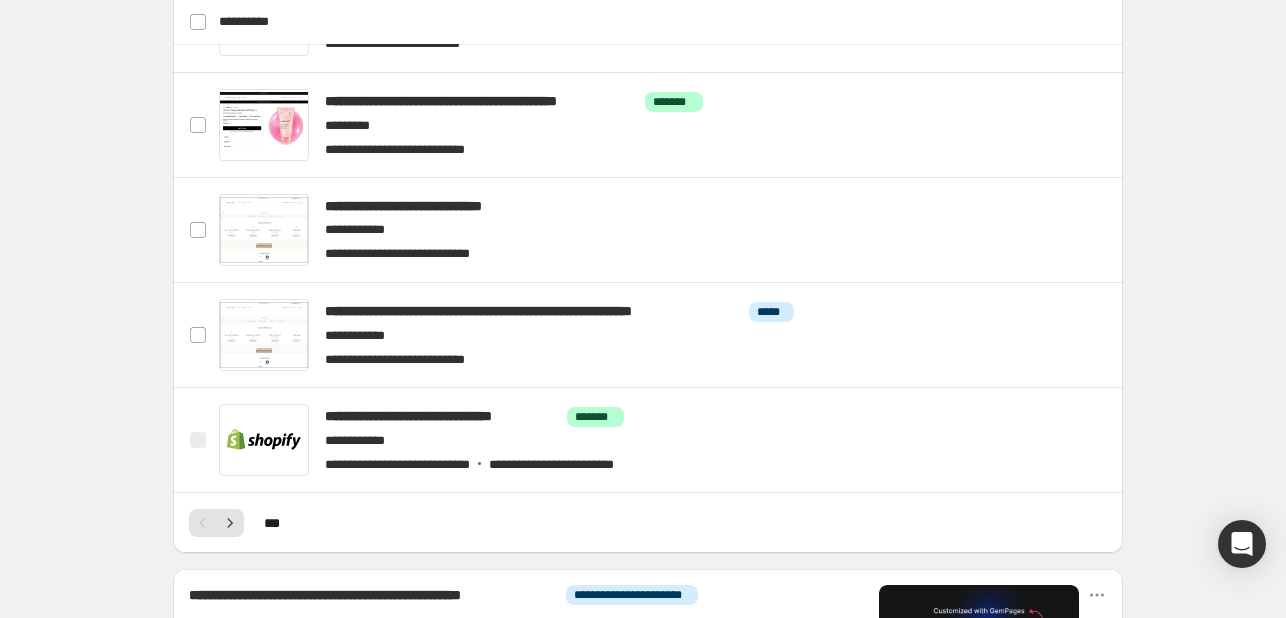 scroll, scrollTop: 874, scrollLeft: 0, axis: vertical 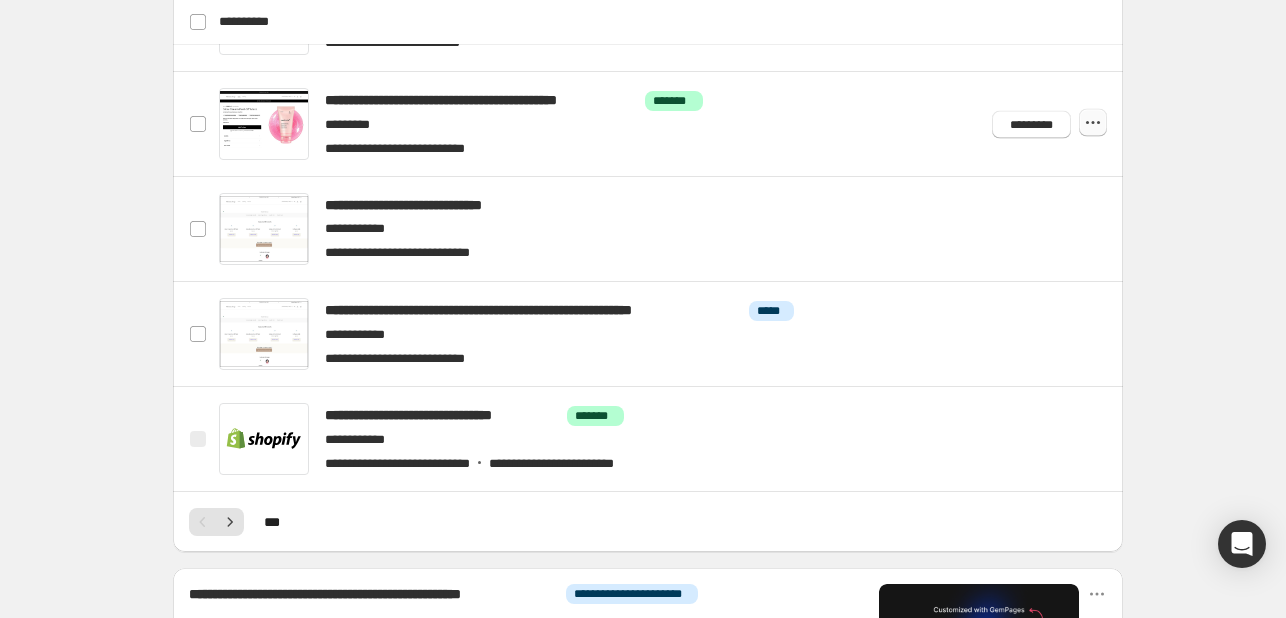 click 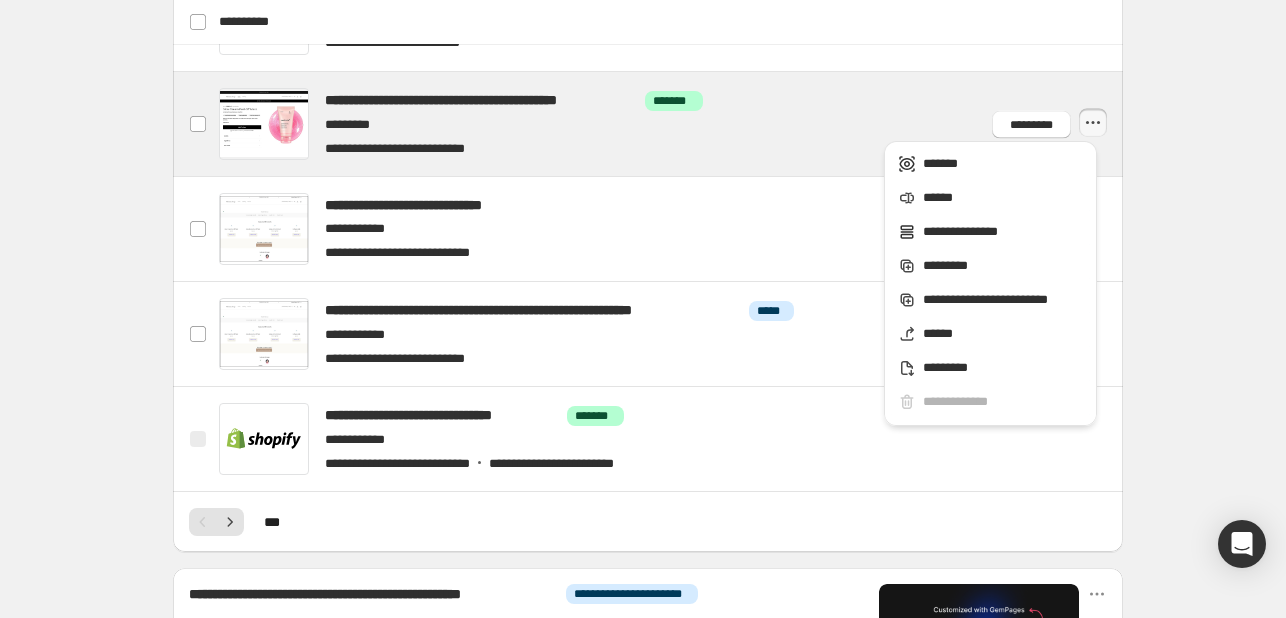 click at bounding box center [672, 124] 